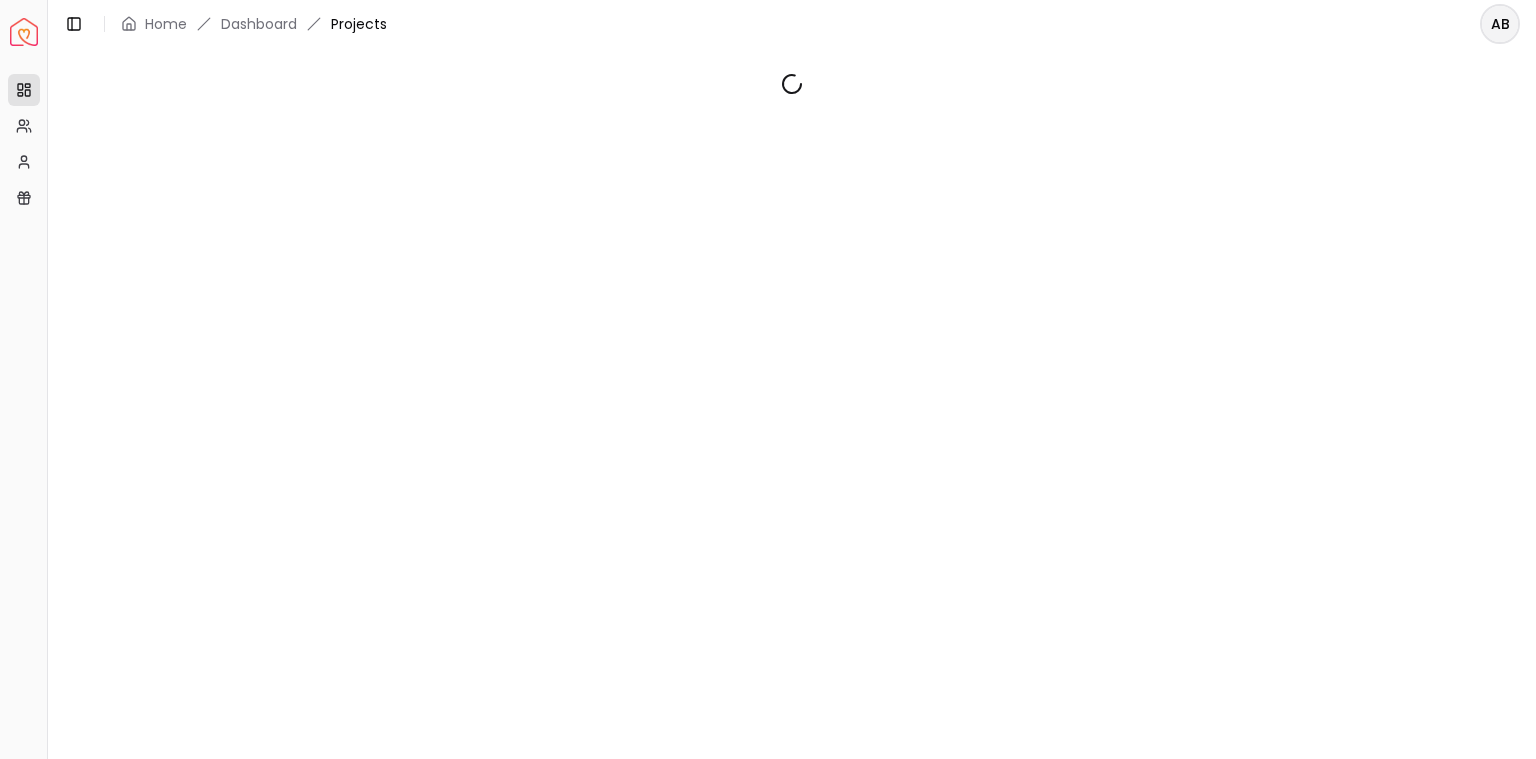 scroll, scrollTop: 0, scrollLeft: 0, axis: both 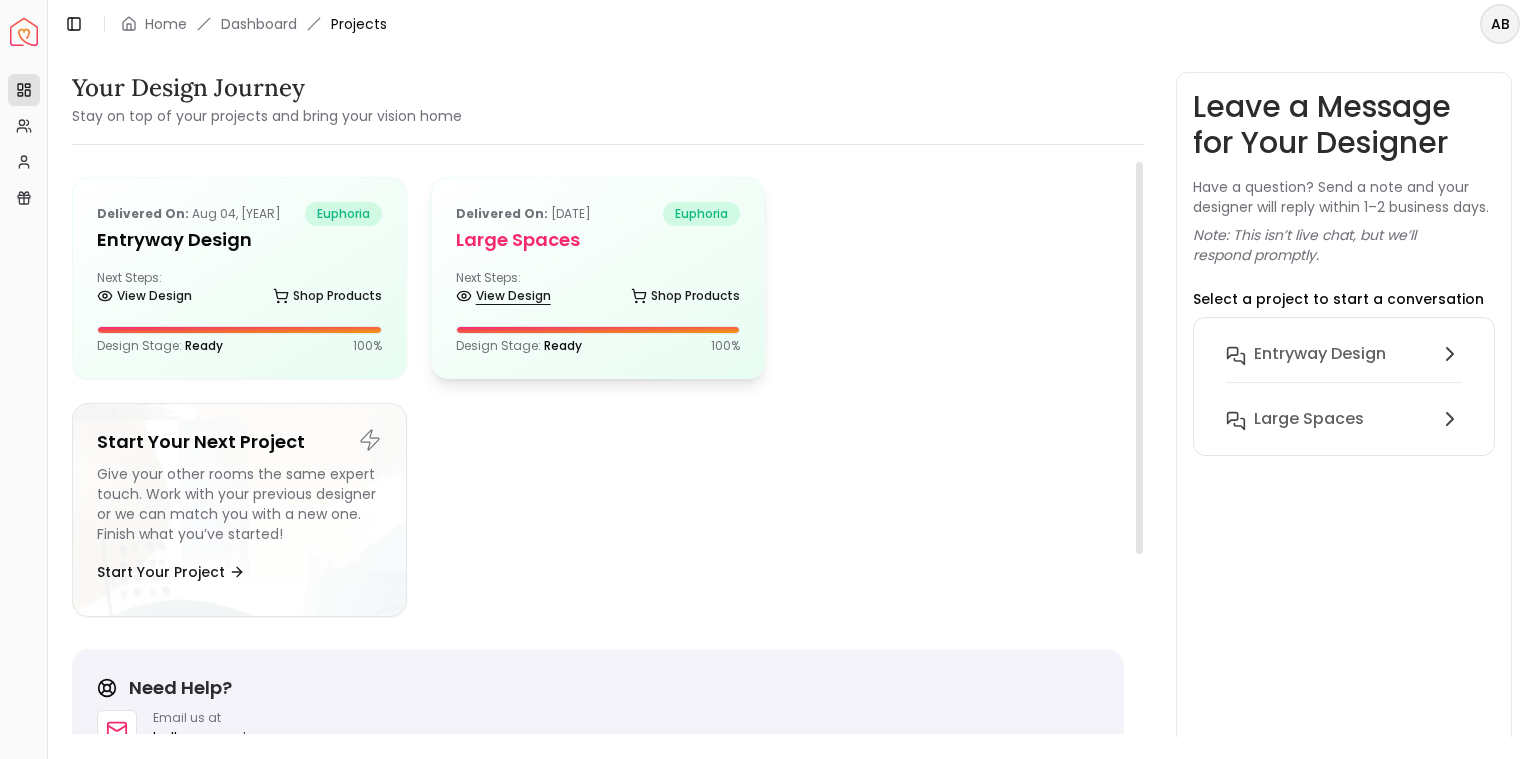 click on "View Design" at bounding box center [503, 296] 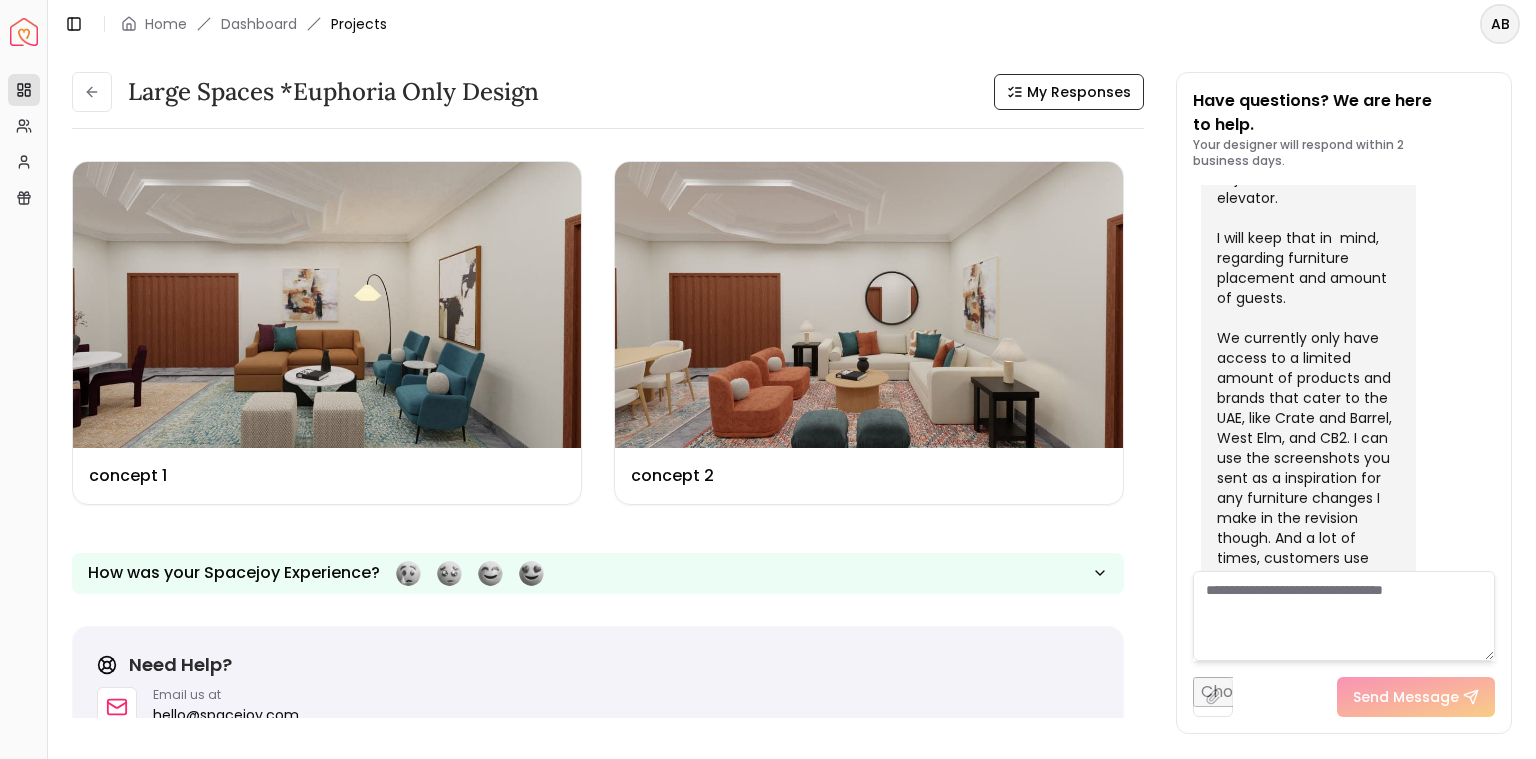 scroll, scrollTop: 6949, scrollLeft: 0, axis: vertical 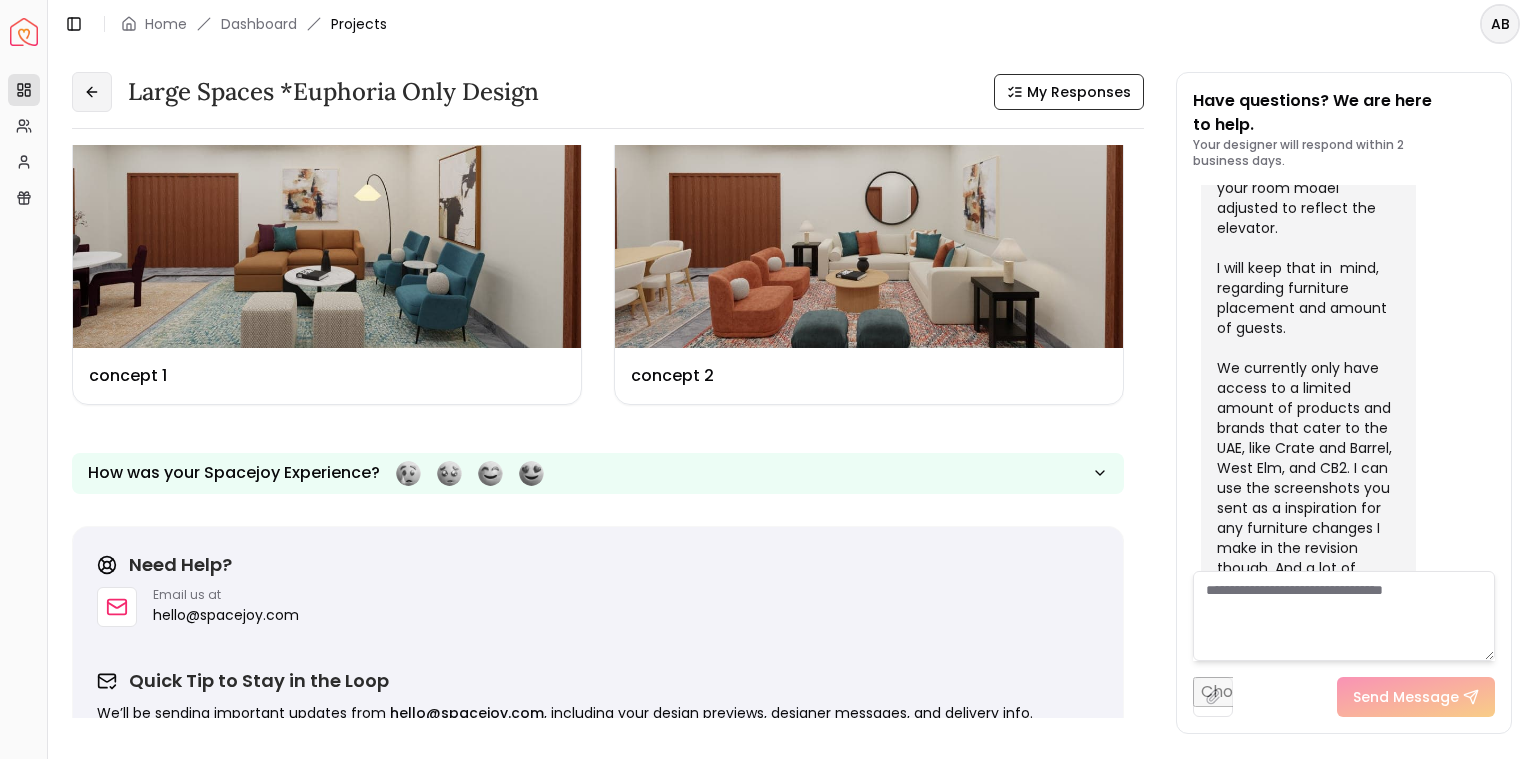 click at bounding box center [92, 92] 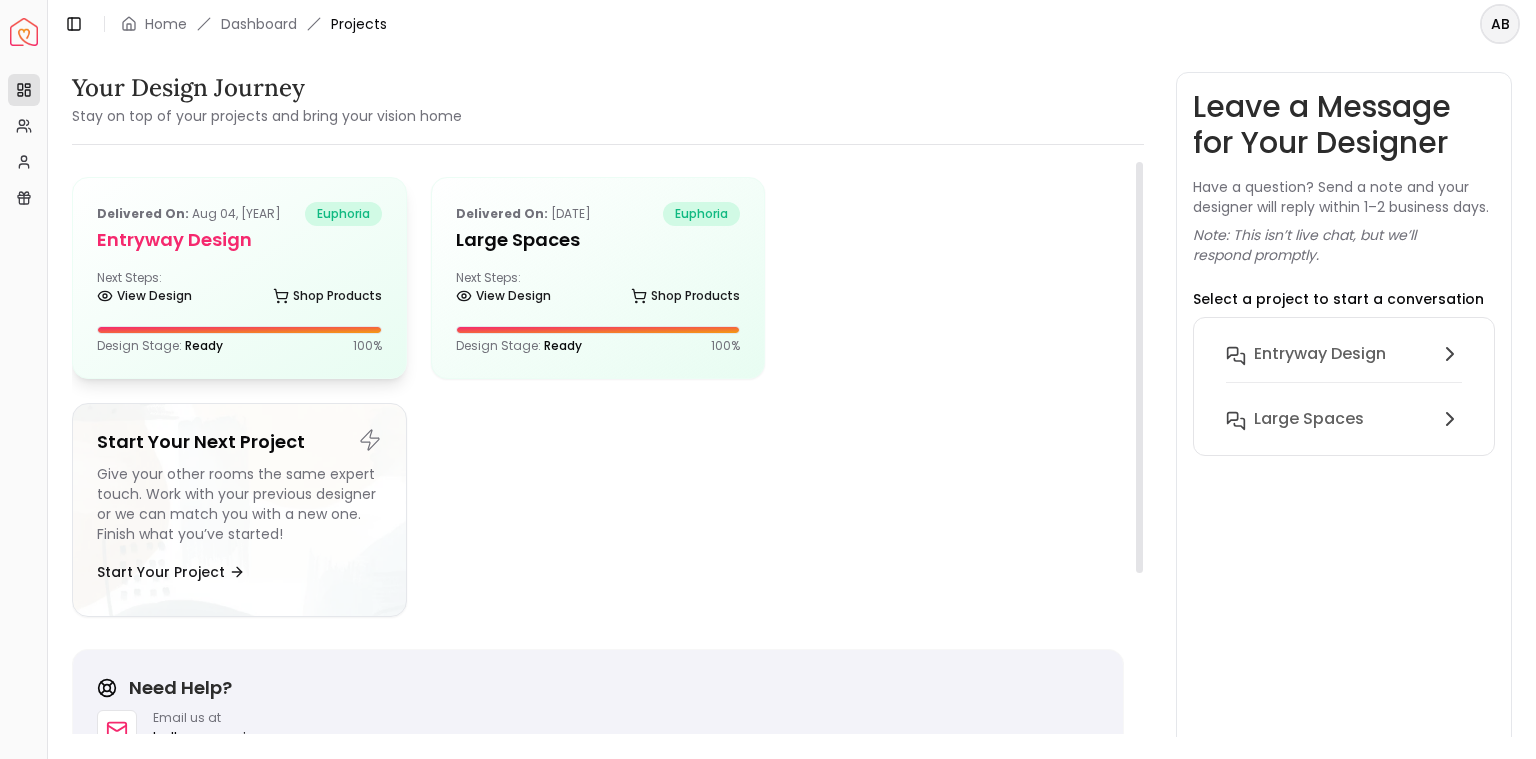 click on "Delivered on:   [MONTH] [NUMBER], [YEAR] [PRODUCT] entryway design Next Steps: View Design Shop Products Design Stage:   Ready 100 %" at bounding box center (239, 278) 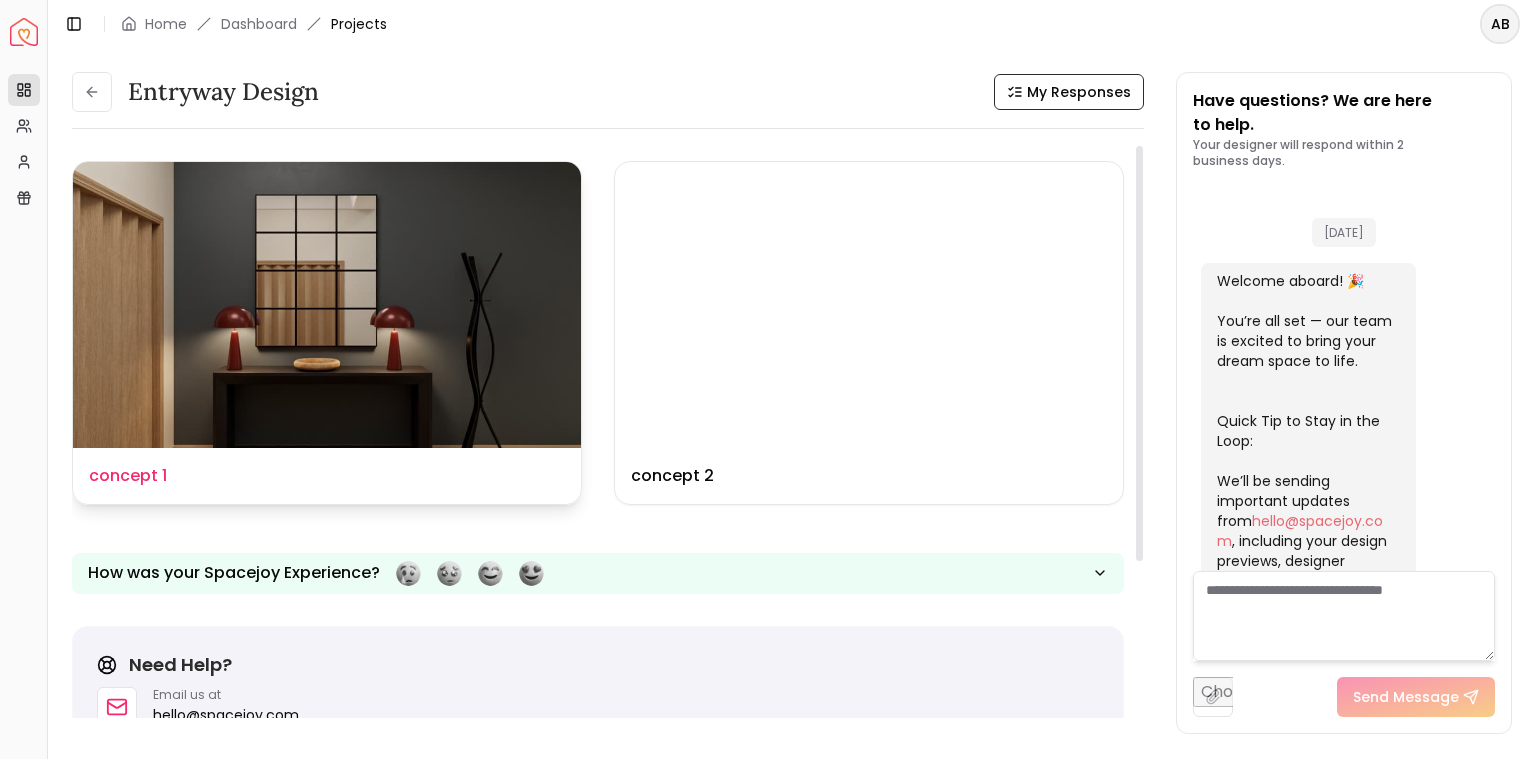 scroll, scrollTop: 2573, scrollLeft: 0, axis: vertical 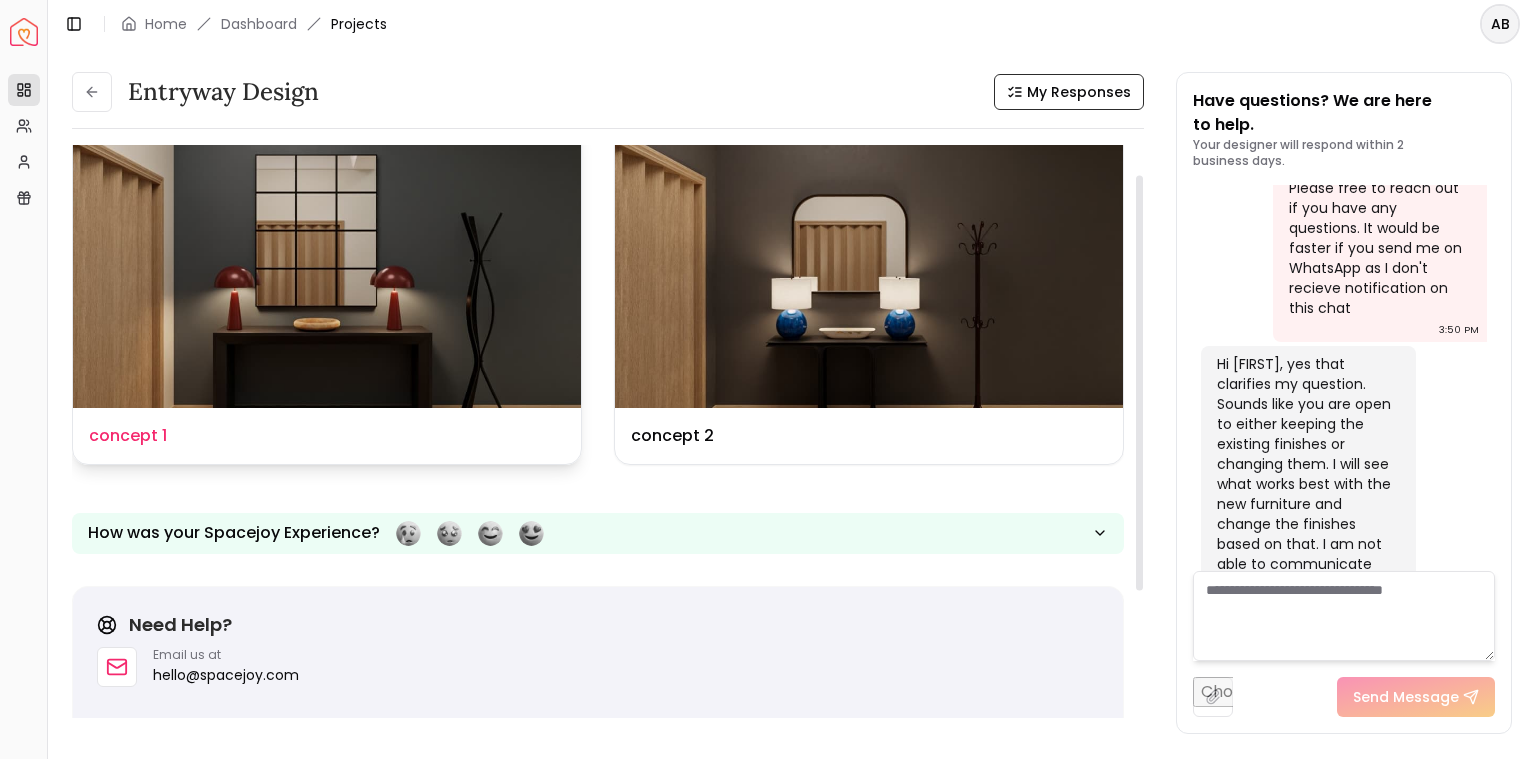click on "concept 1" at bounding box center (128, 436) 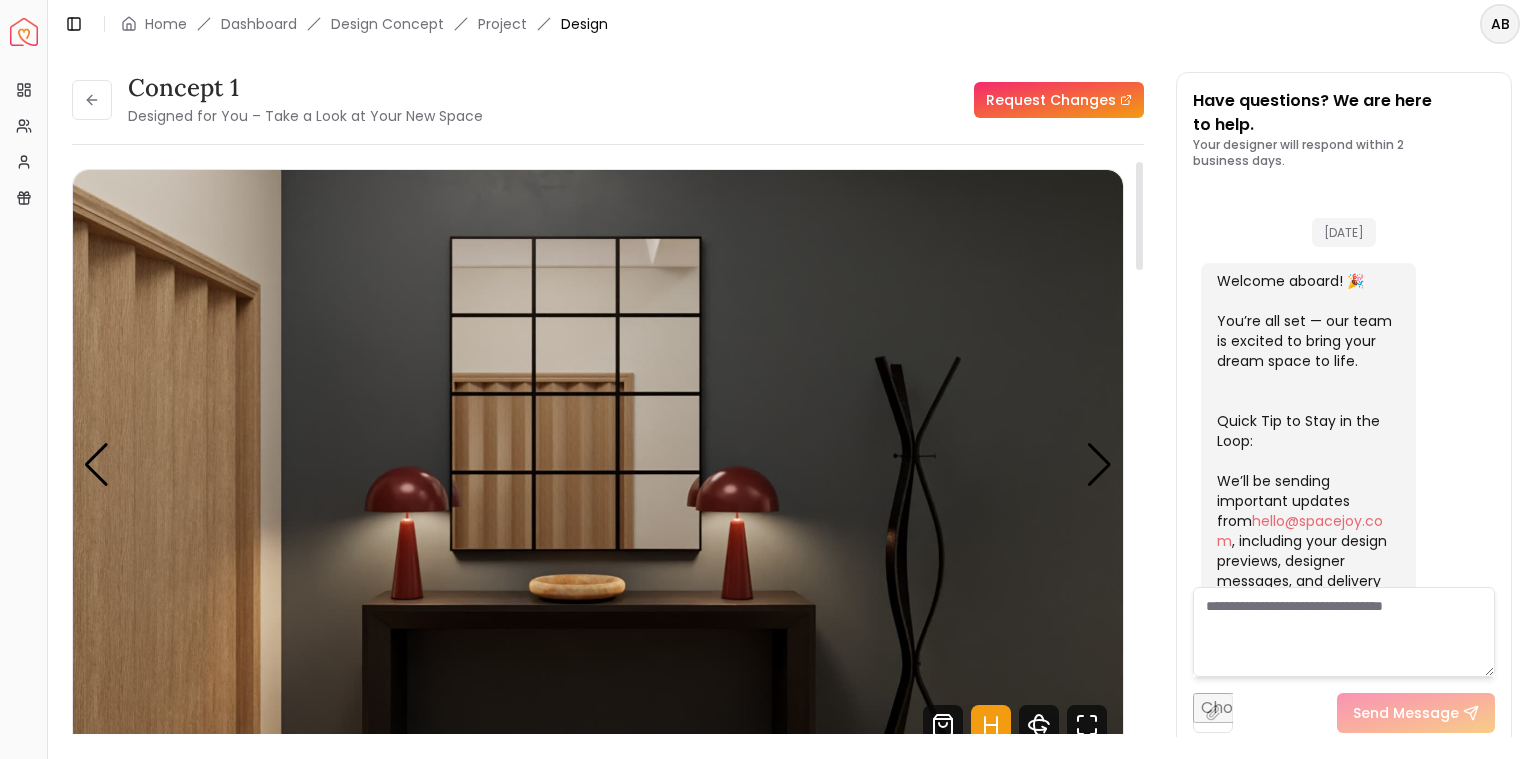 scroll, scrollTop: 2557, scrollLeft: 0, axis: vertical 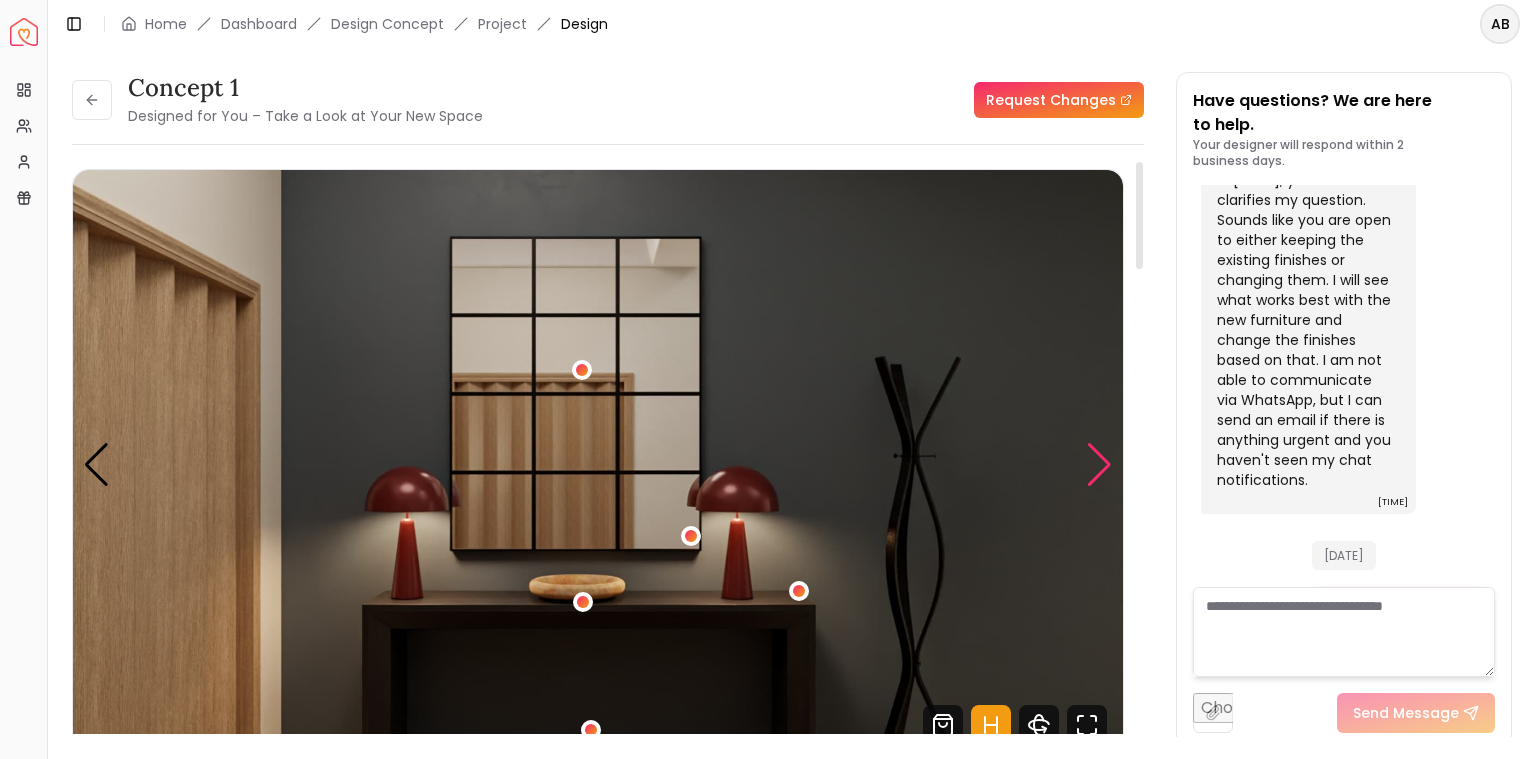 click at bounding box center (1099, 465) 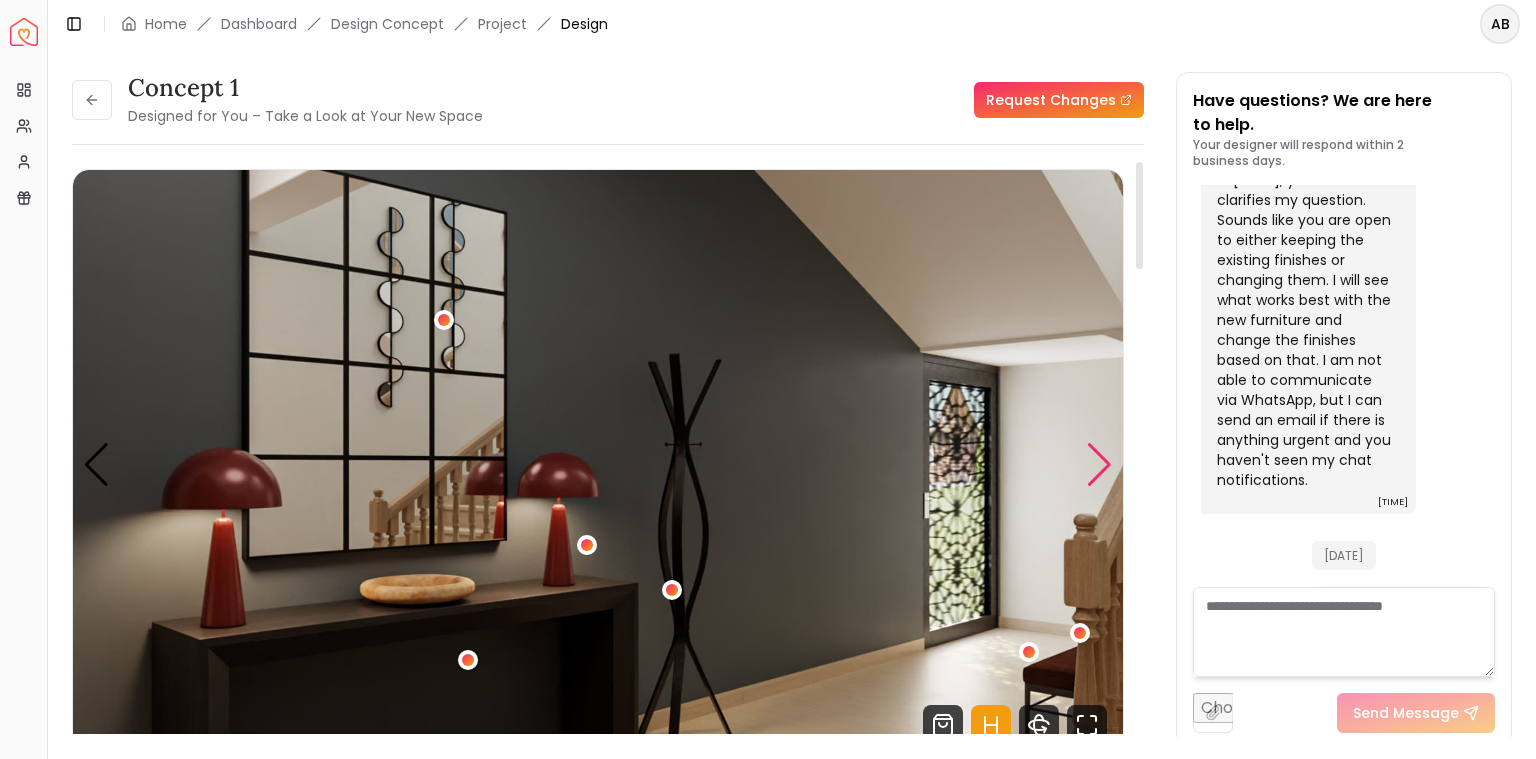 click at bounding box center (1099, 465) 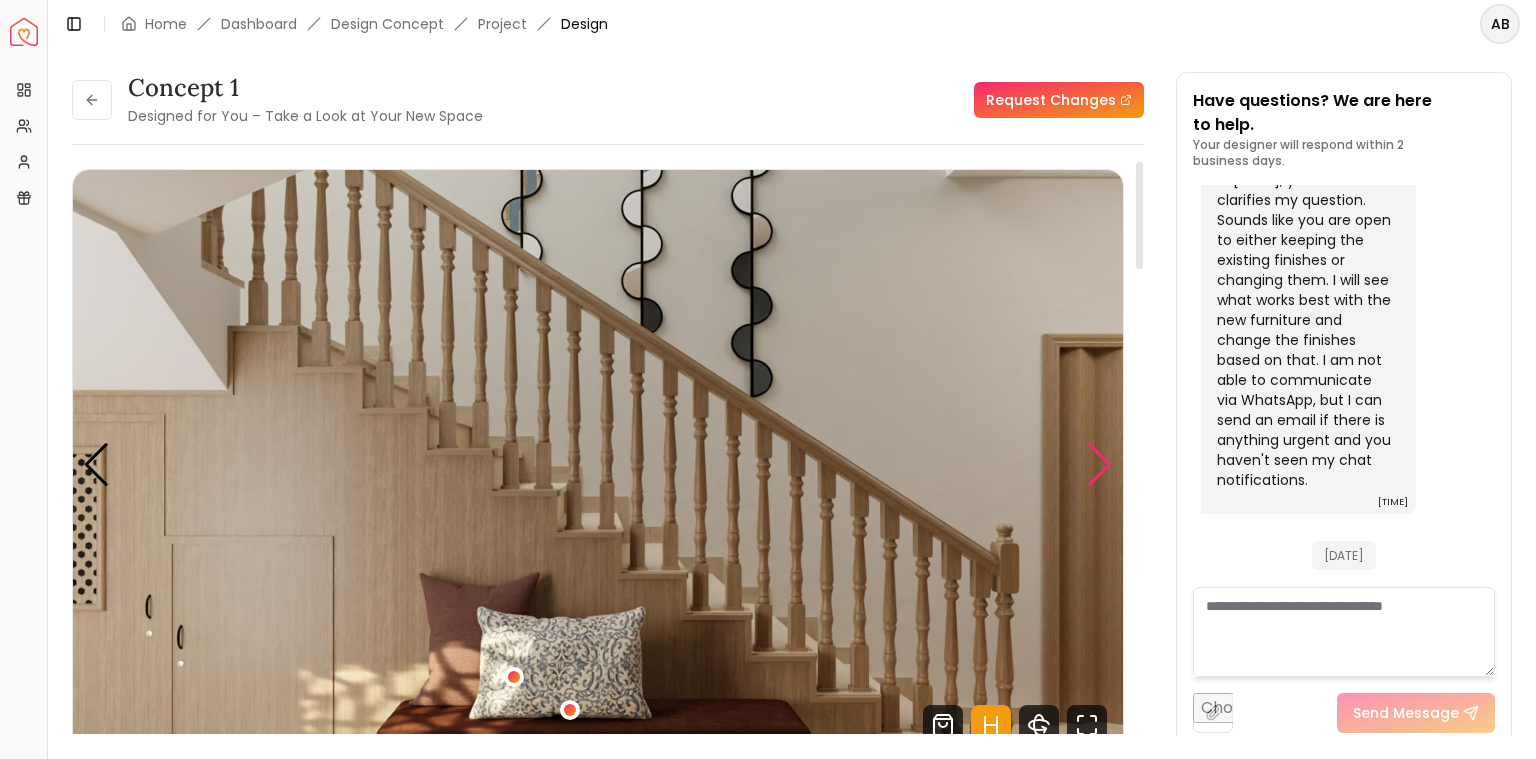 click at bounding box center (1099, 465) 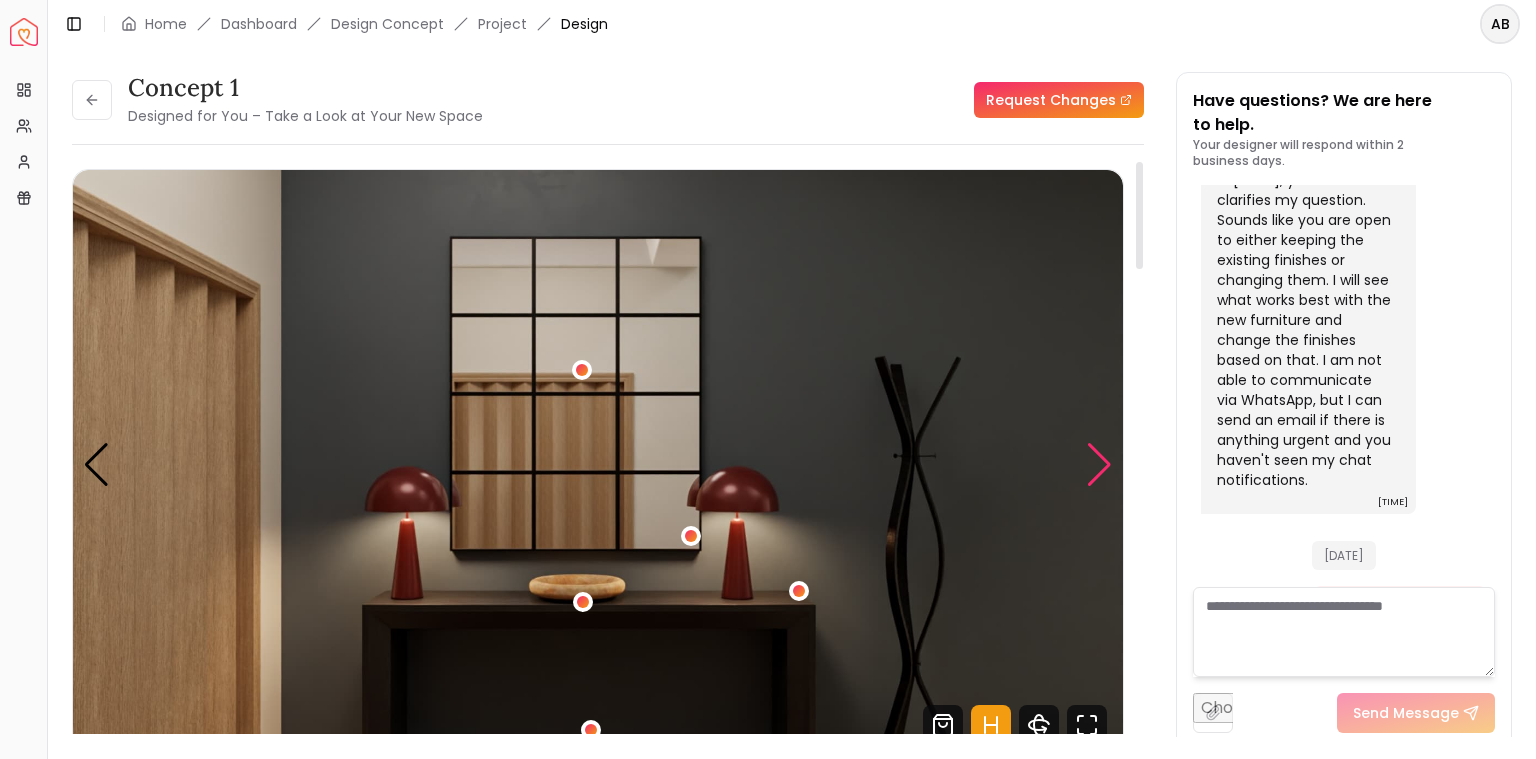 click at bounding box center [1099, 465] 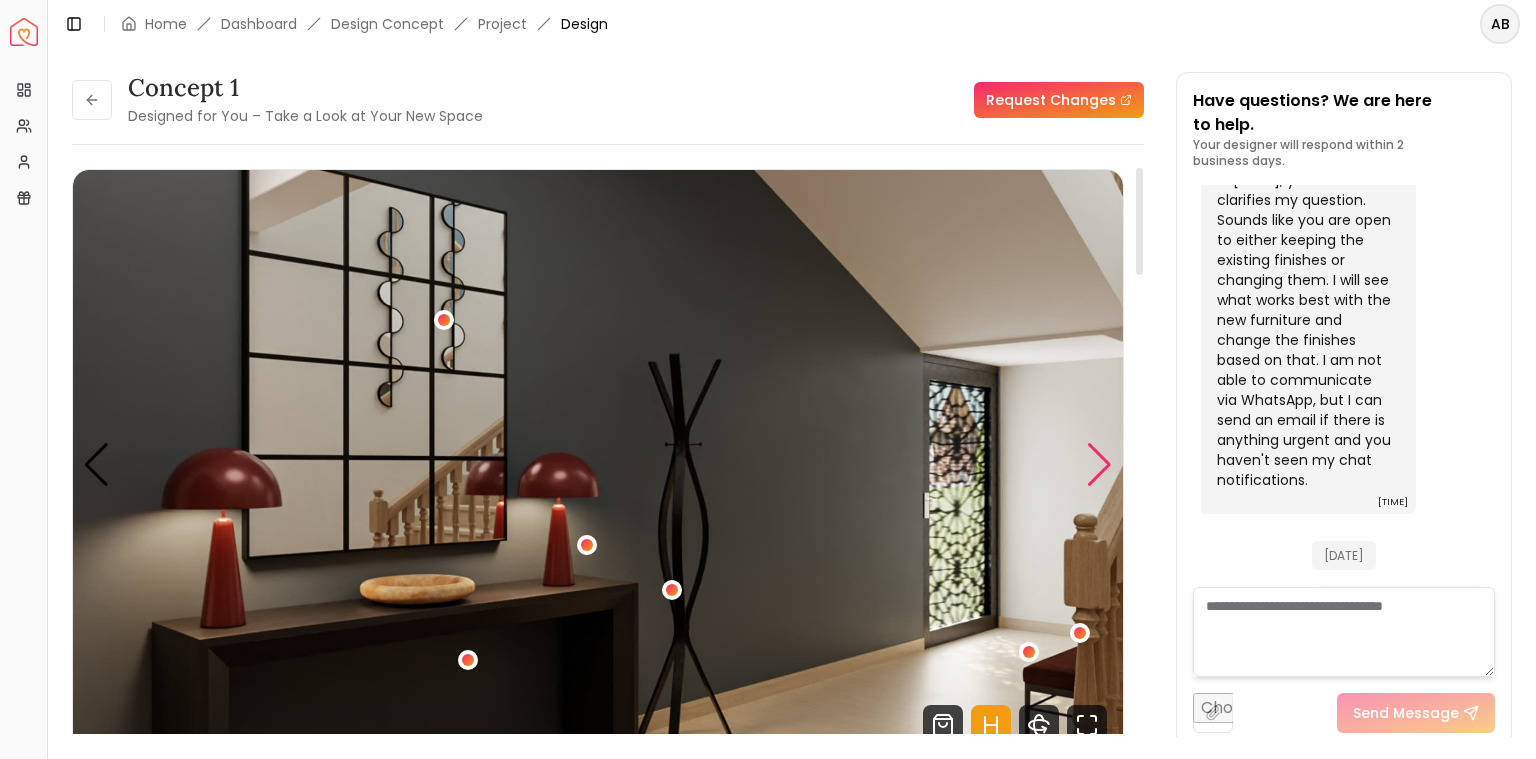 scroll, scrollTop: 100, scrollLeft: 0, axis: vertical 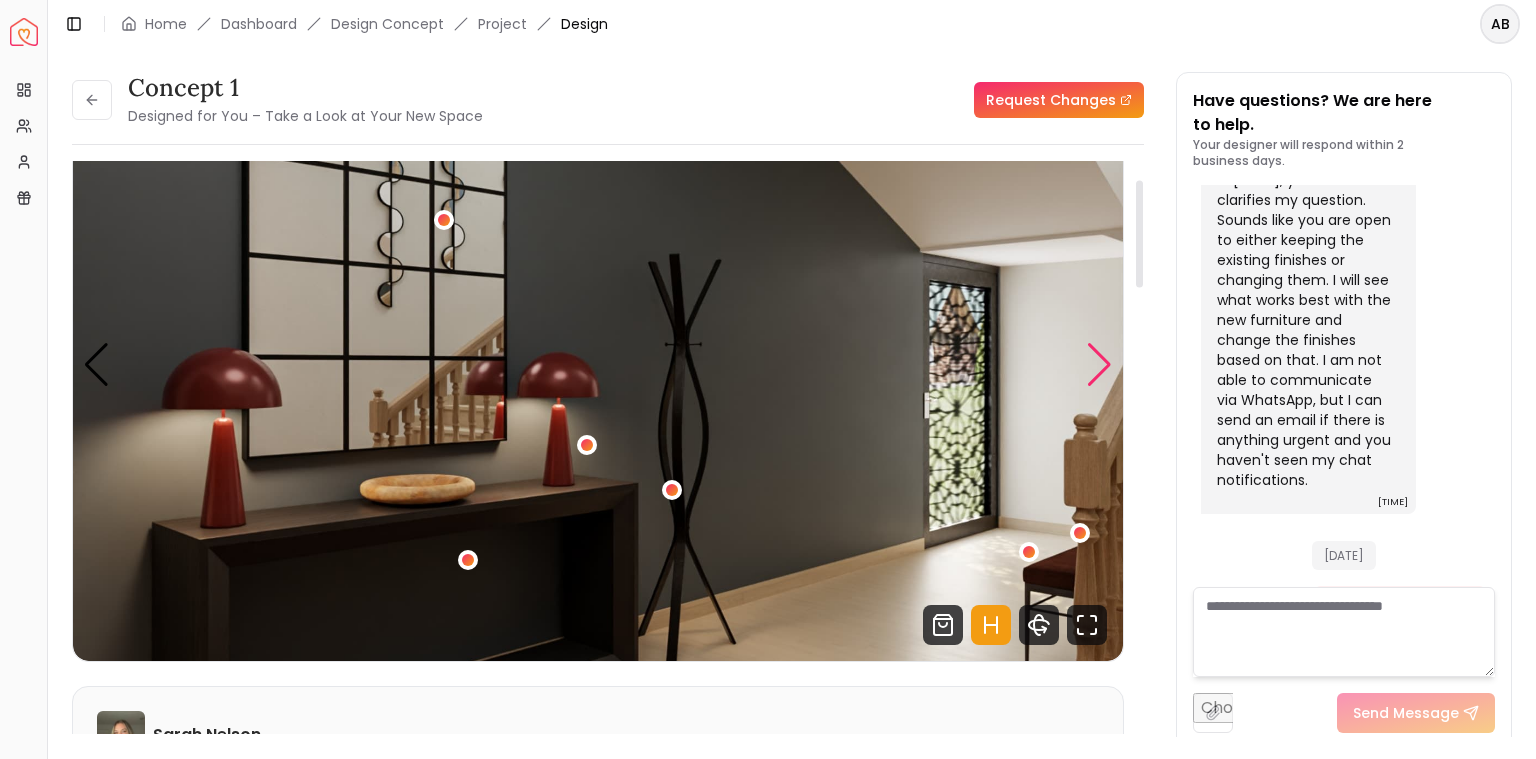 click at bounding box center (1099, 365) 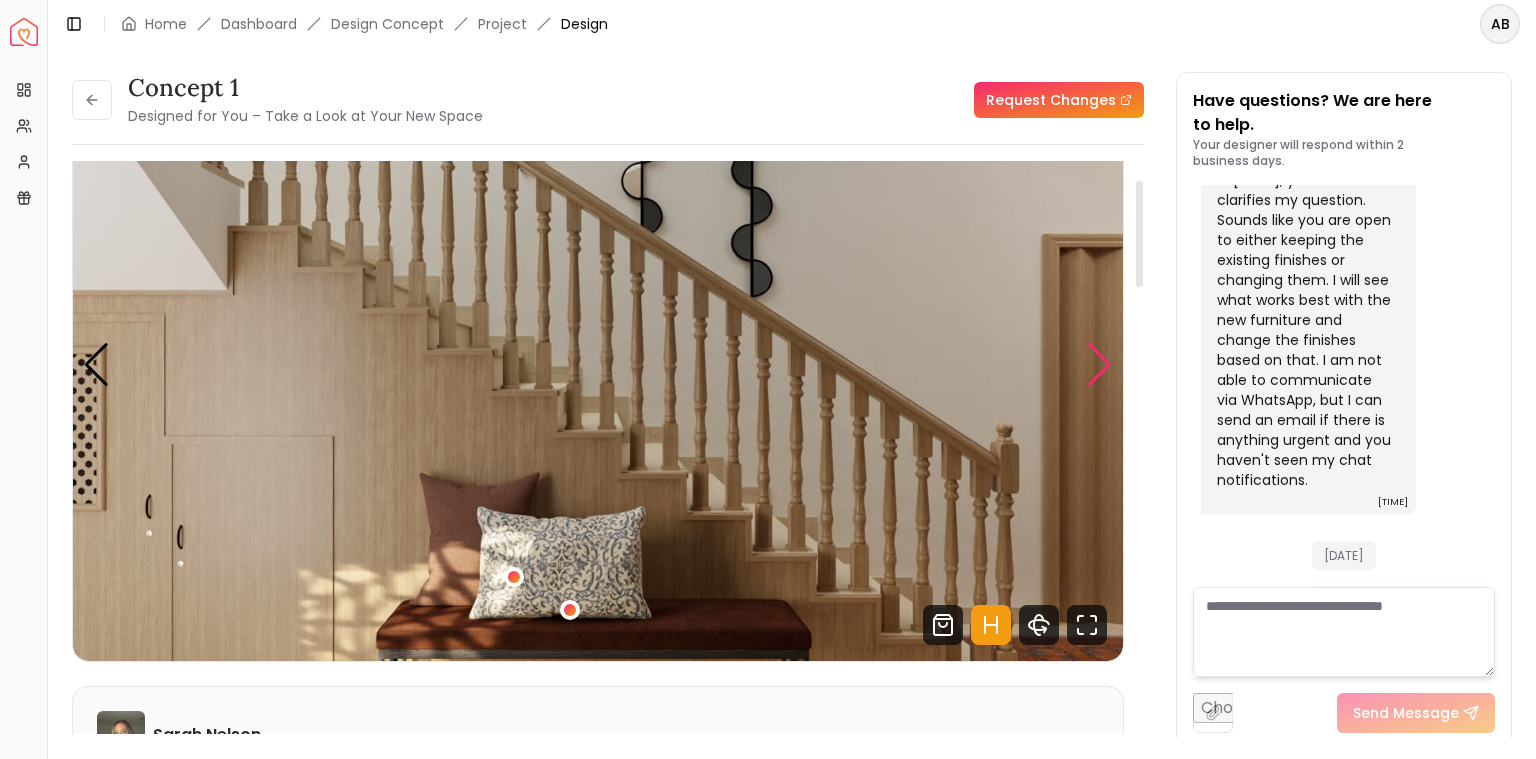 click at bounding box center [1099, 365] 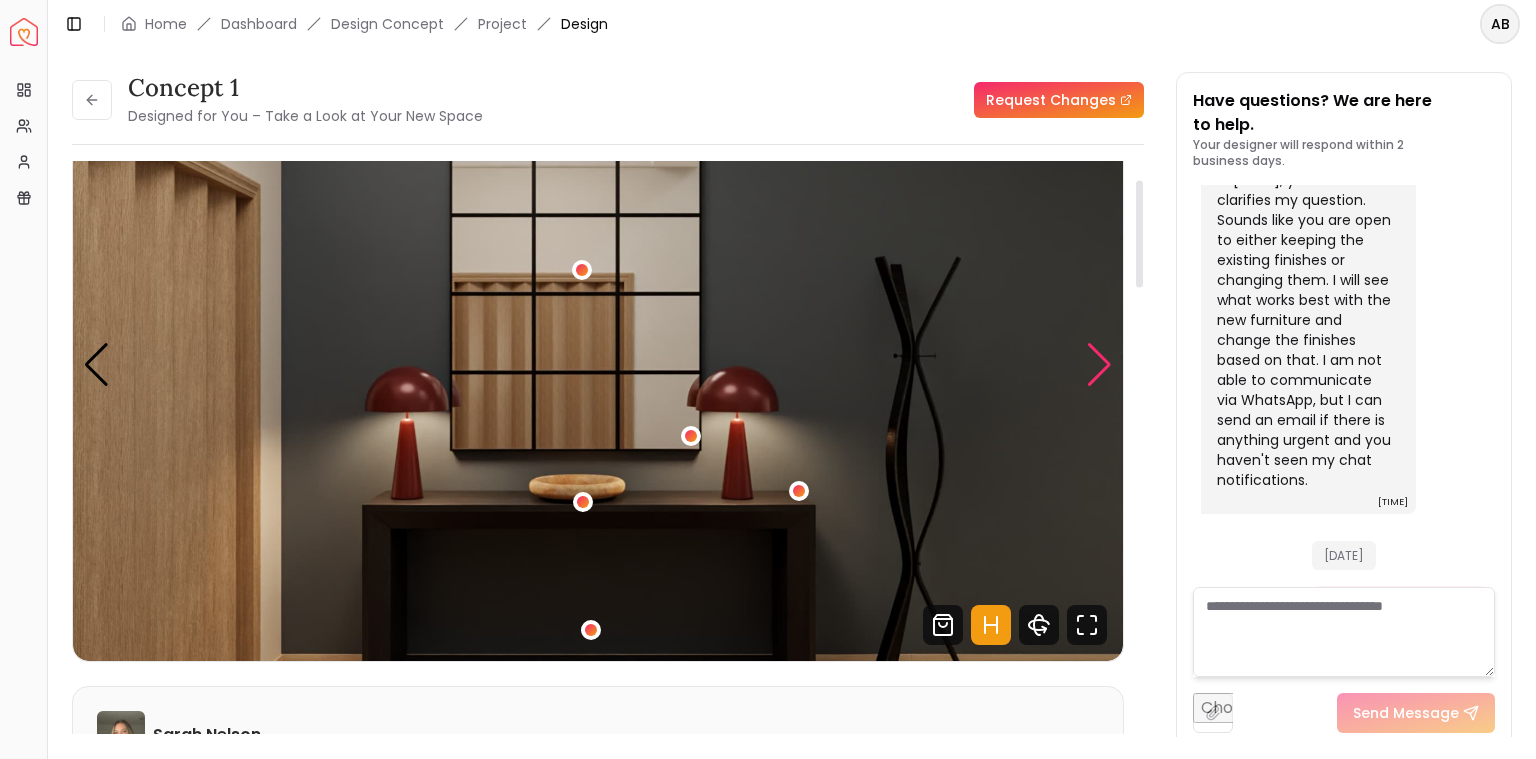 scroll, scrollTop: 0, scrollLeft: 0, axis: both 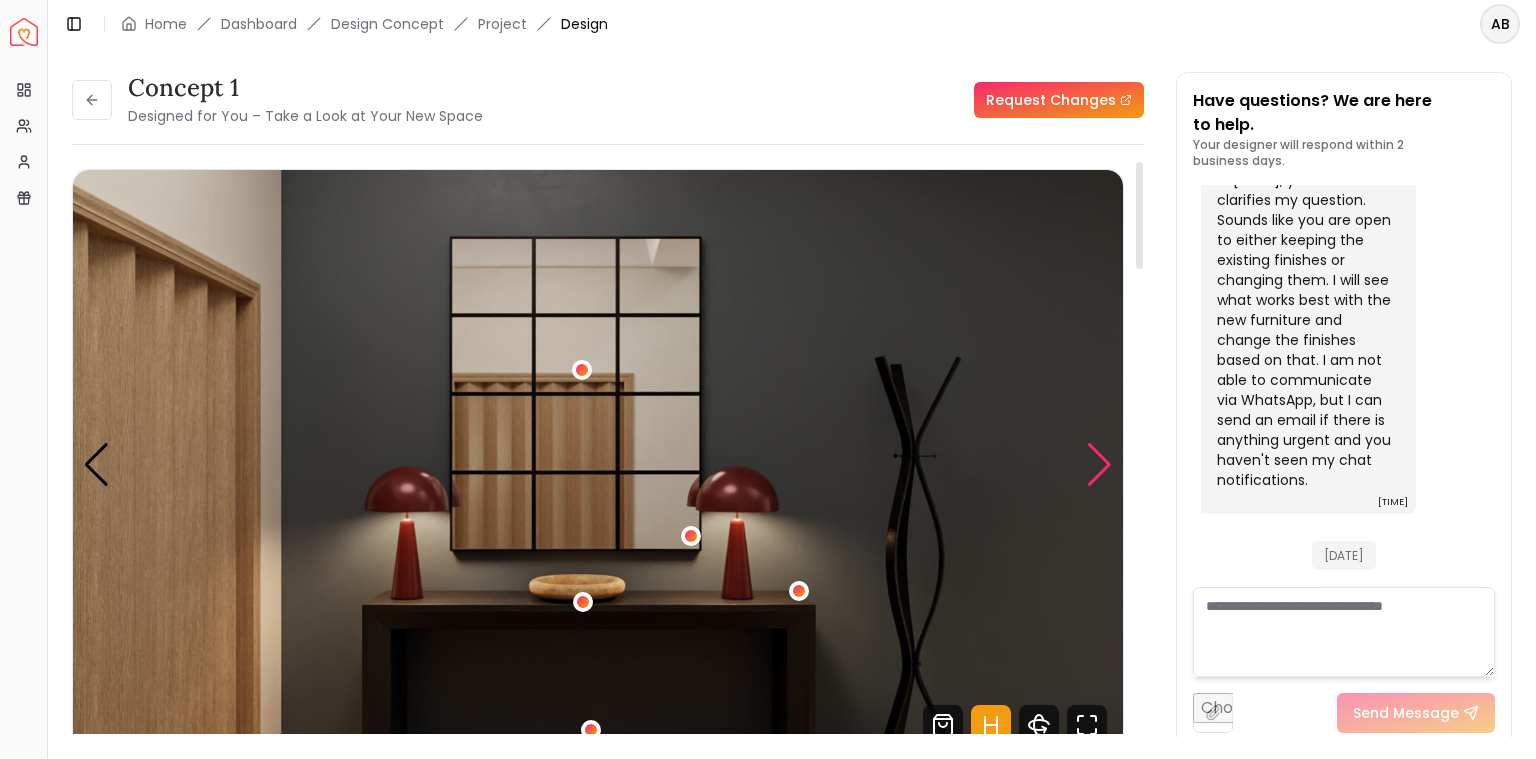 click at bounding box center [1099, 465] 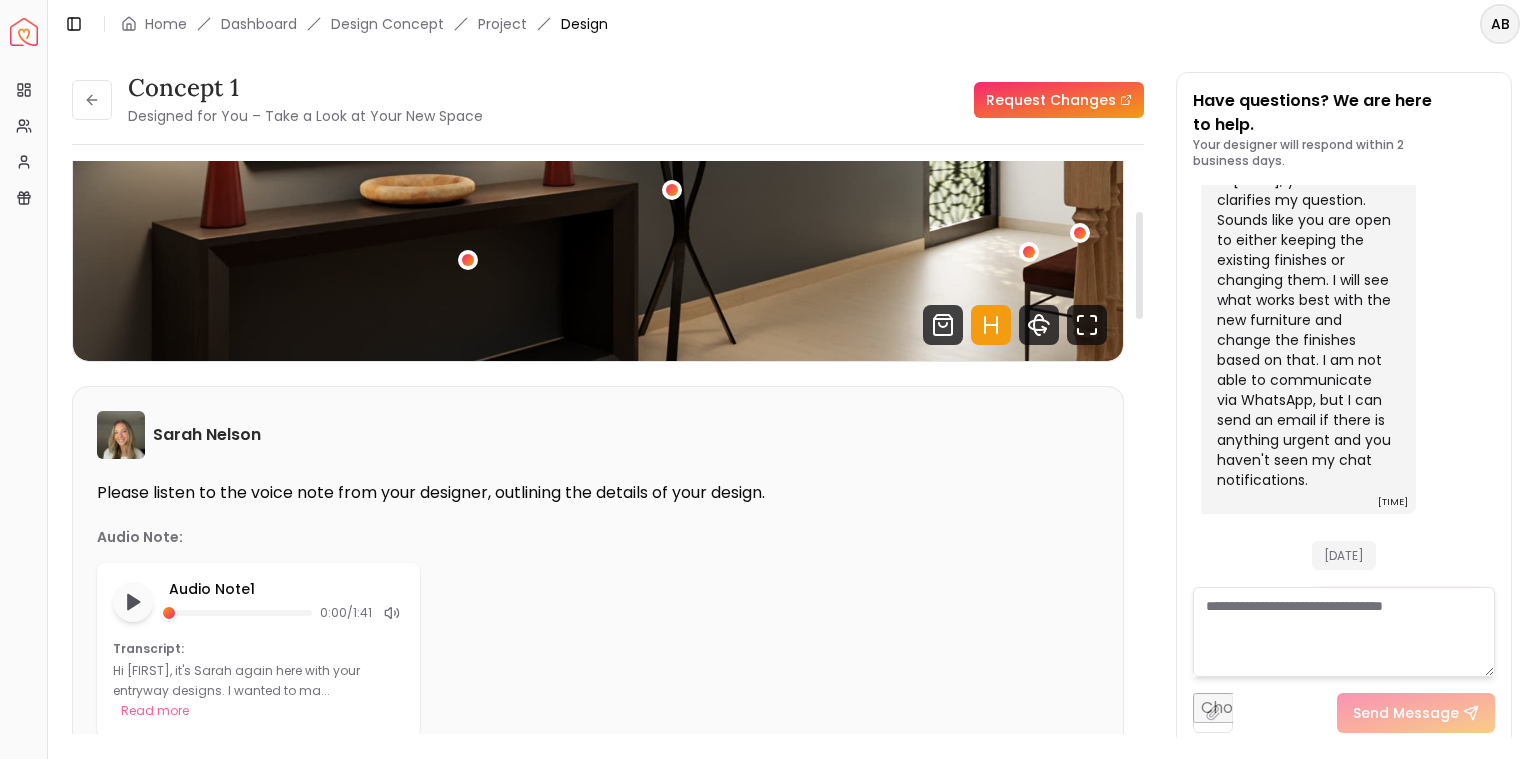 scroll, scrollTop: 200, scrollLeft: 0, axis: vertical 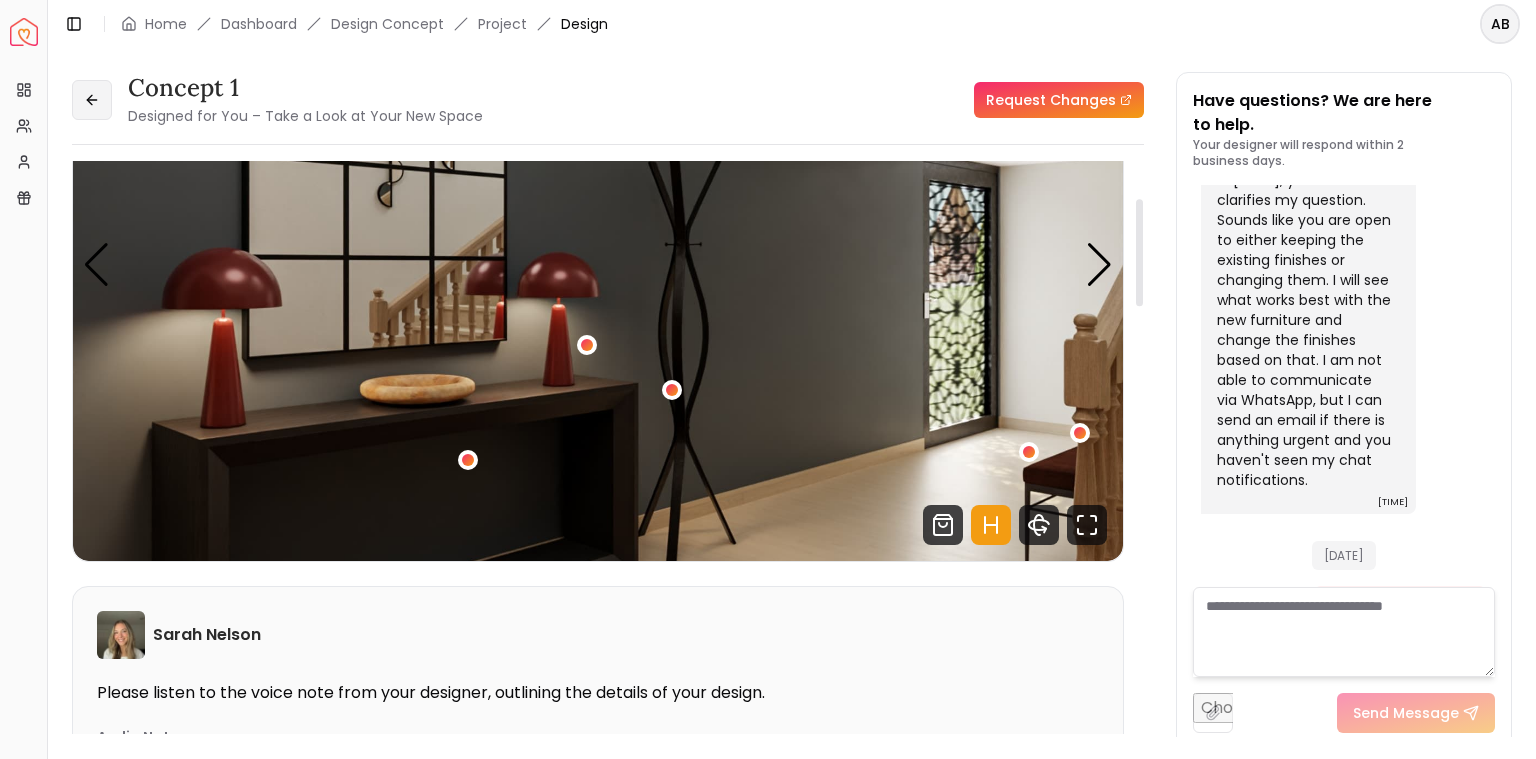 click at bounding box center [92, 100] 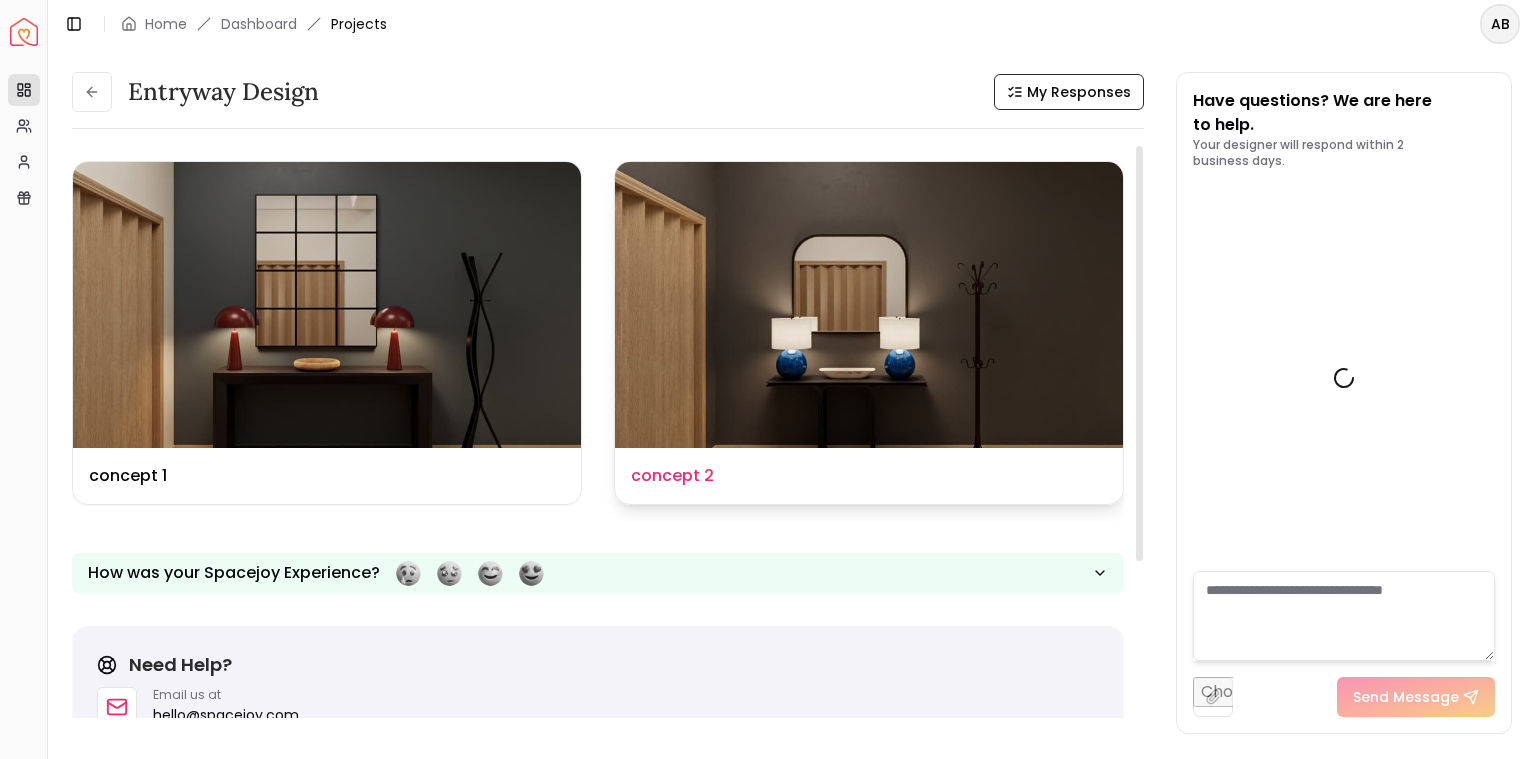 scroll, scrollTop: 2573, scrollLeft: 0, axis: vertical 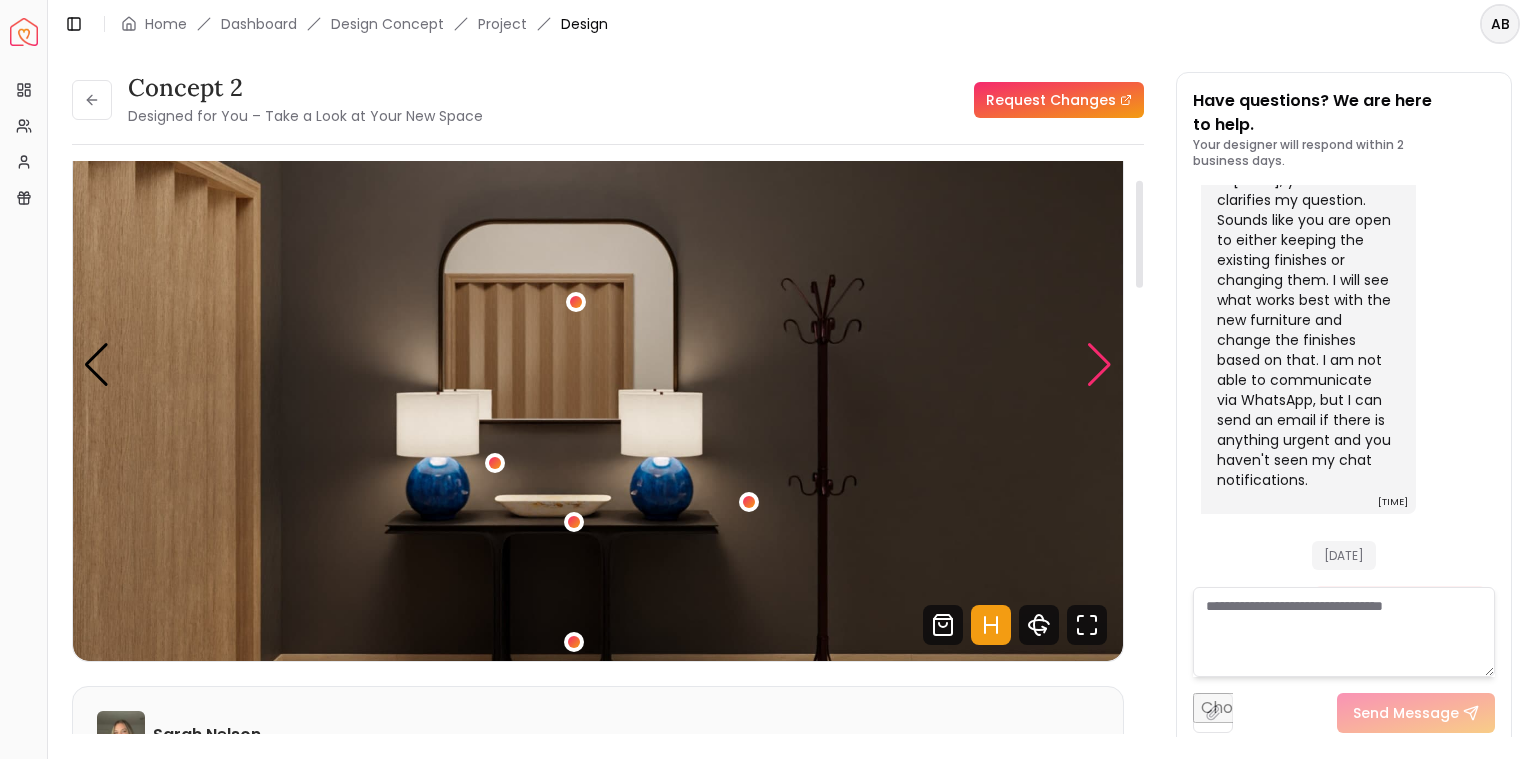 click at bounding box center (1099, 365) 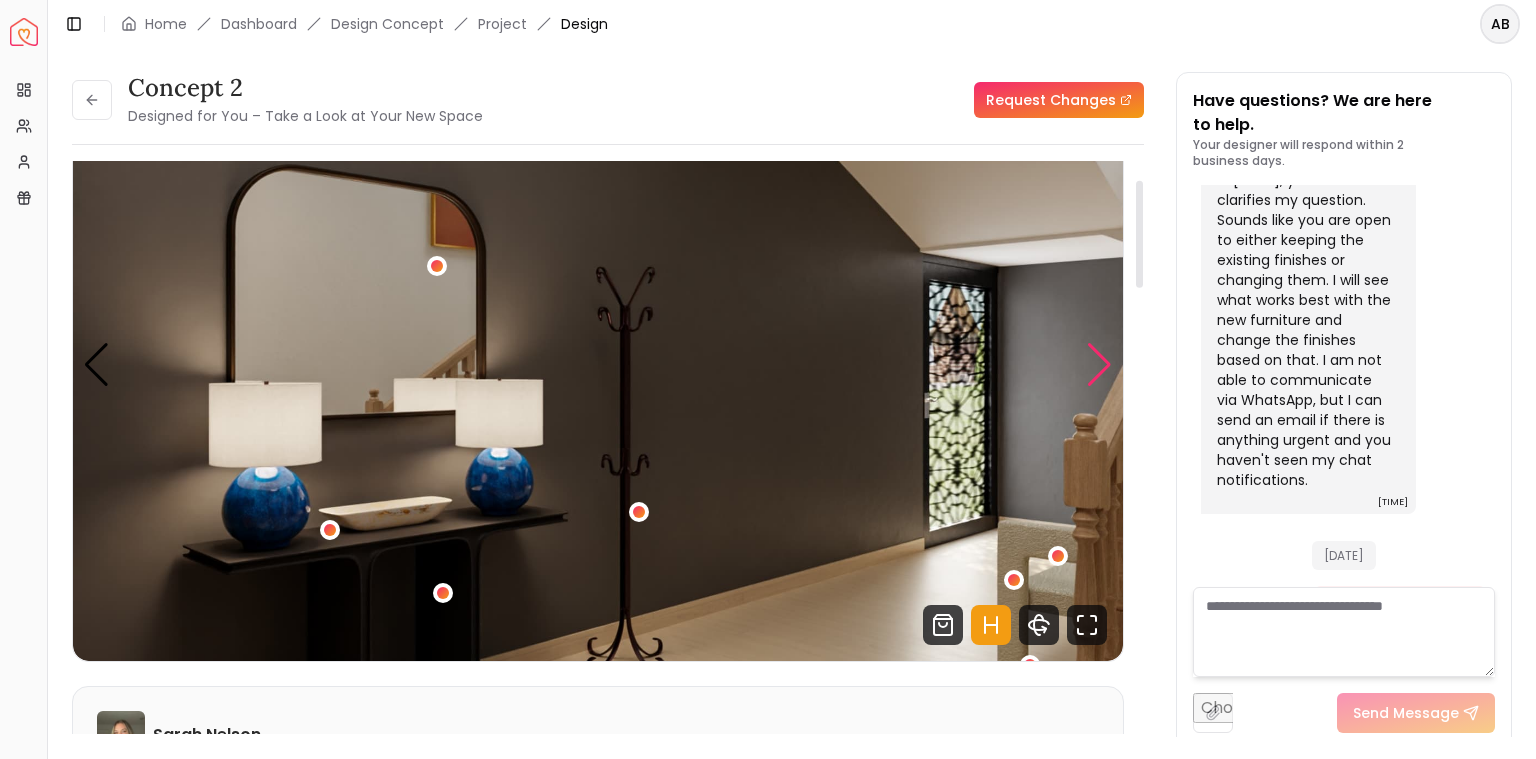 click at bounding box center [1099, 365] 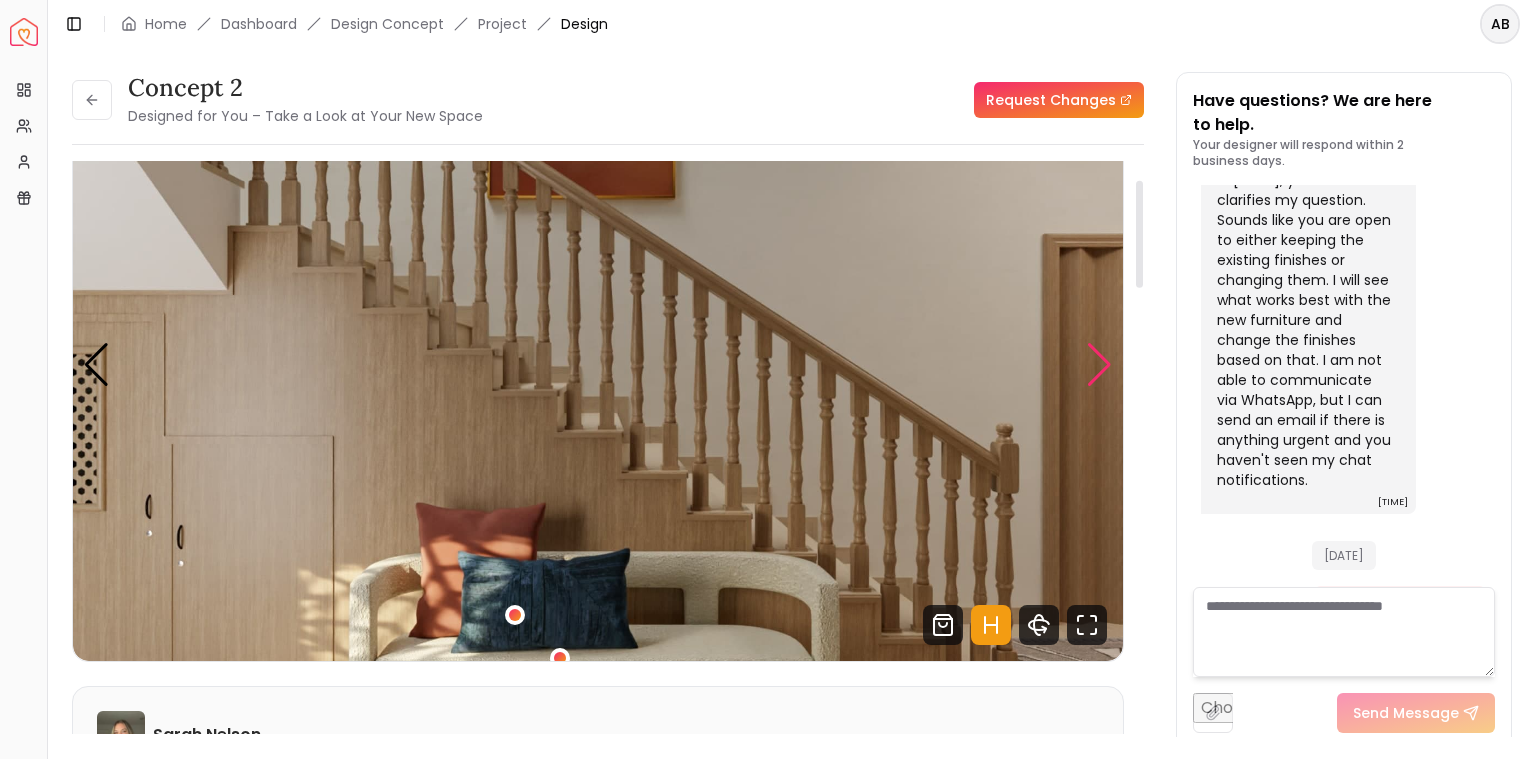 click at bounding box center [1099, 365] 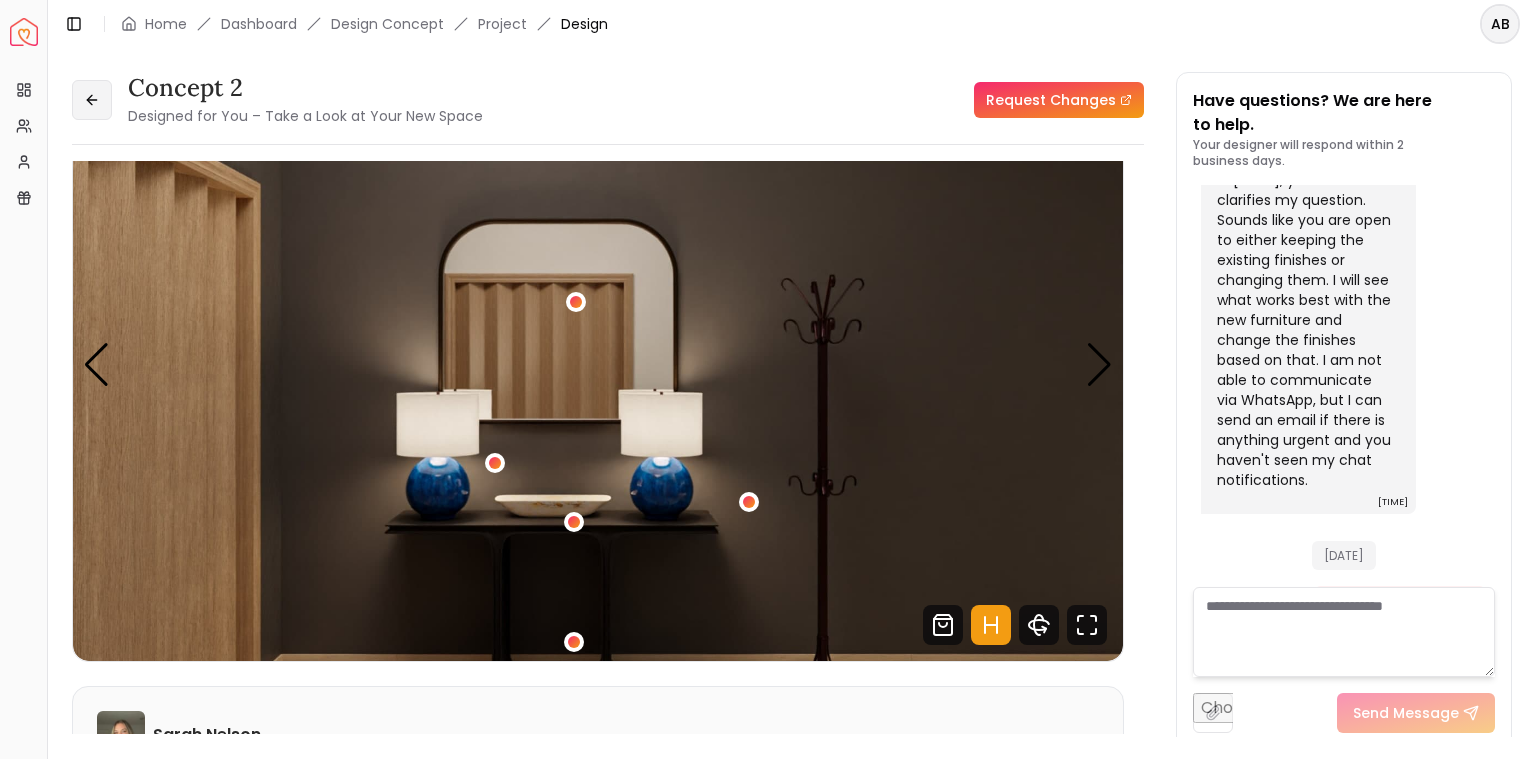 click 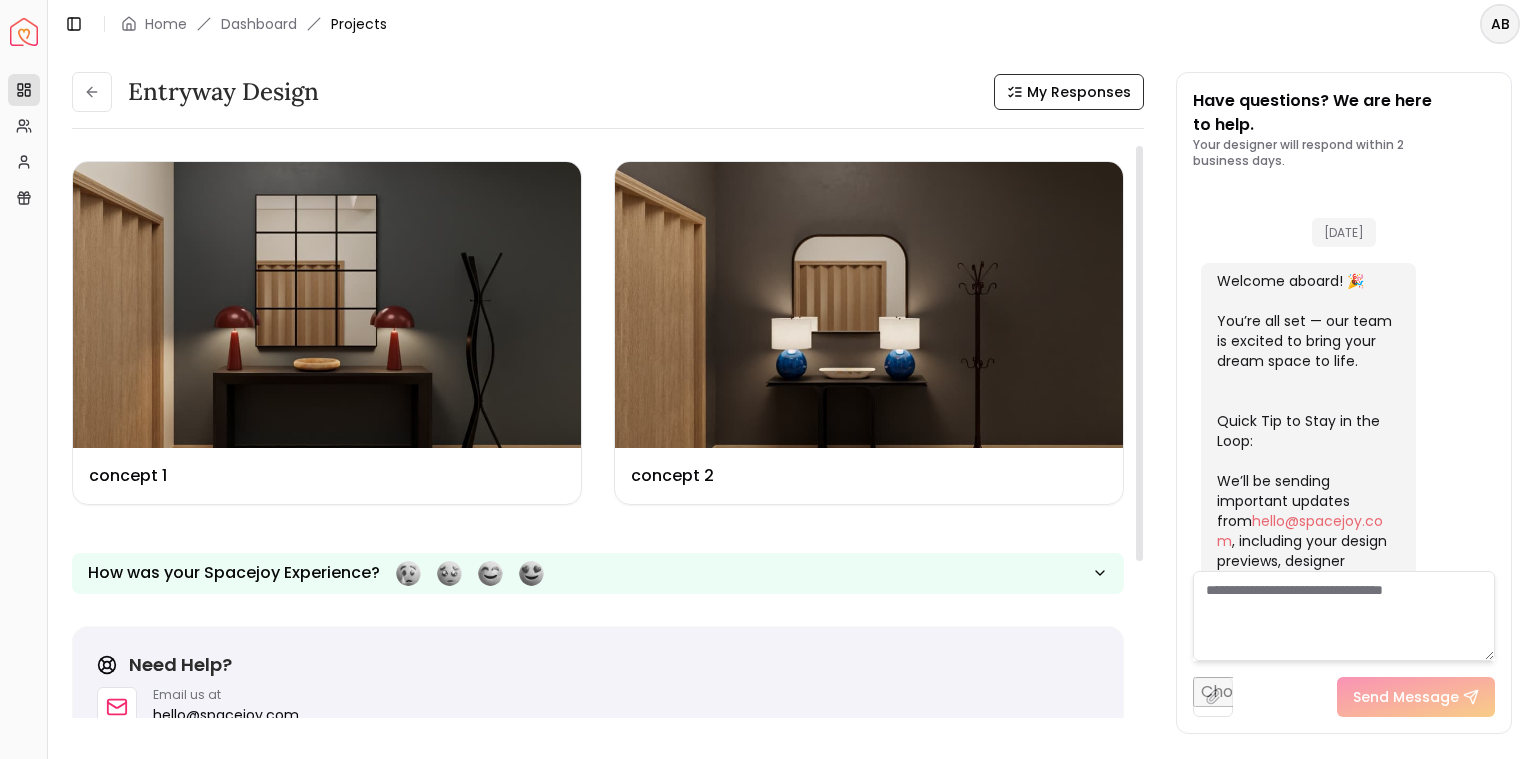 scroll, scrollTop: 2573, scrollLeft: 0, axis: vertical 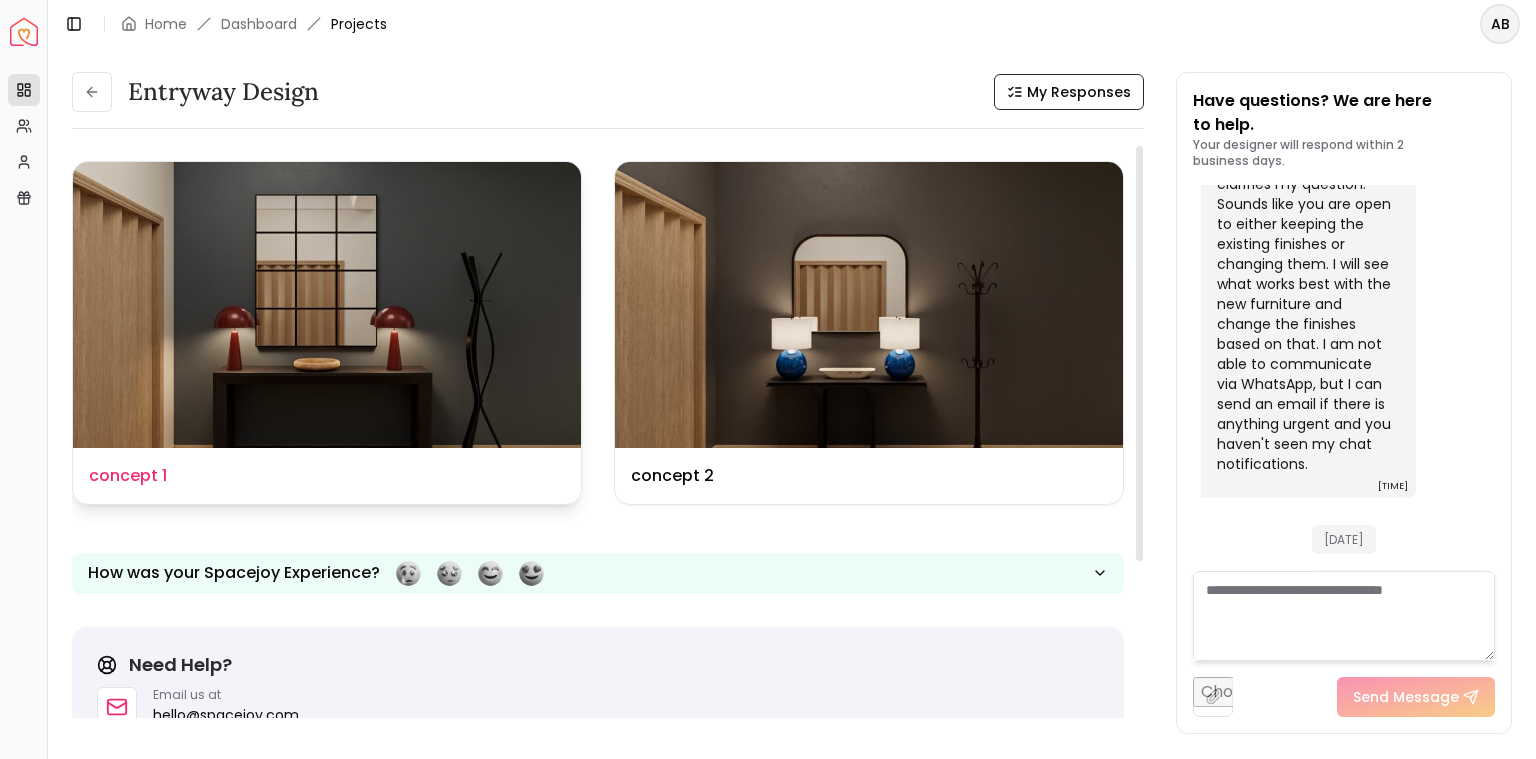 click on "Design Name concept 1" at bounding box center (327, 476) 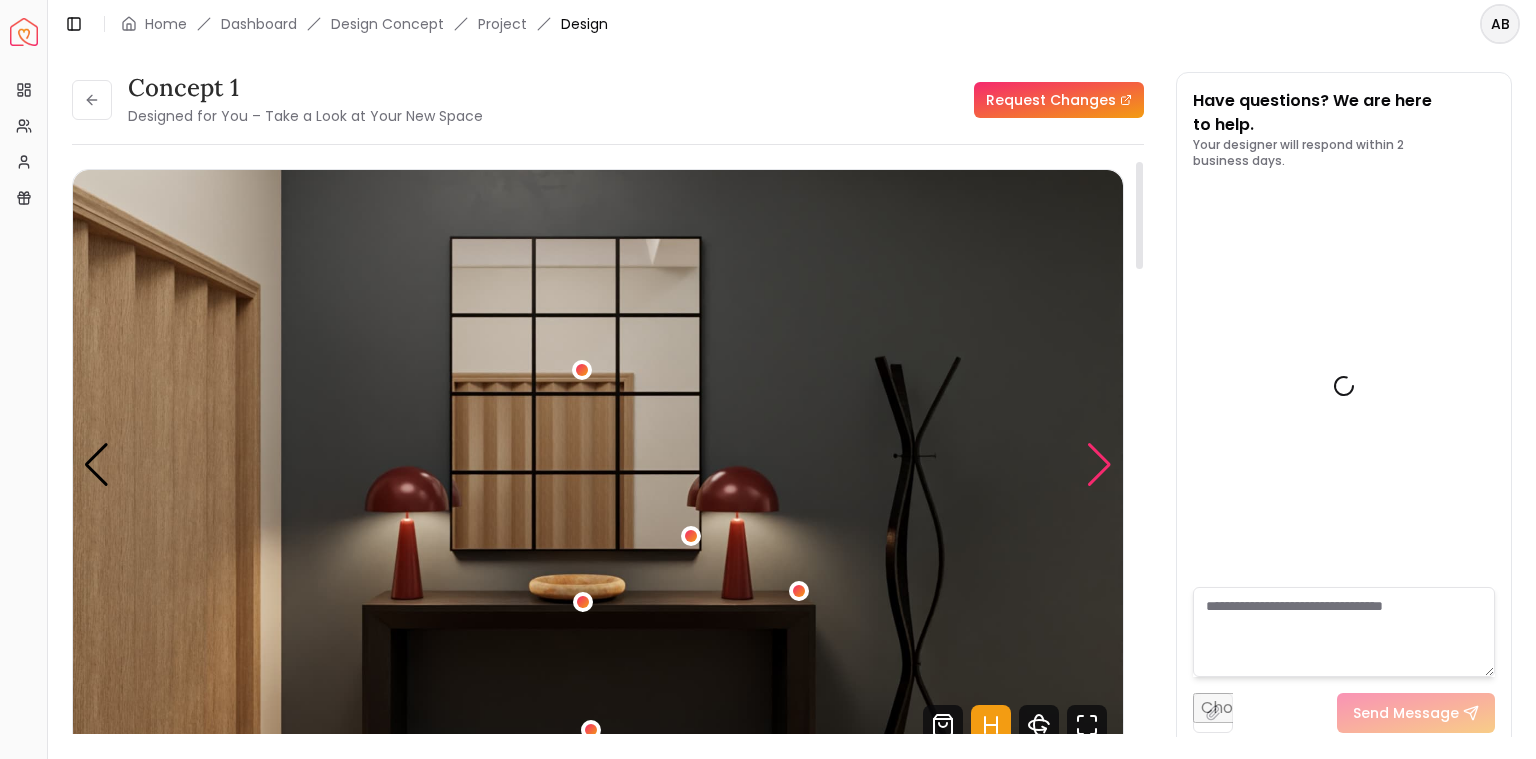 click at bounding box center [1099, 465] 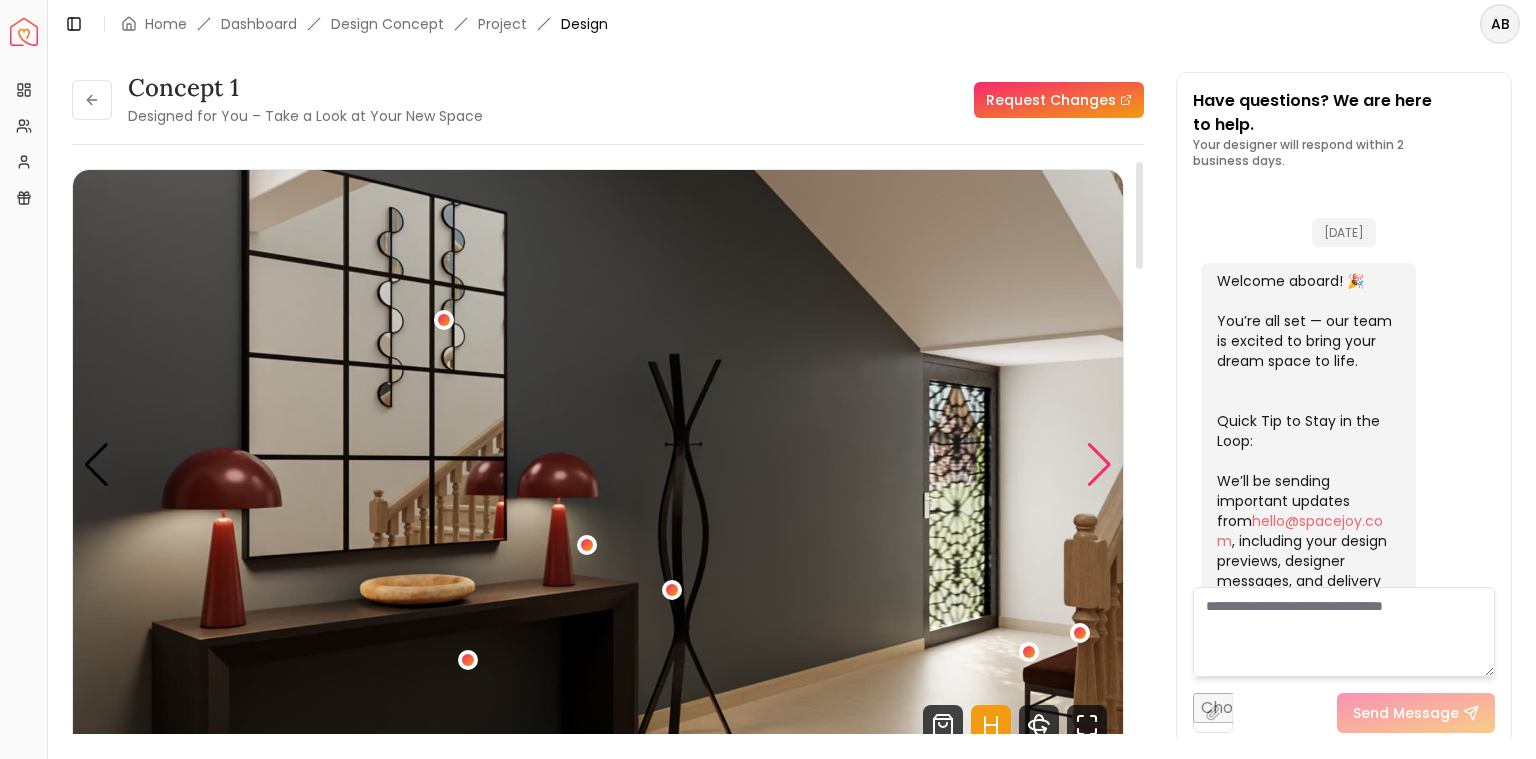 scroll, scrollTop: 2557, scrollLeft: 0, axis: vertical 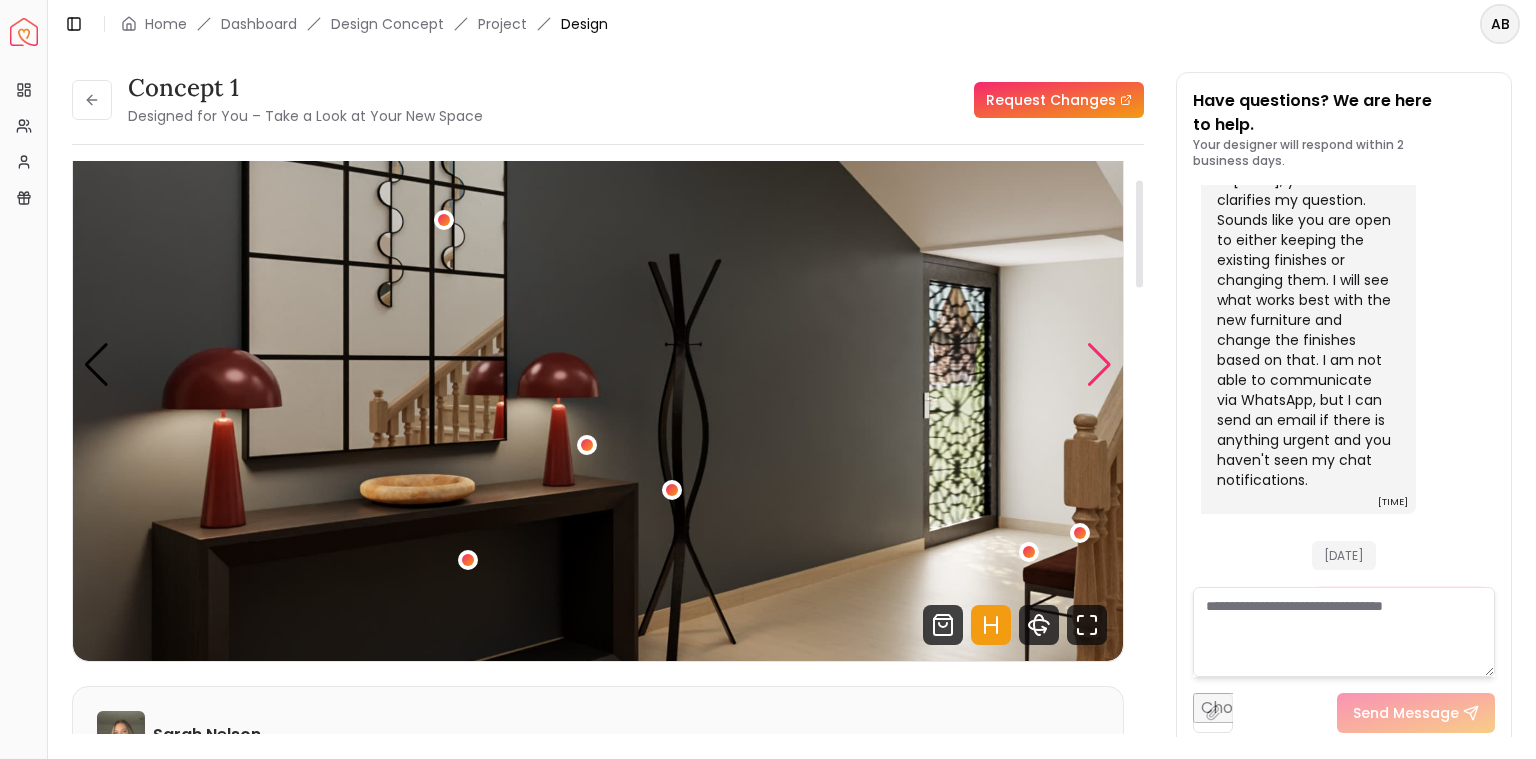 click at bounding box center (1099, 365) 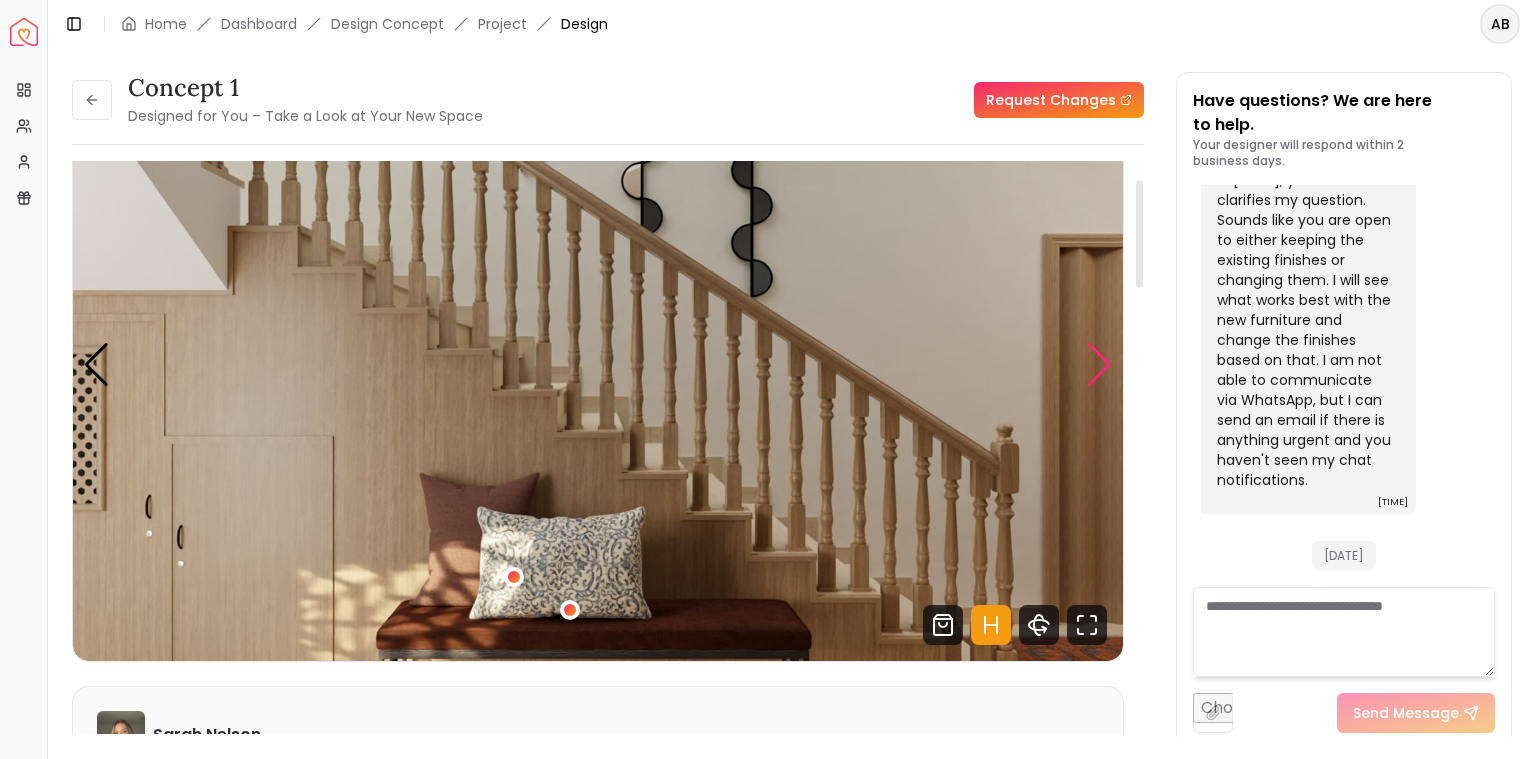 click at bounding box center [1099, 365] 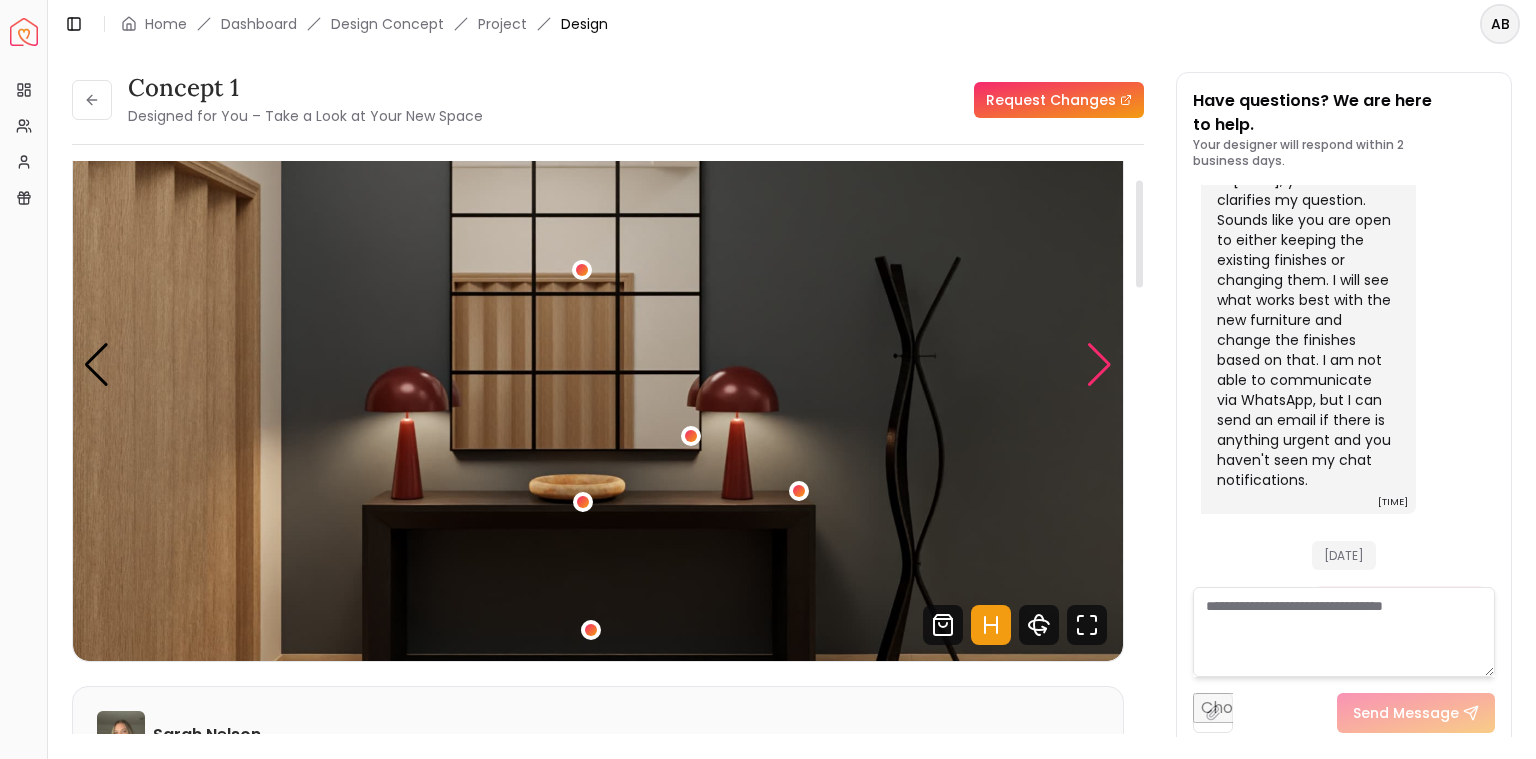 click at bounding box center (1099, 365) 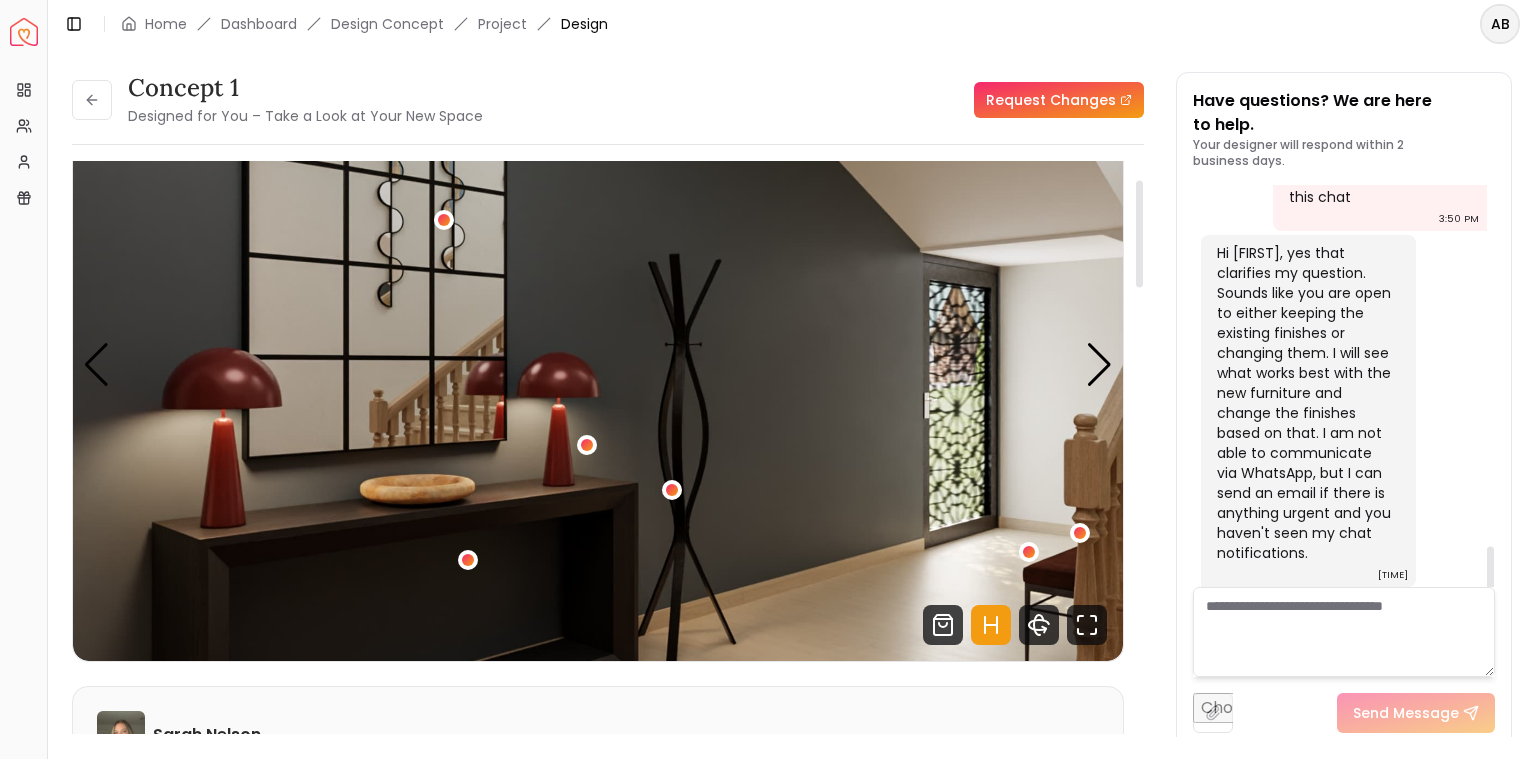 scroll, scrollTop: 2457, scrollLeft: 0, axis: vertical 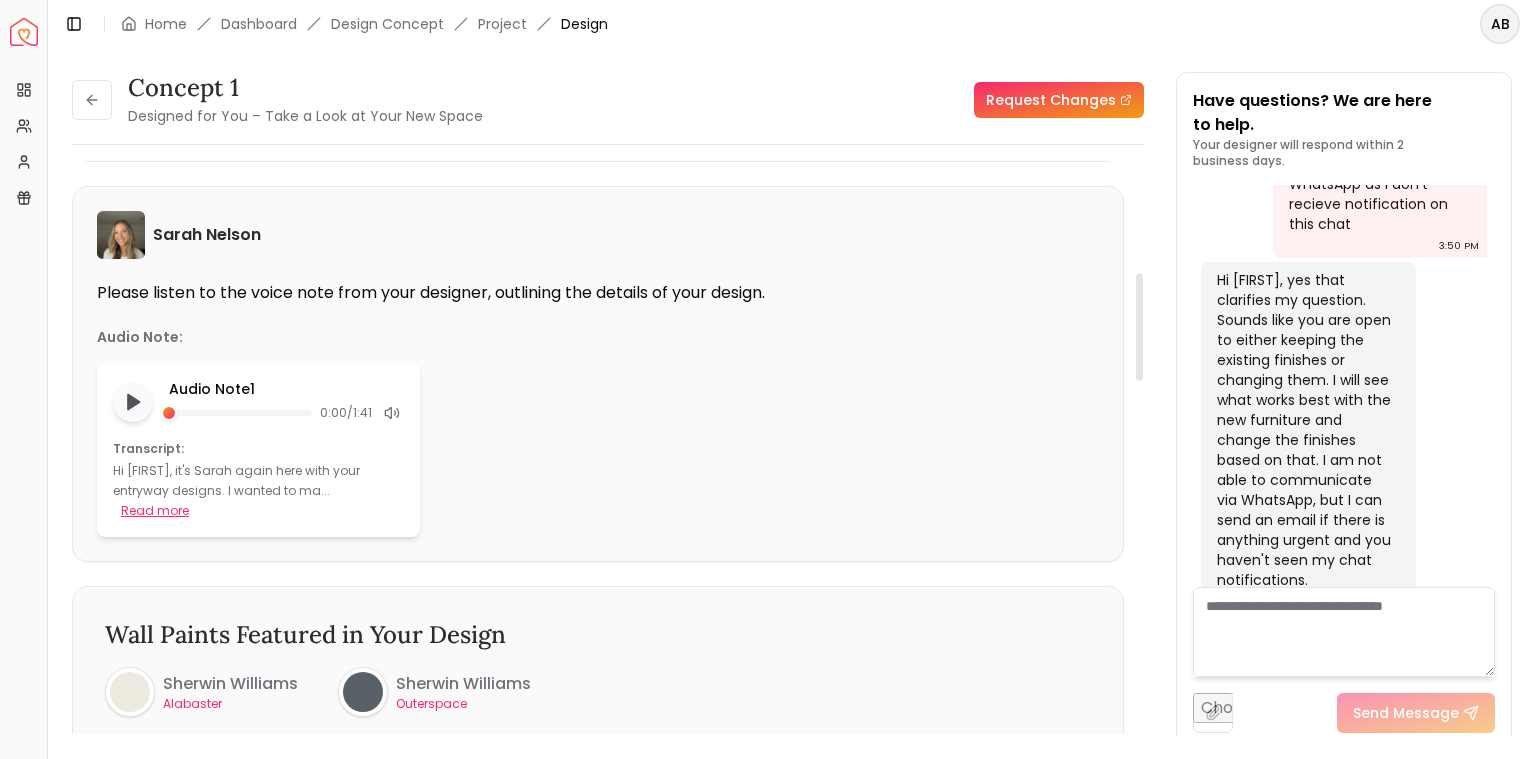 click on "Read more" at bounding box center [155, 511] 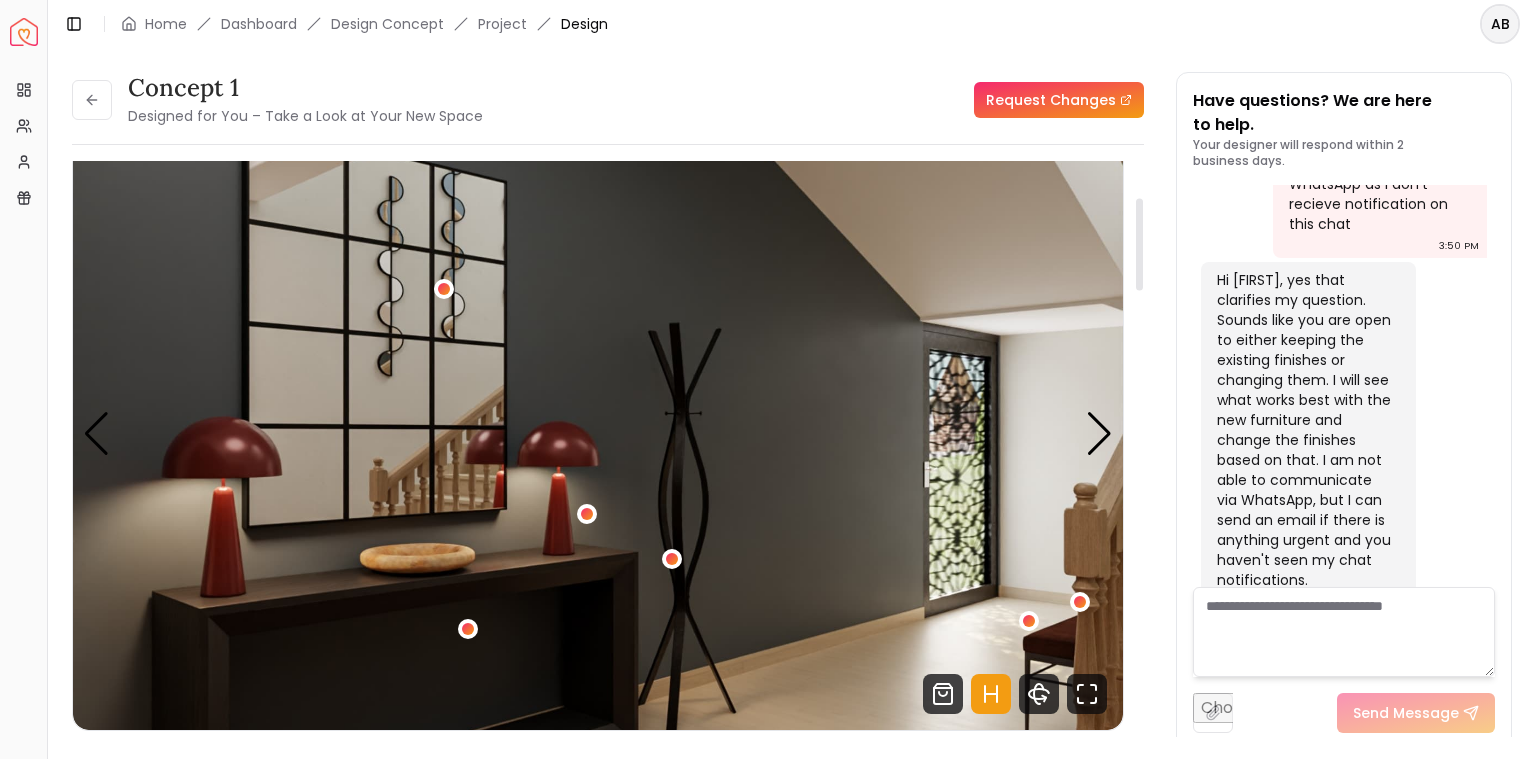 scroll, scrollTop: 0, scrollLeft: 0, axis: both 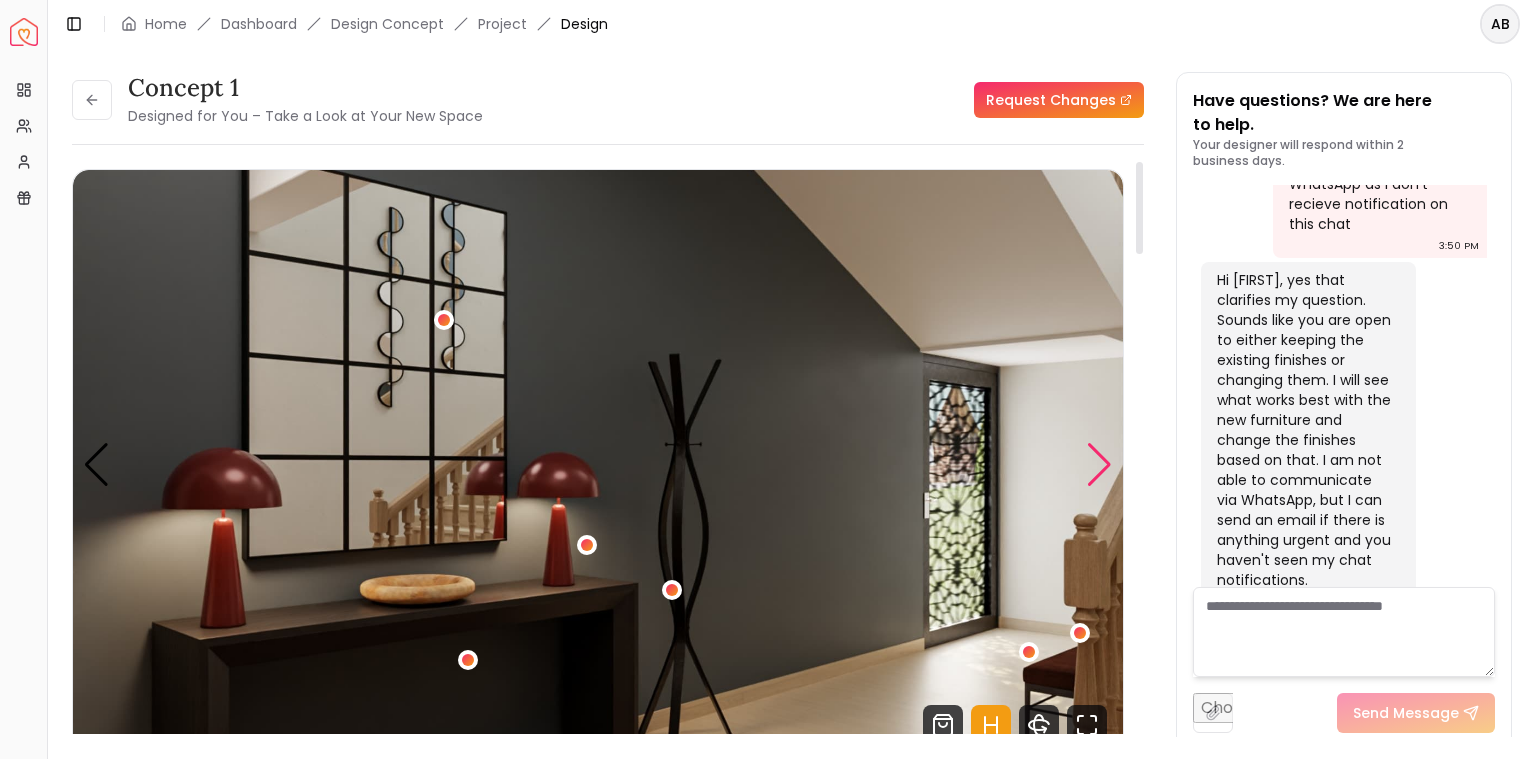 click at bounding box center (1099, 465) 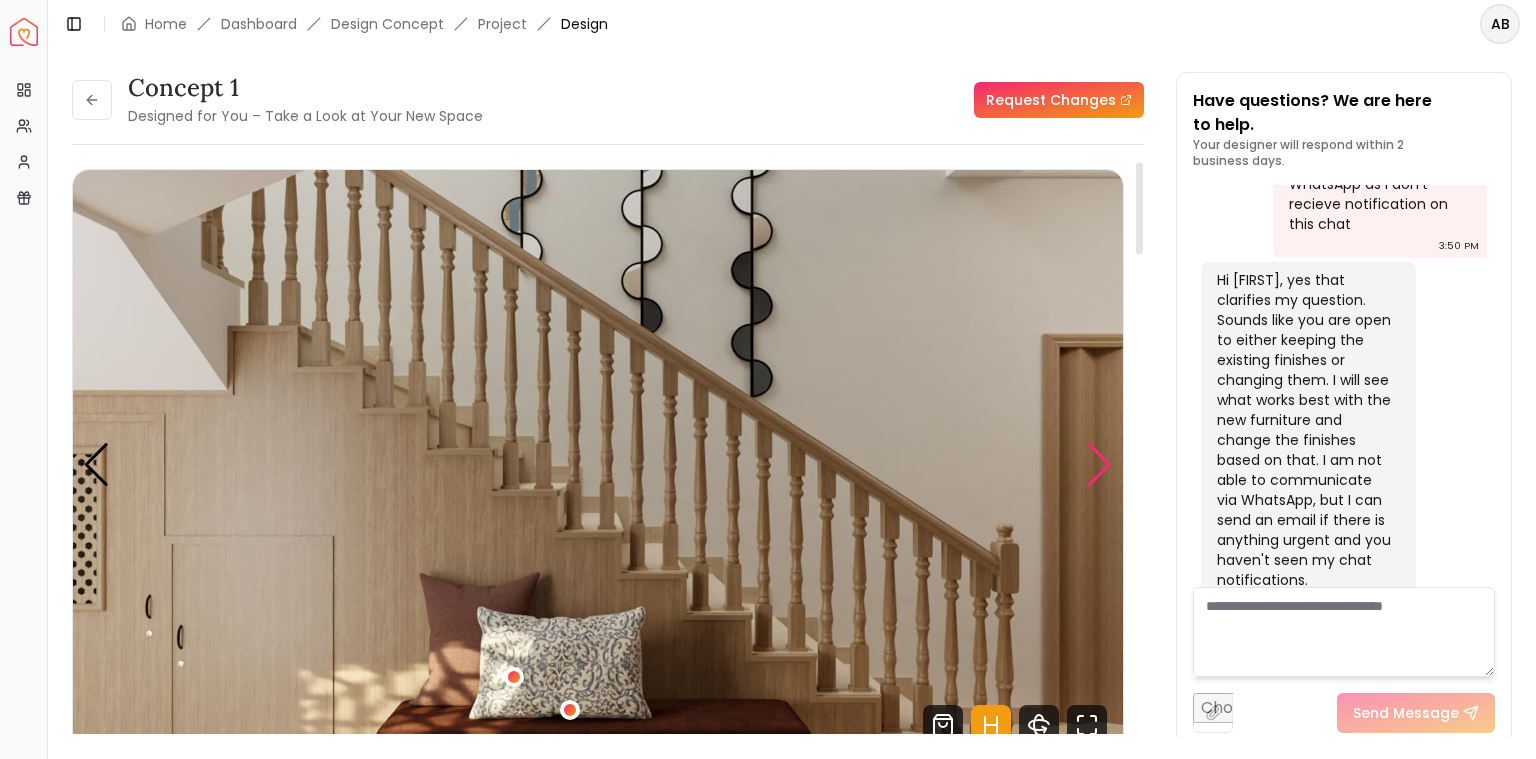 scroll, scrollTop: 100, scrollLeft: 0, axis: vertical 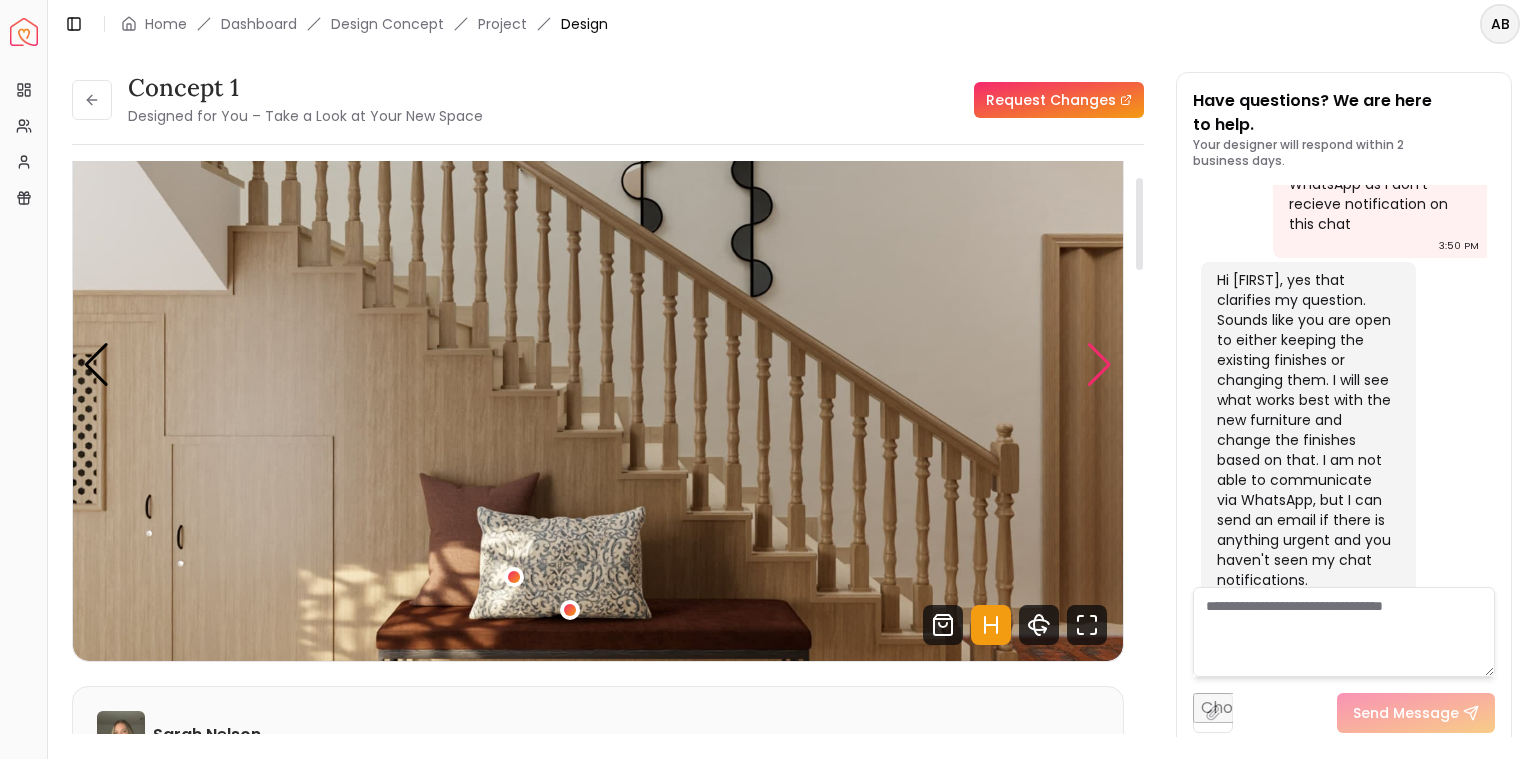 click at bounding box center (1099, 365) 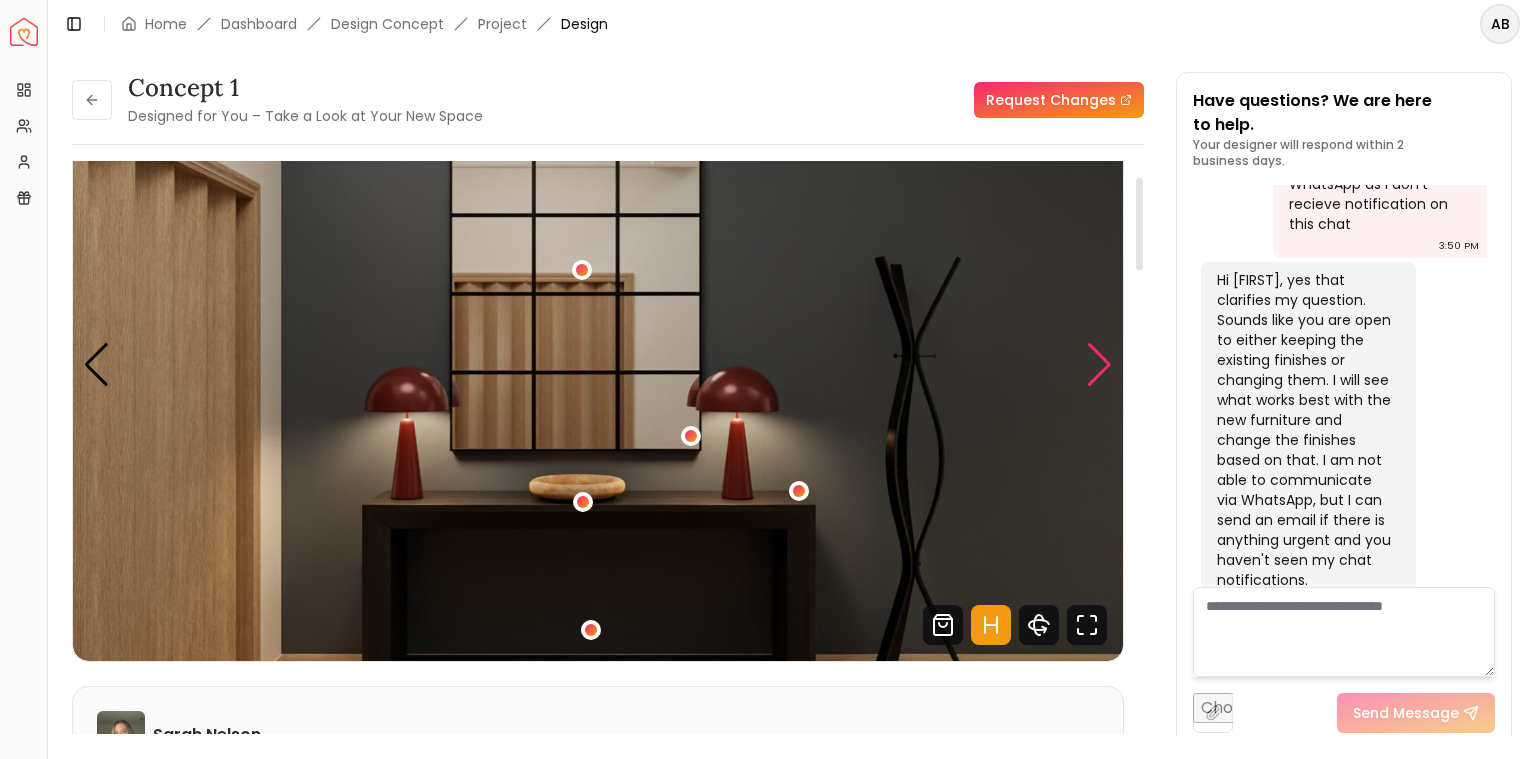 click at bounding box center [1099, 365] 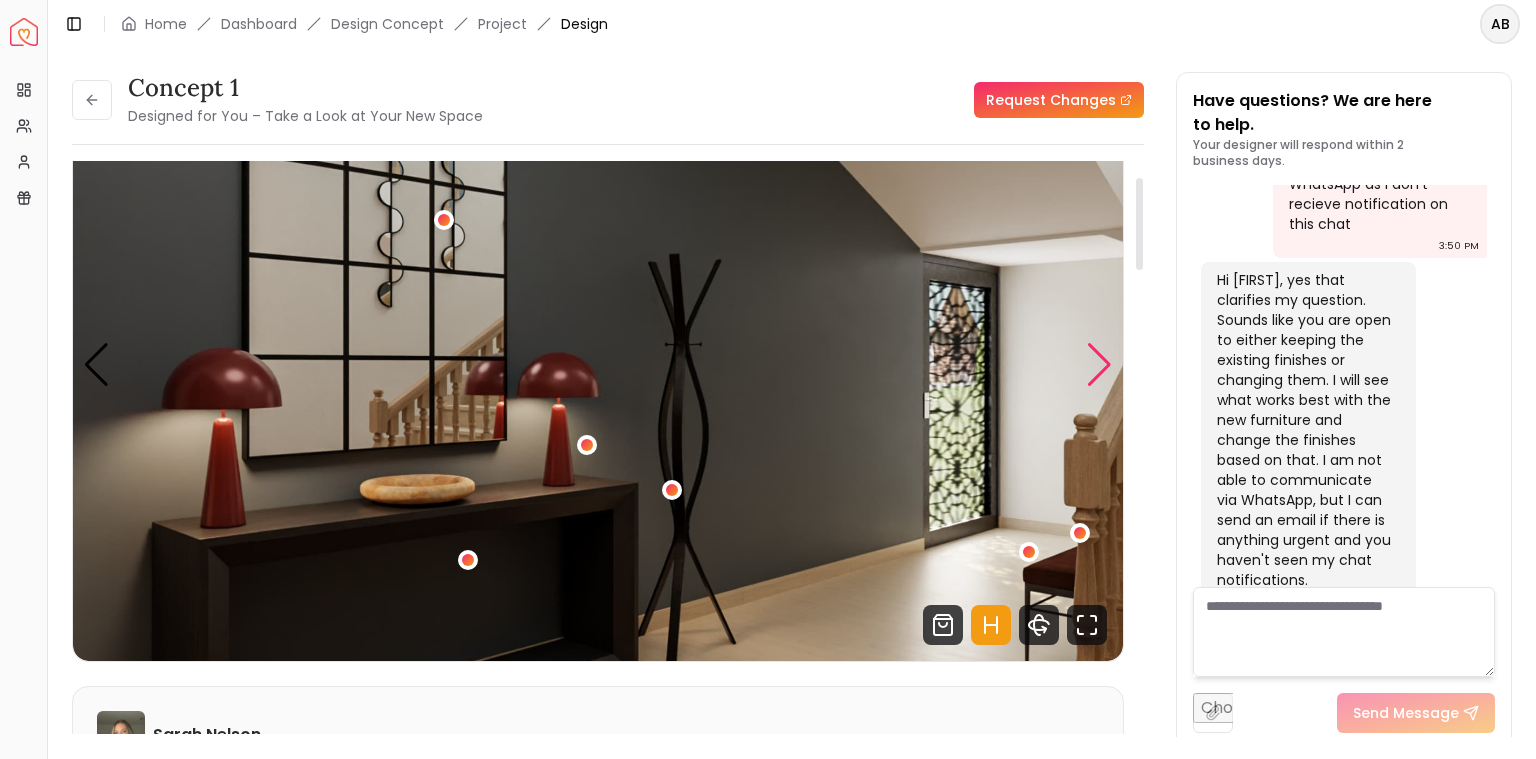 click at bounding box center (1099, 365) 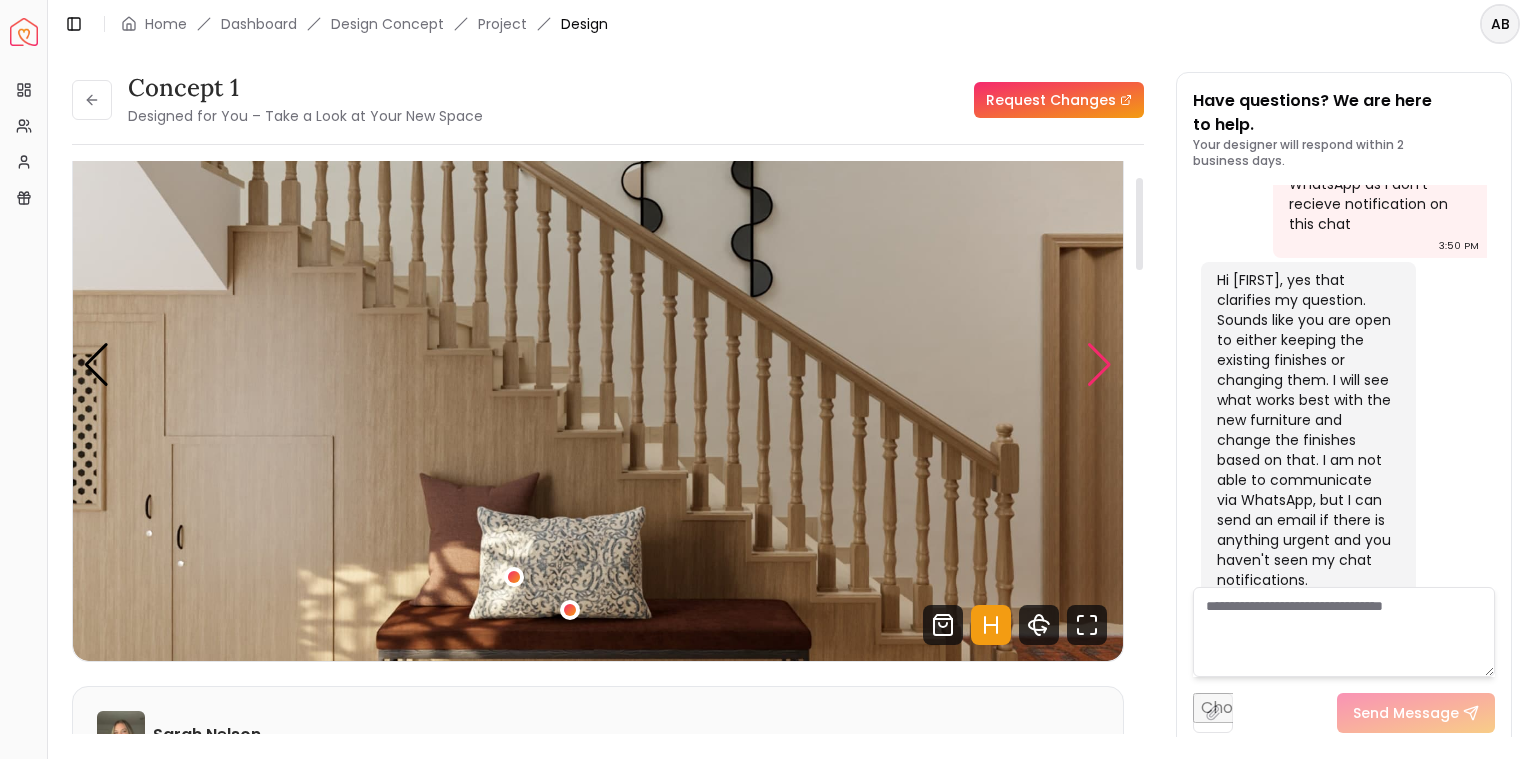 click at bounding box center (1099, 365) 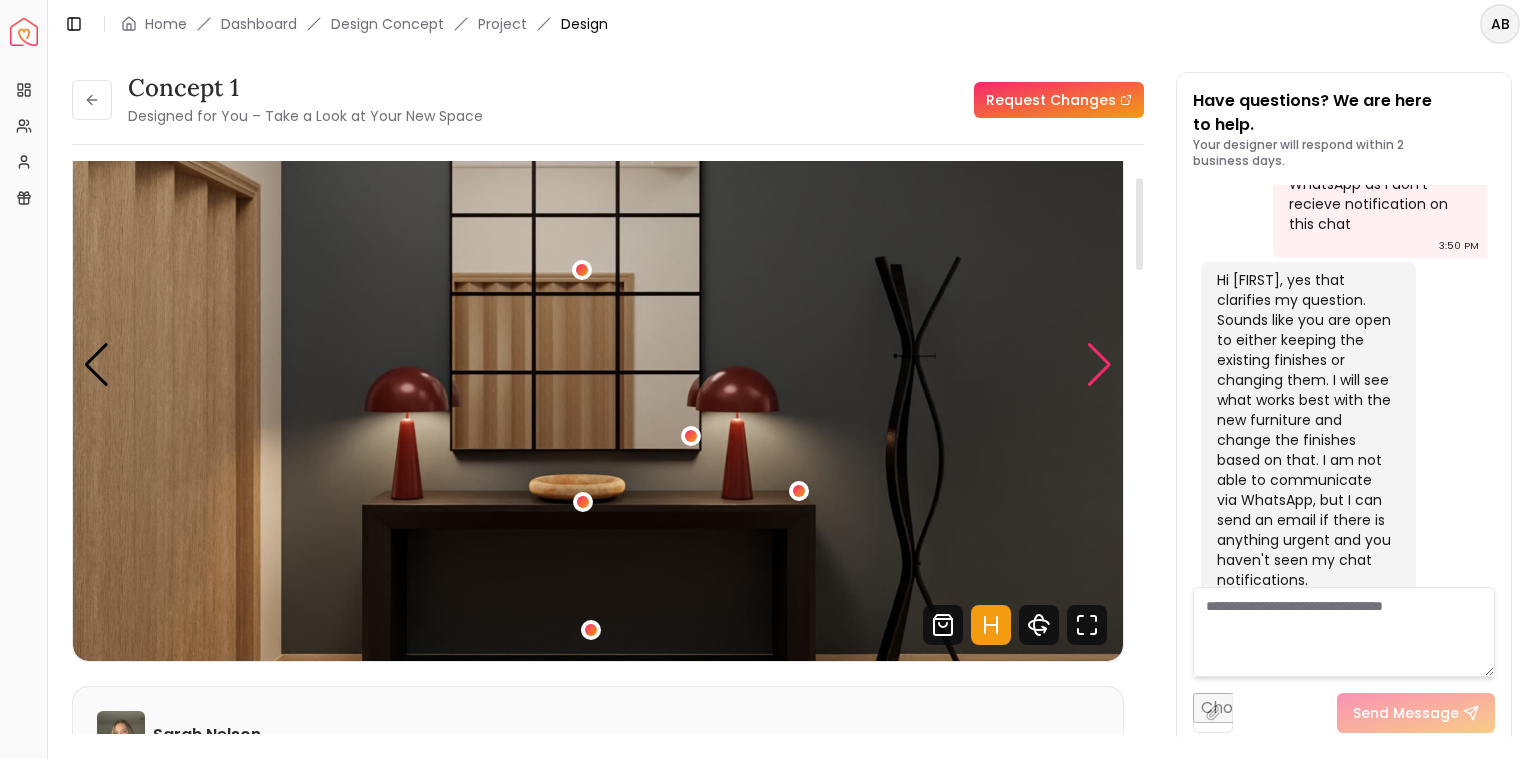 click at bounding box center [1099, 365] 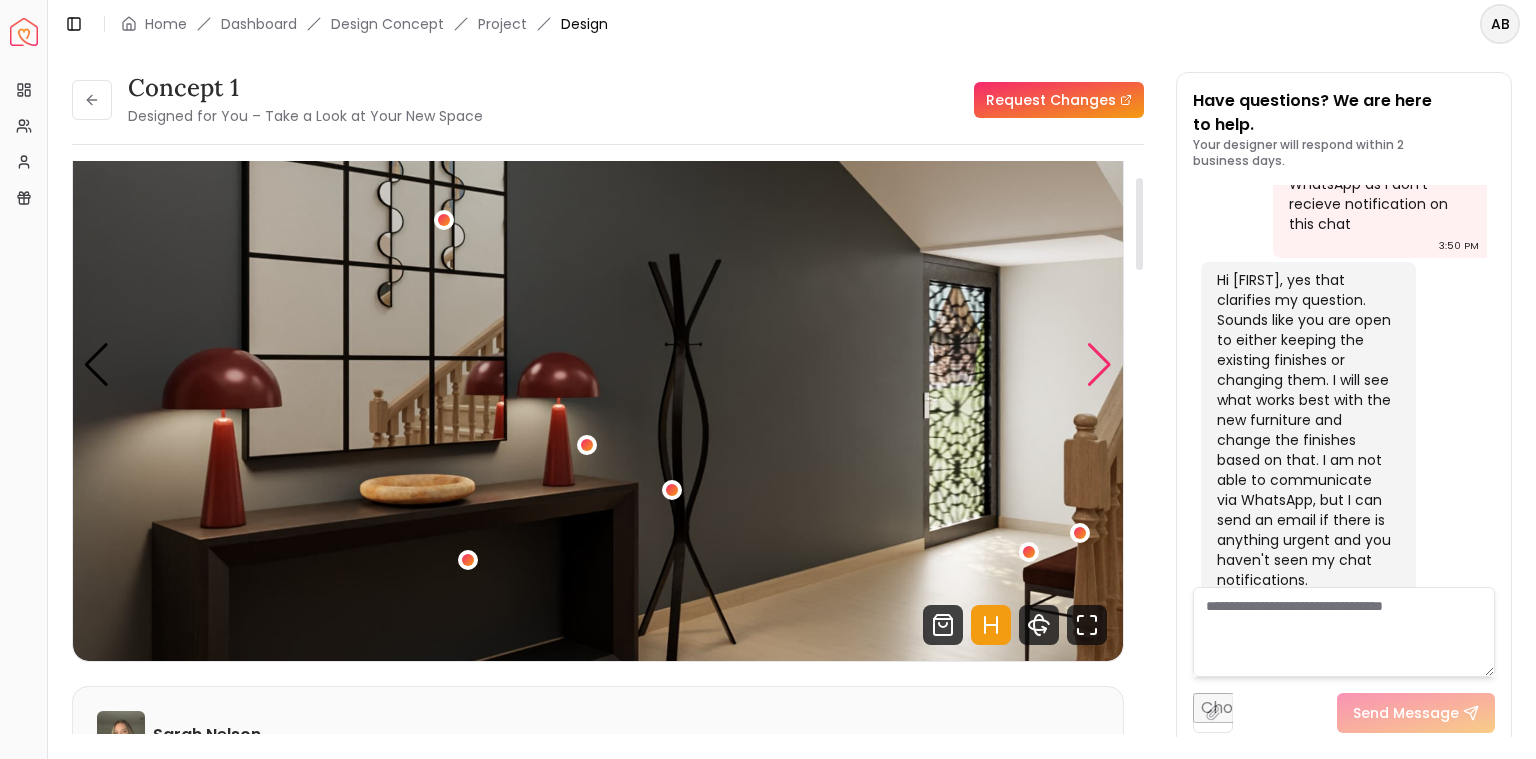click at bounding box center [1099, 365] 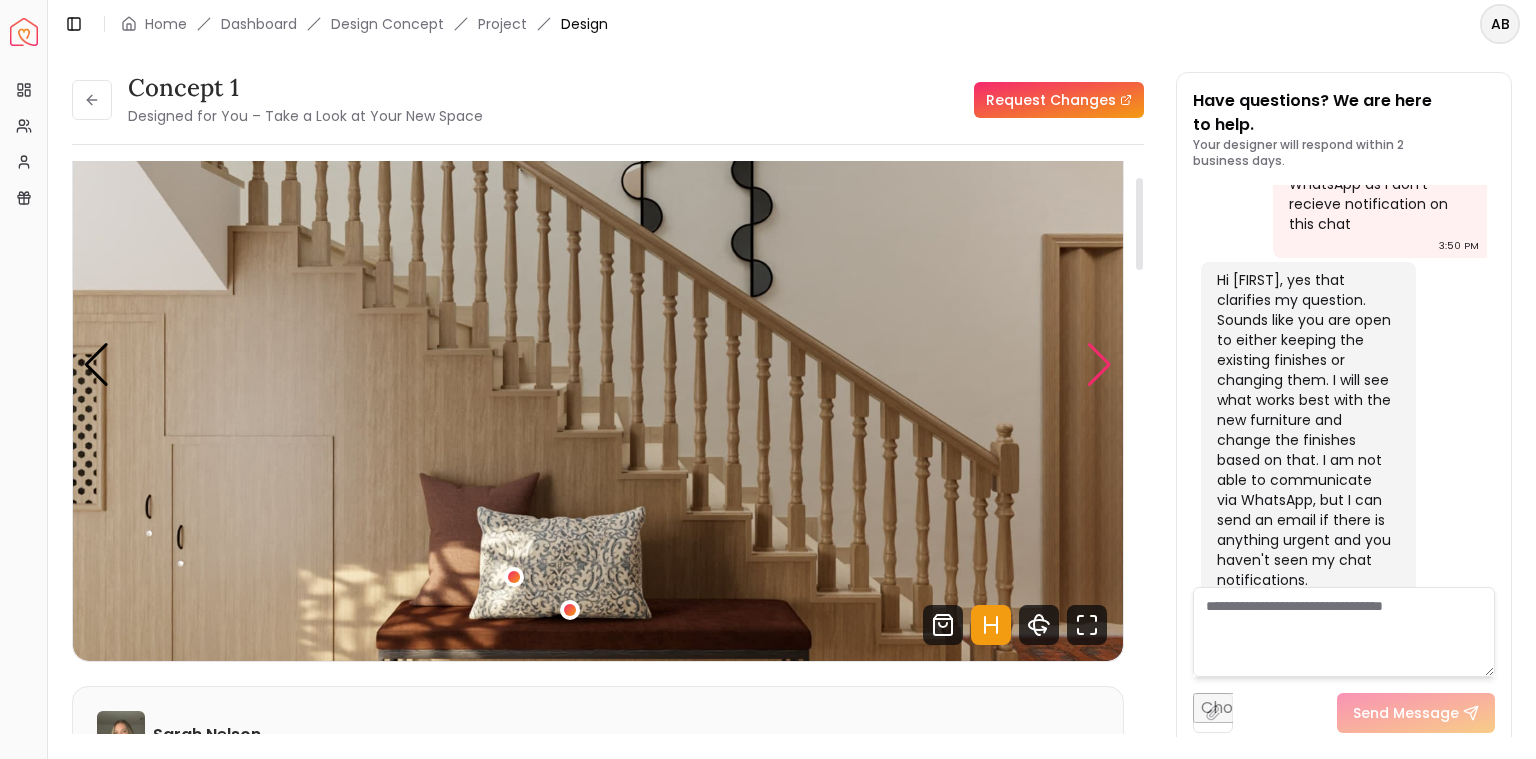 click at bounding box center [1099, 365] 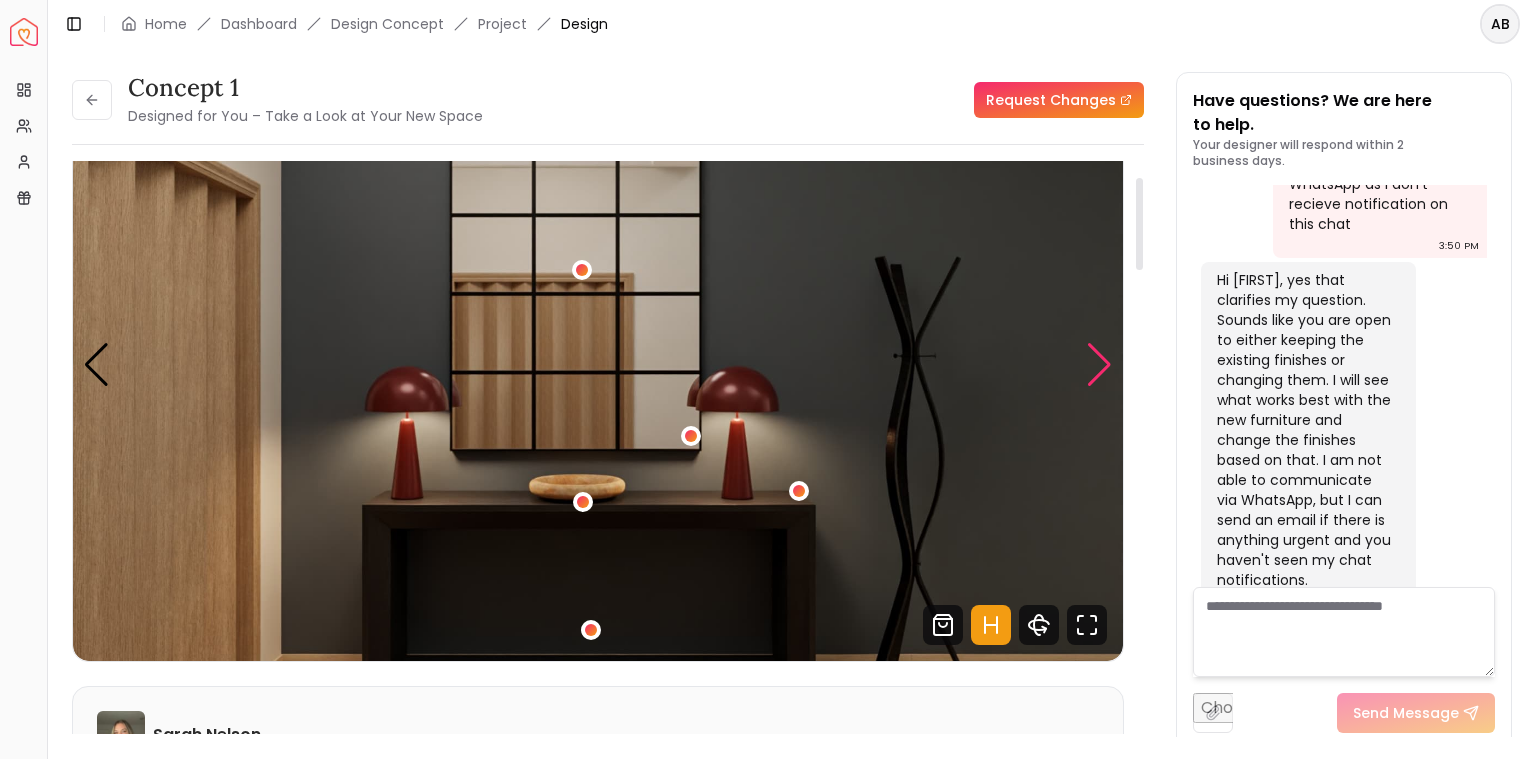 click at bounding box center [1099, 365] 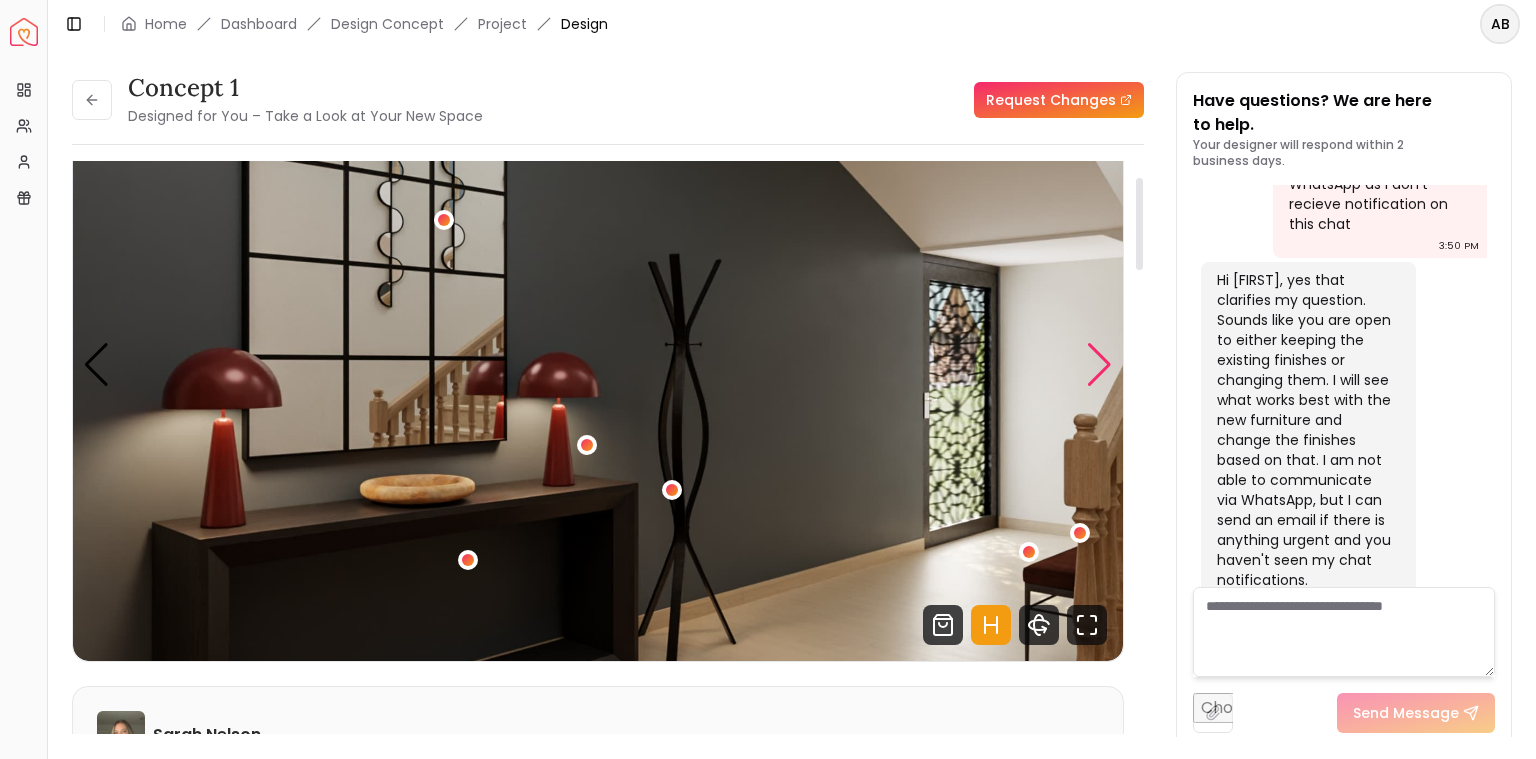 click at bounding box center [1099, 365] 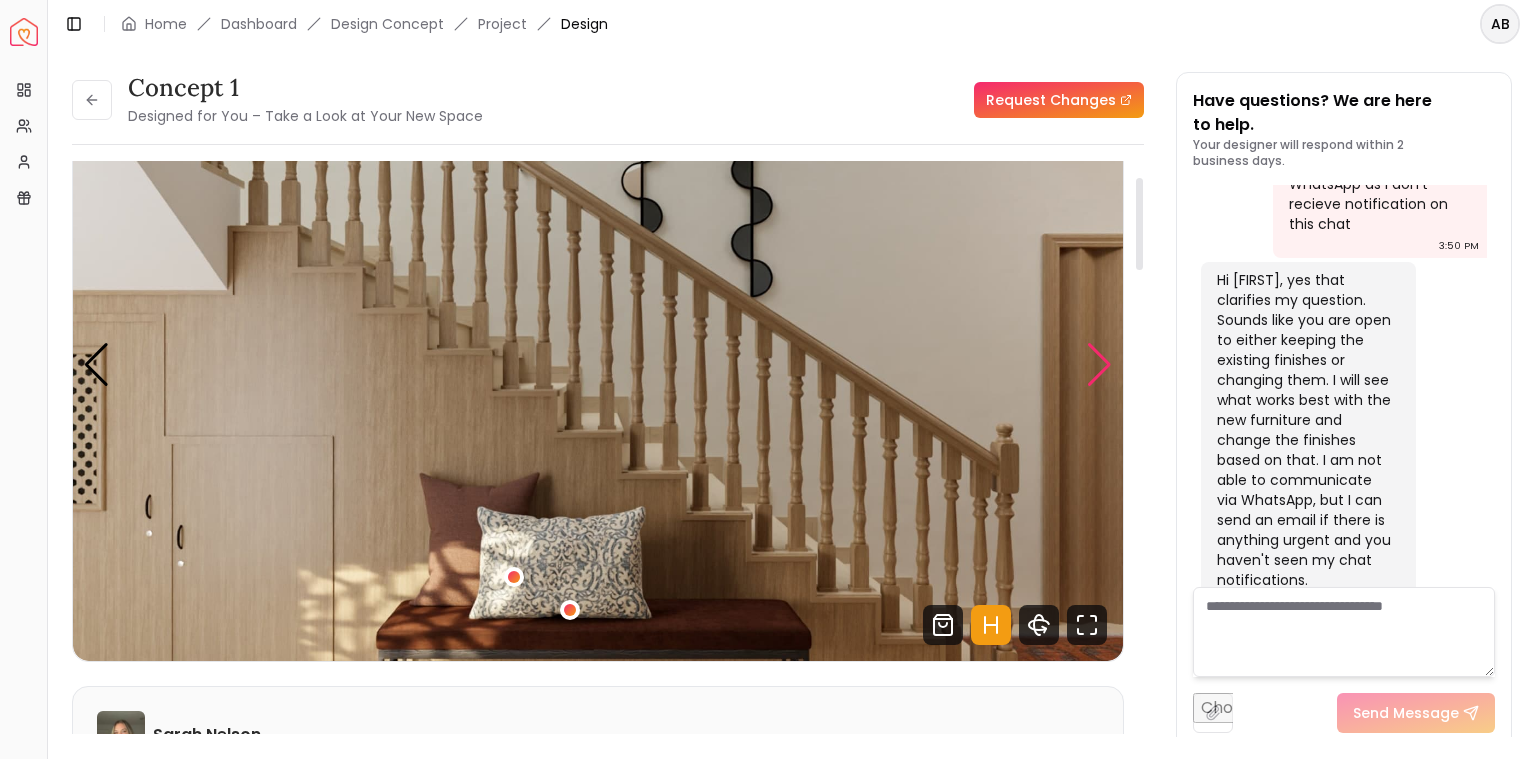 click at bounding box center [1099, 365] 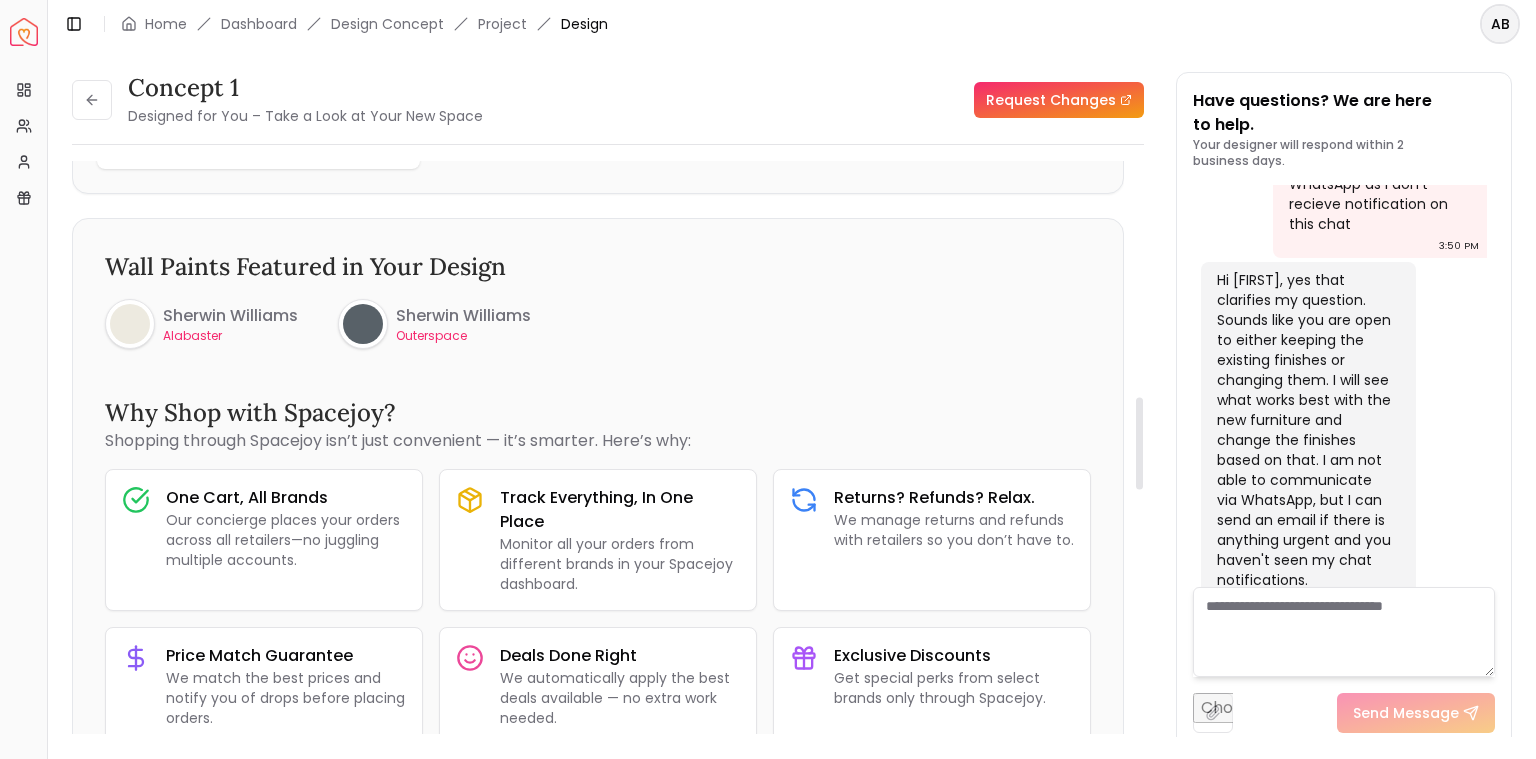 scroll, scrollTop: 1400, scrollLeft: 0, axis: vertical 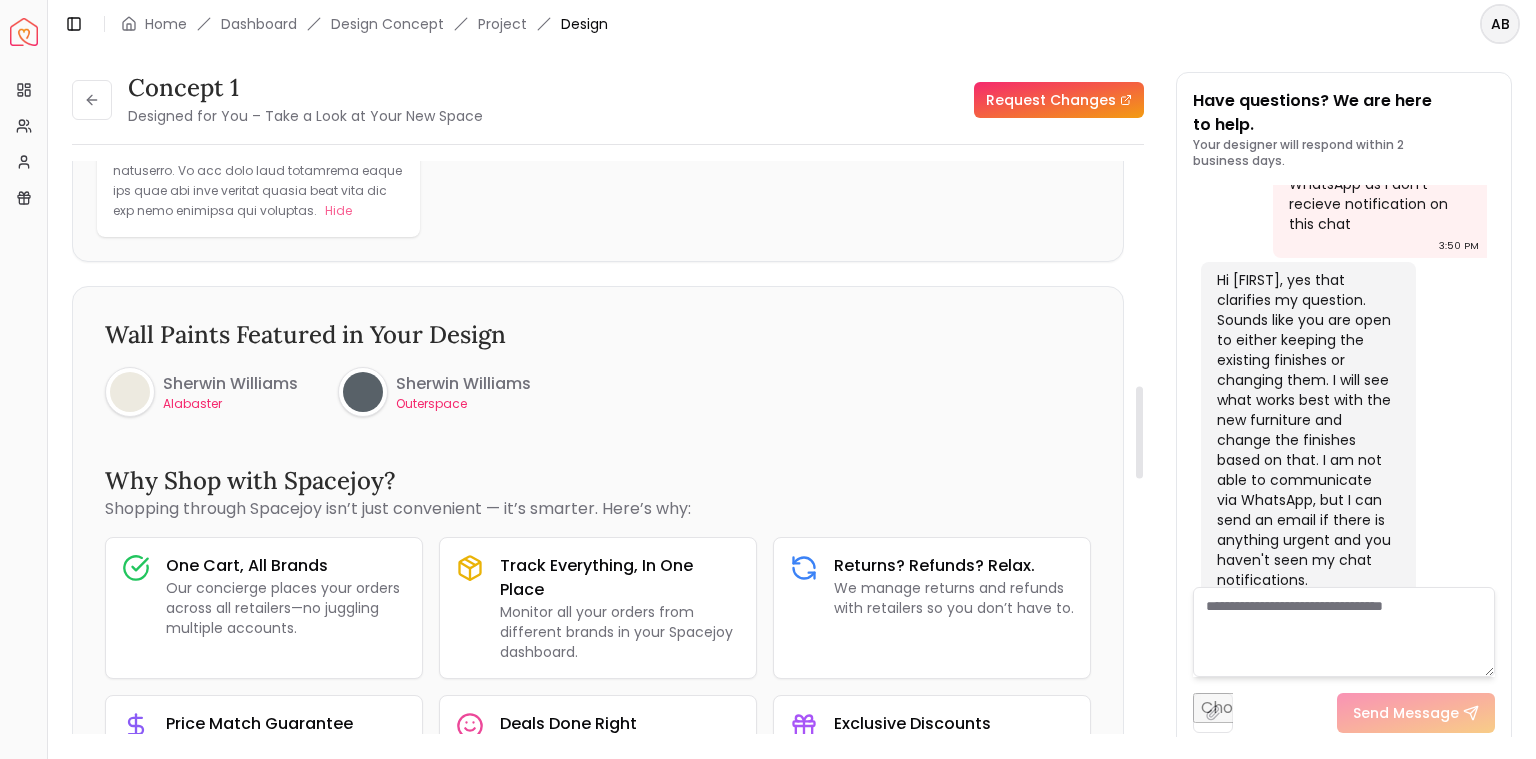 click on "Outerspace" at bounding box center [463, 404] 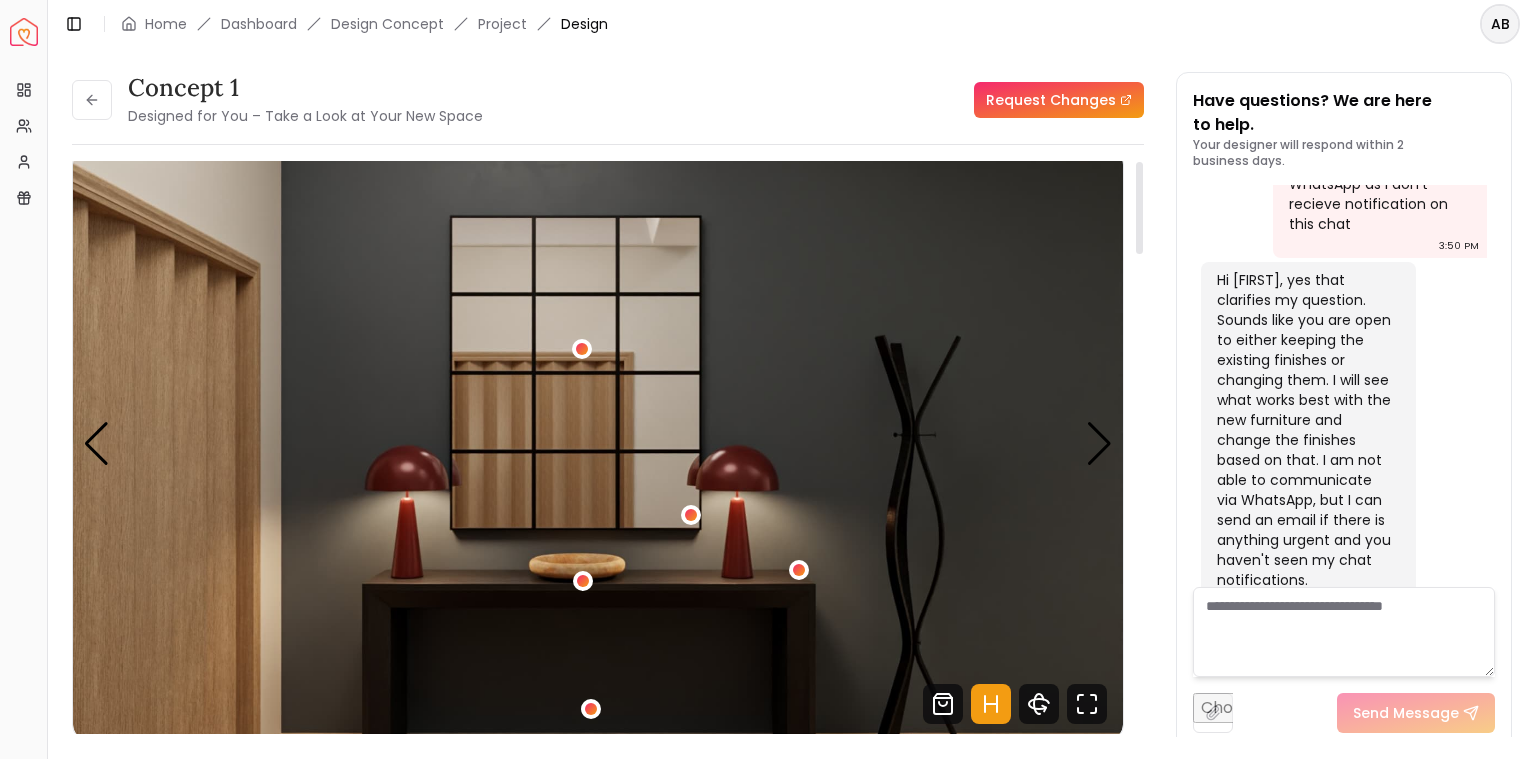 scroll, scrollTop: 0, scrollLeft: 0, axis: both 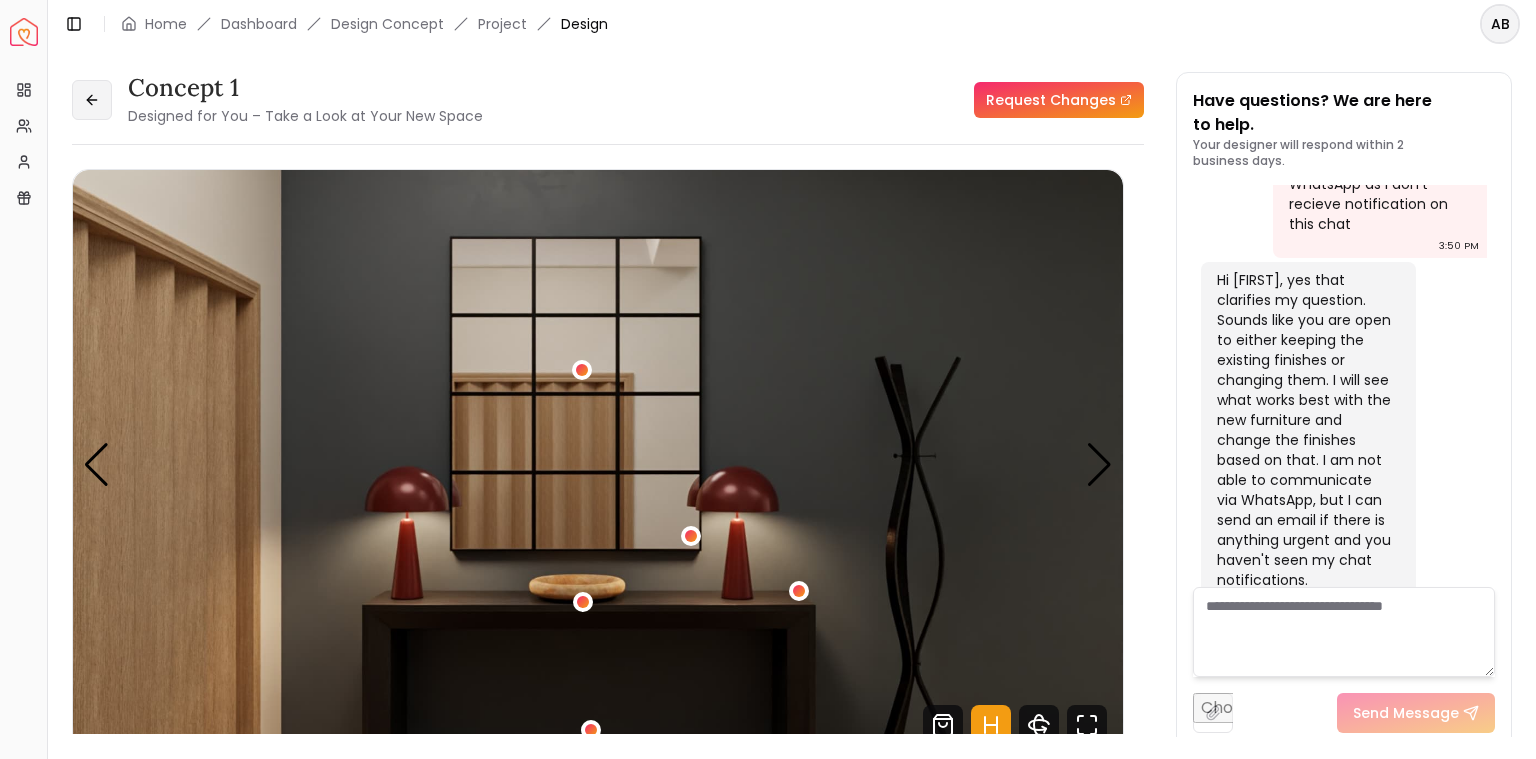 click at bounding box center (92, 100) 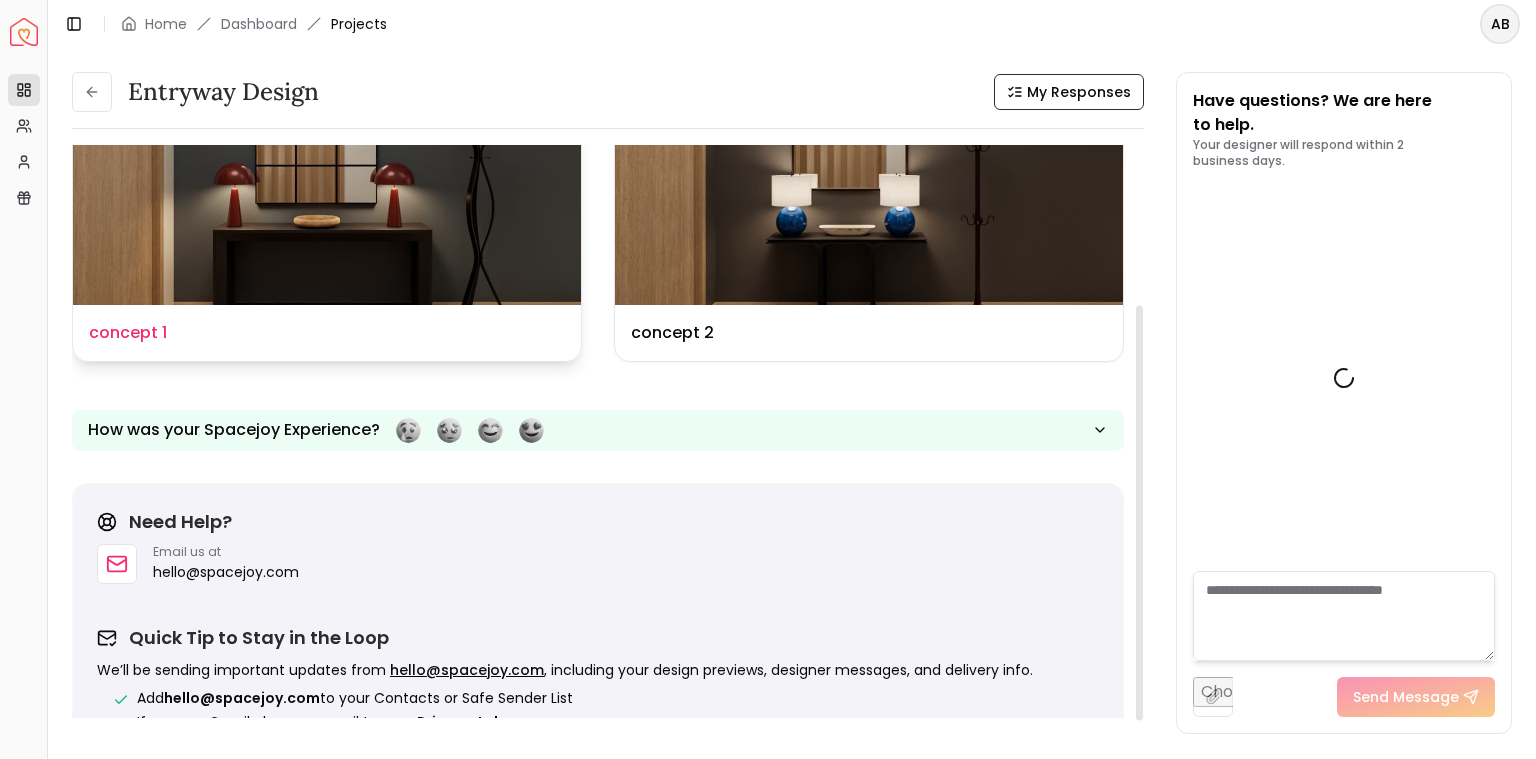 scroll, scrollTop: 240, scrollLeft: 0, axis: vertical 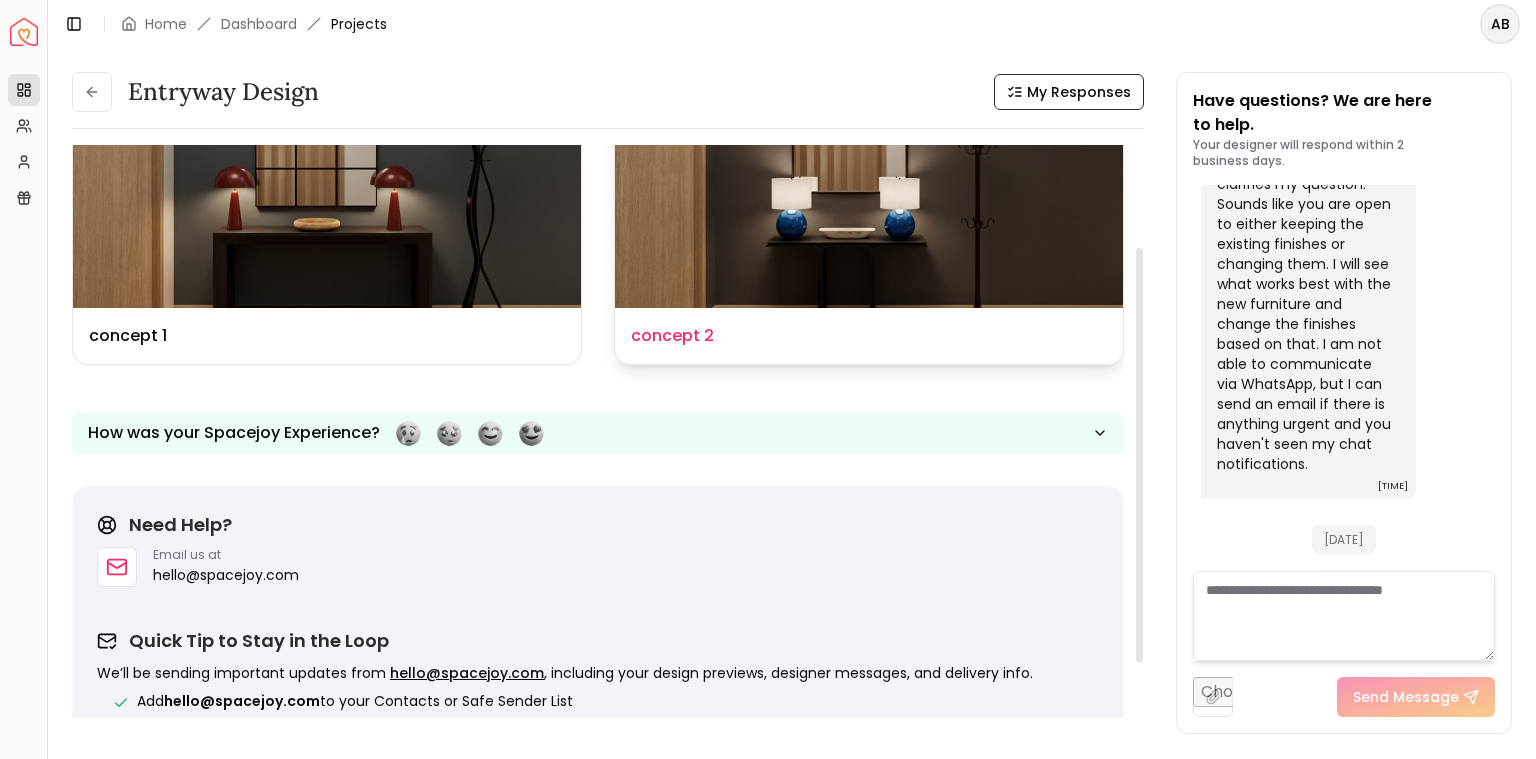 click on "Design Name concept 2" at bounding box center (869, 336) 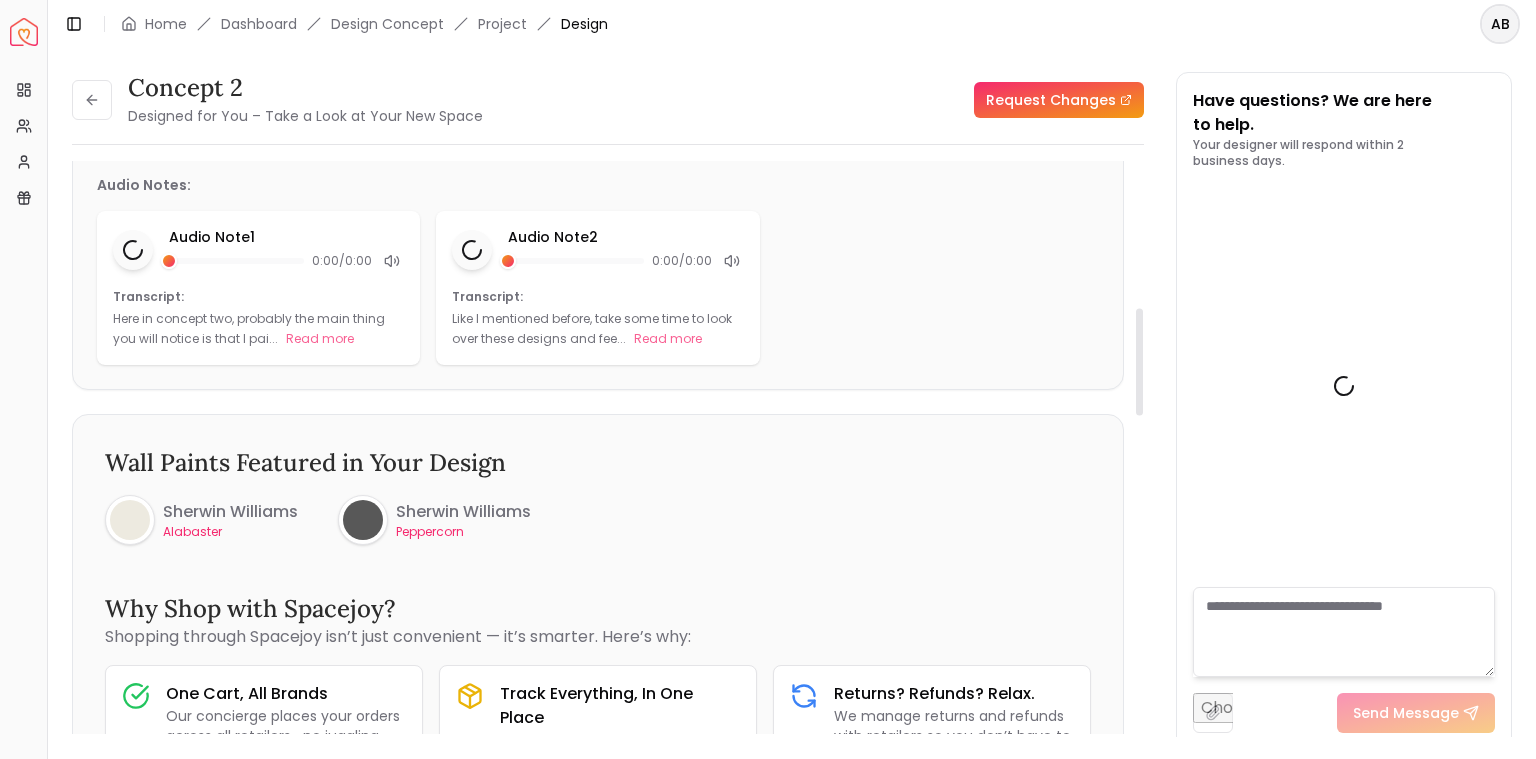 scroll, scrollTop: 800, scrollLeft: 0, axis: vertical 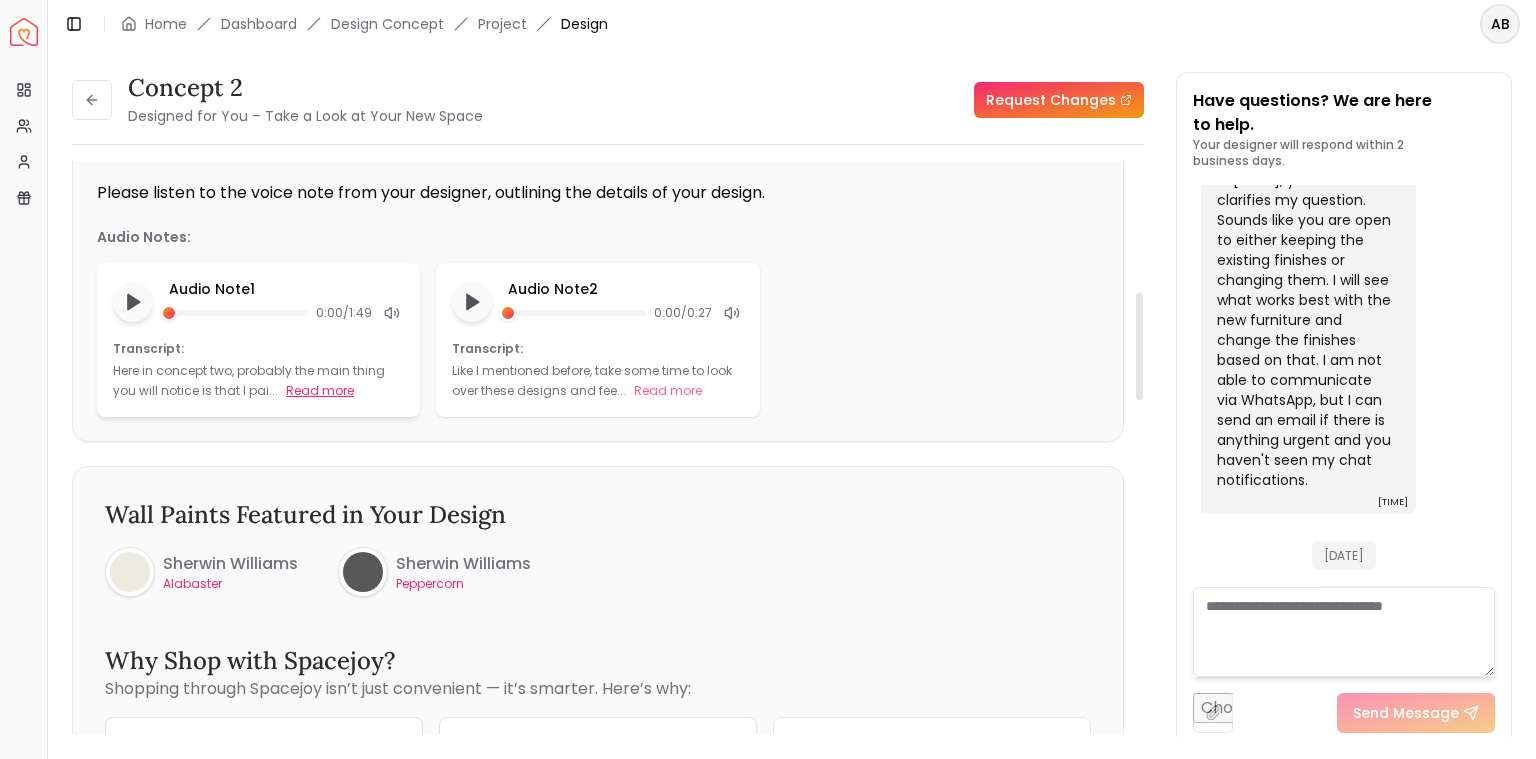click on "Read more" at bounding box center (320, 391) 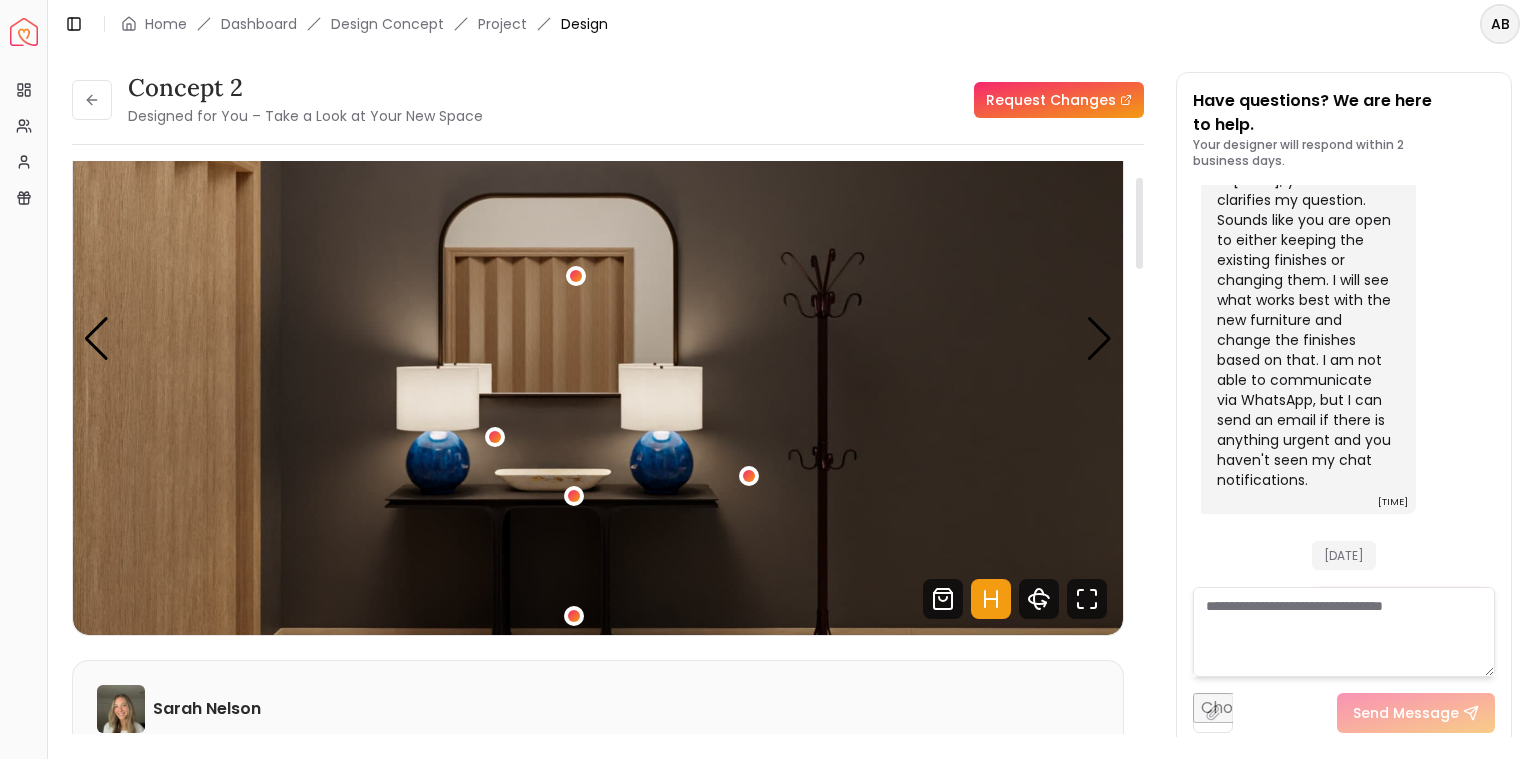 scroll, scrollTop: 100, scrollLeft: 0, axis: vertical 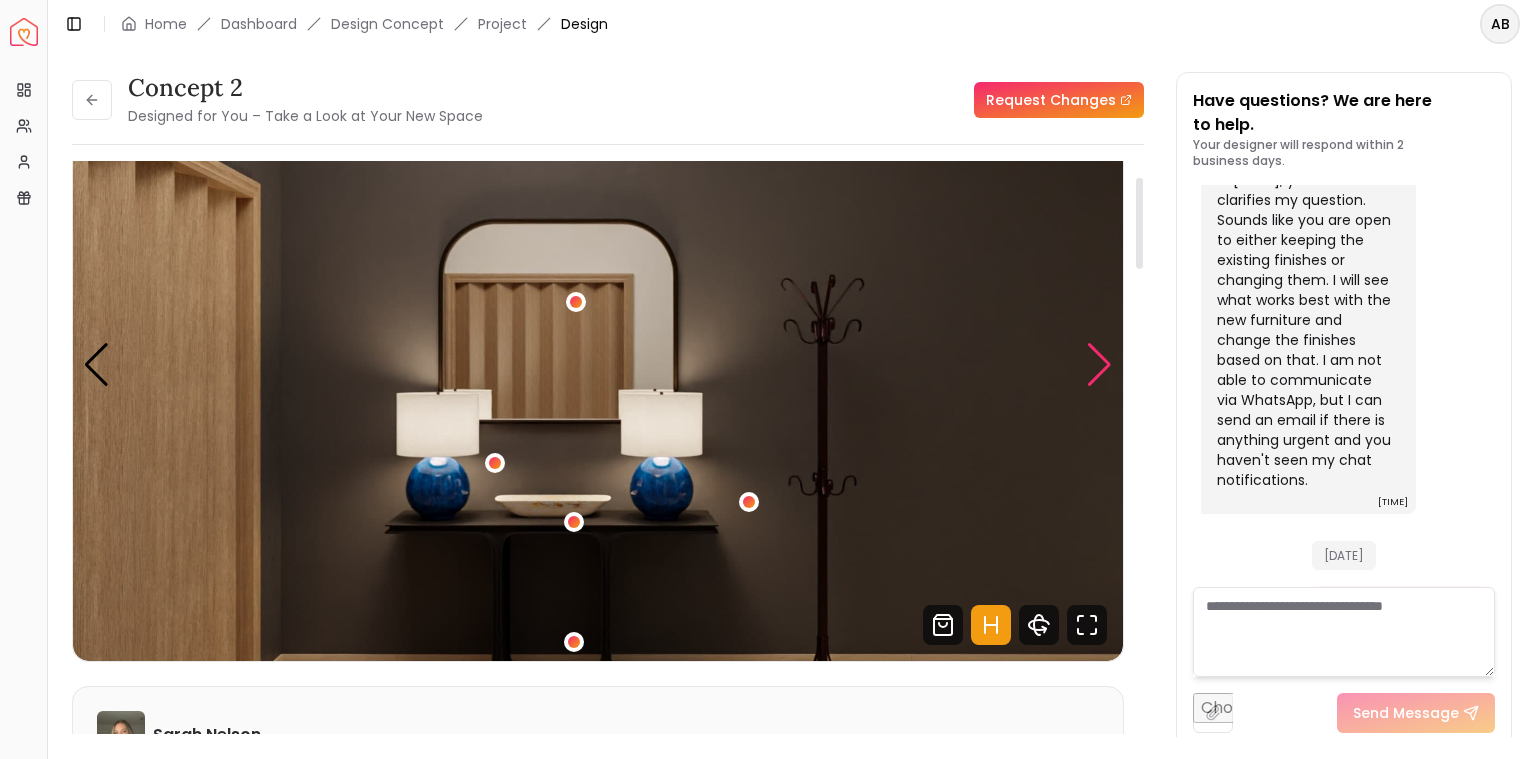 click at bounding box center (1099, 365) 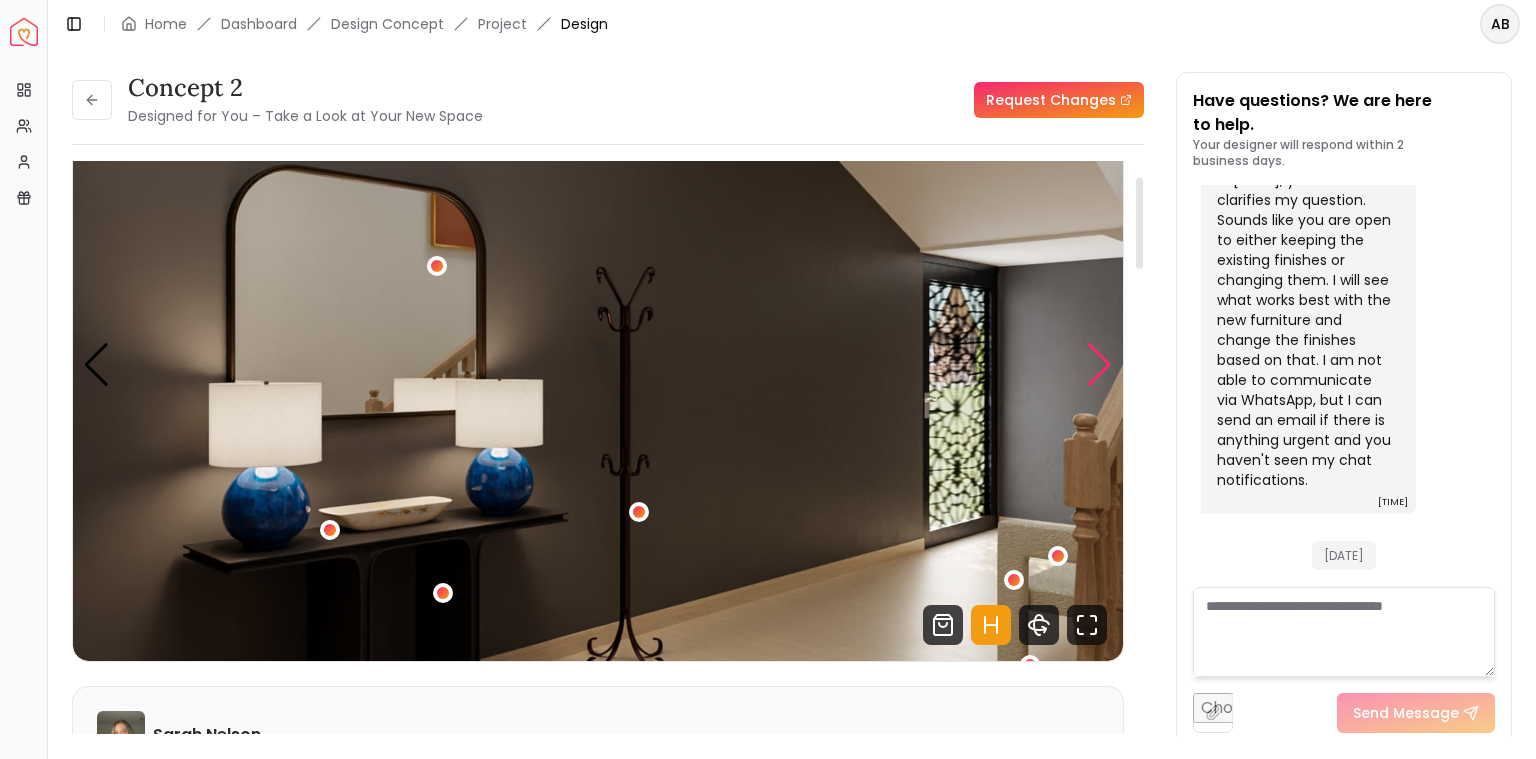 click at bounding box center (1099, 365) 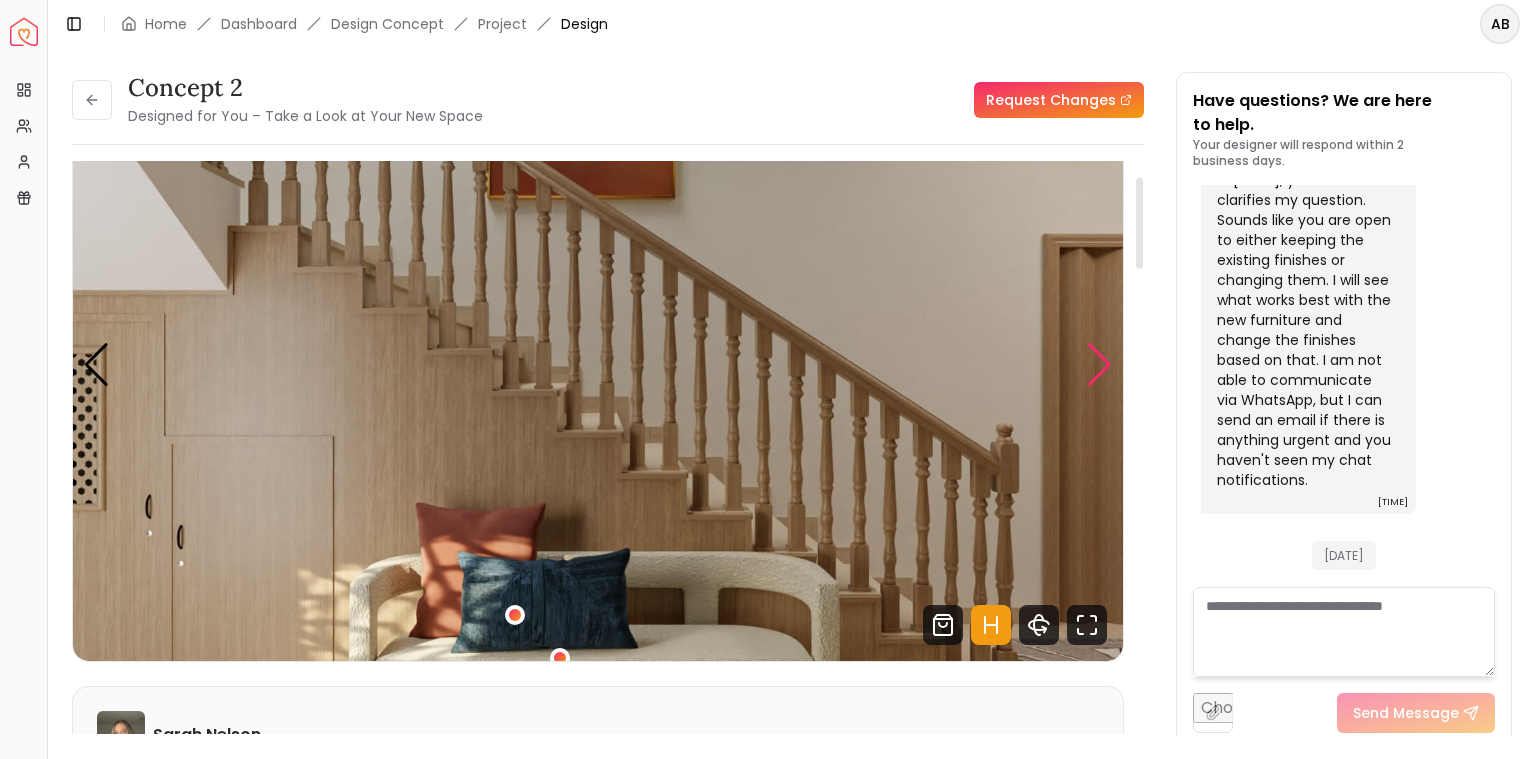 click at bounding box center (1099, 365) 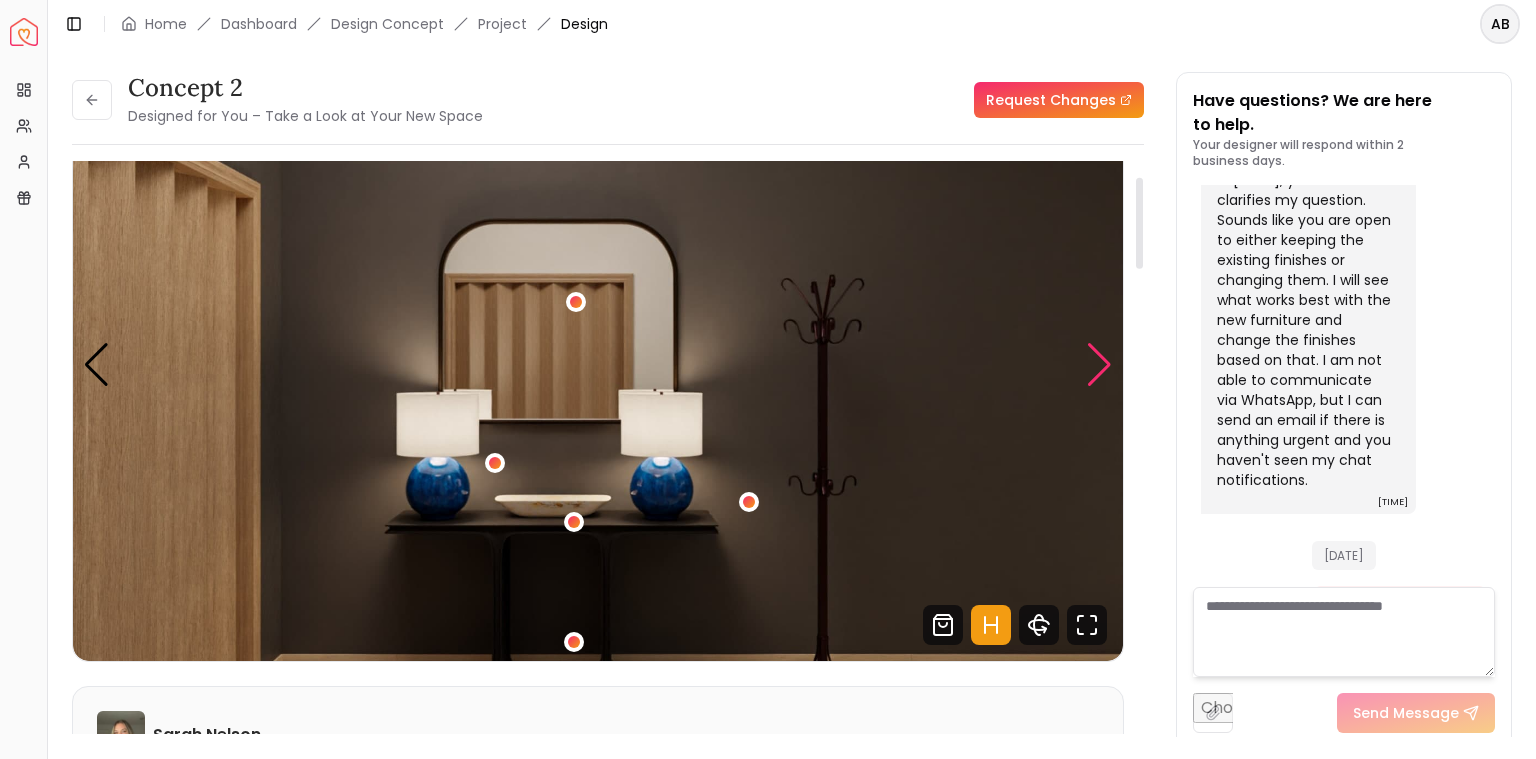 click at bounding box center (1099, 365) 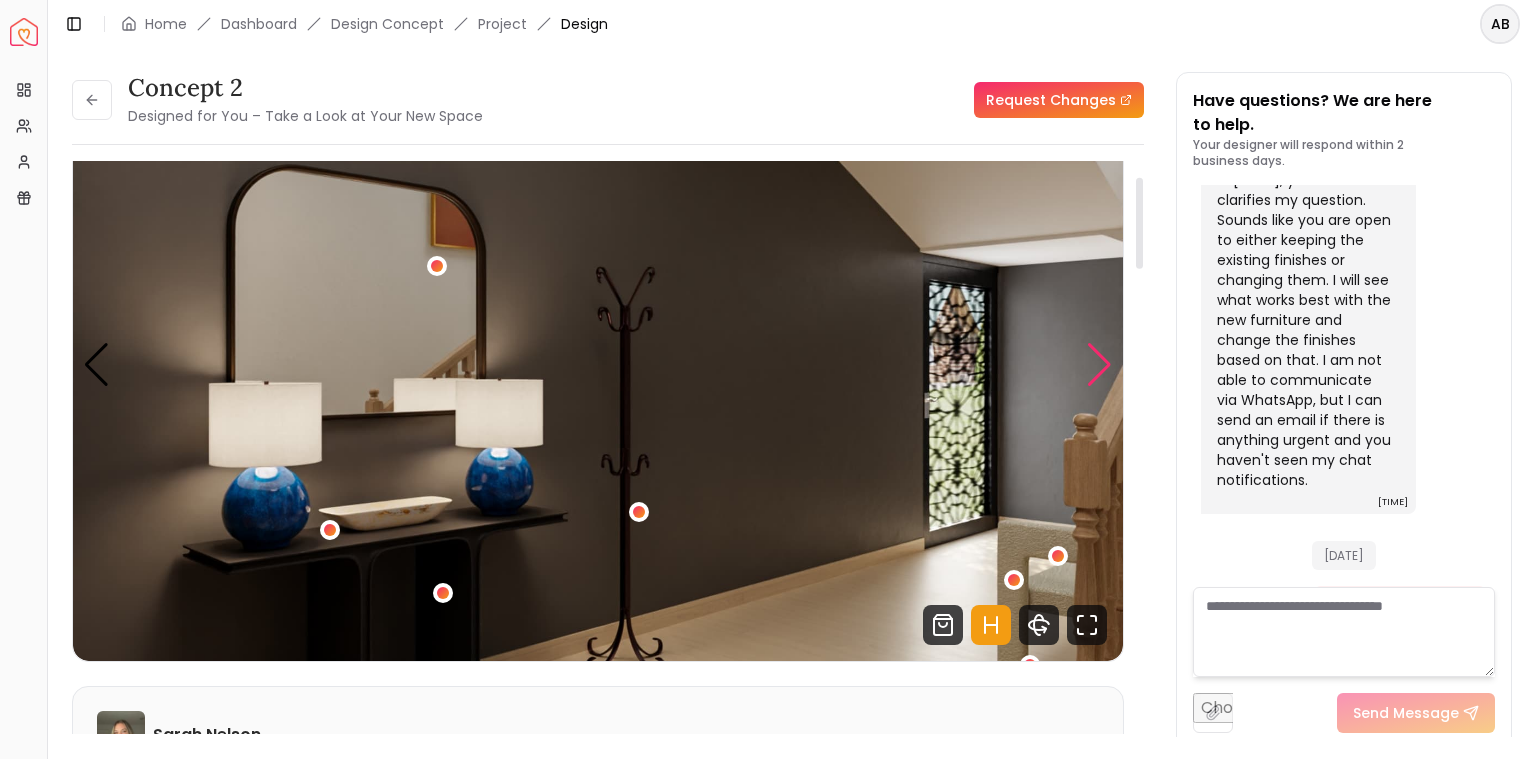 click at bounding box center (1099, 365) 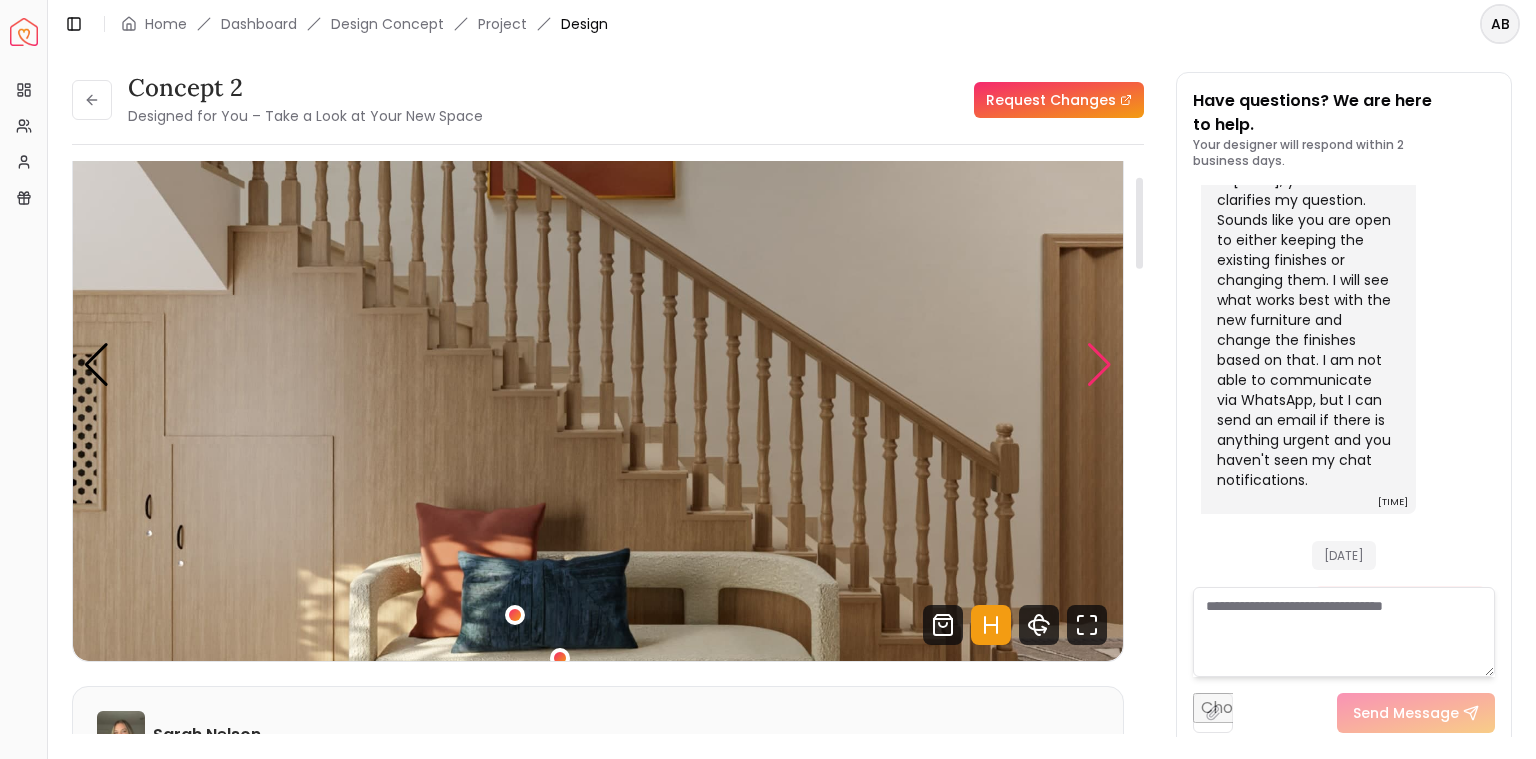 click at bounding box center (1099, 365) 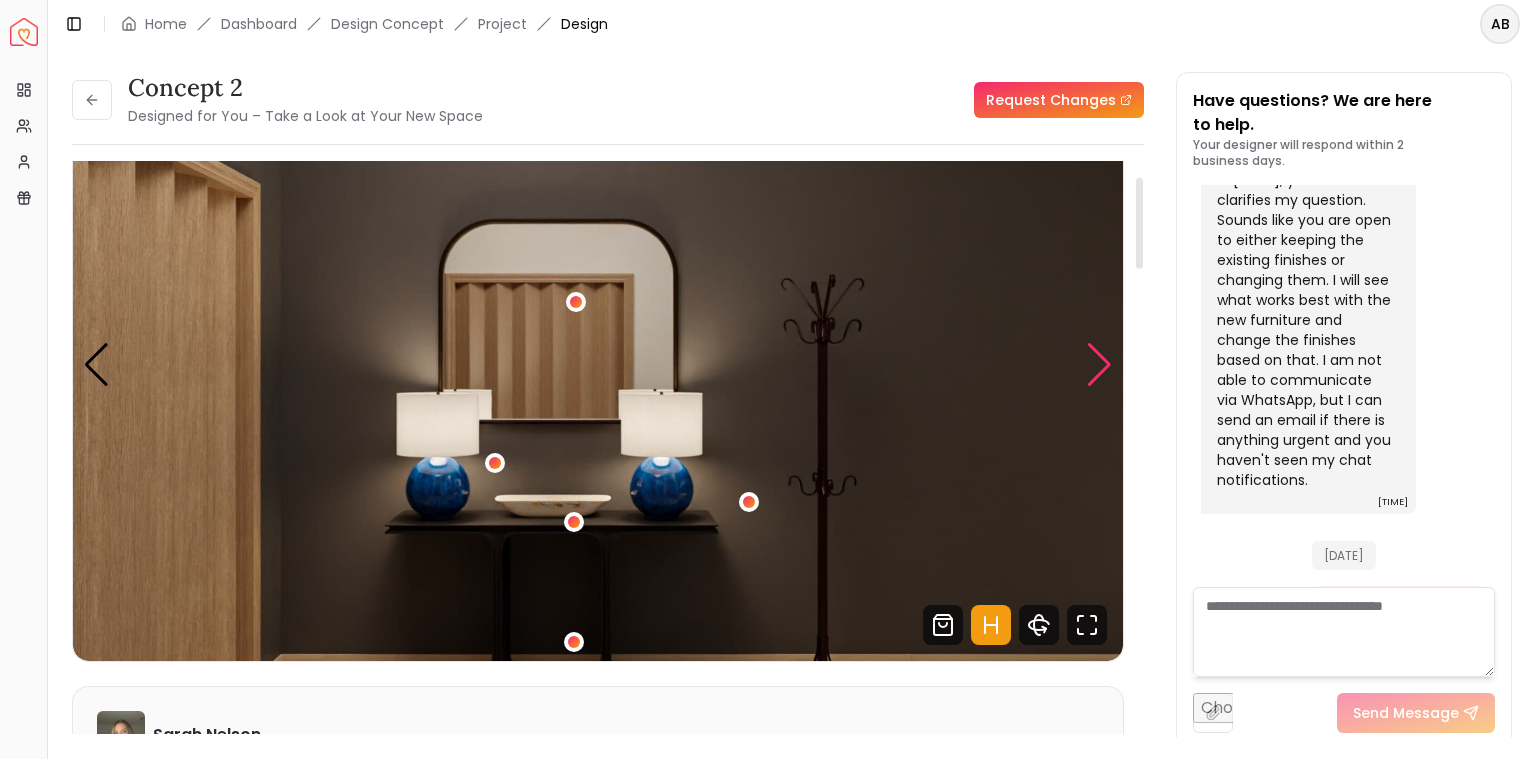 click at bounding box center (1099, 365) 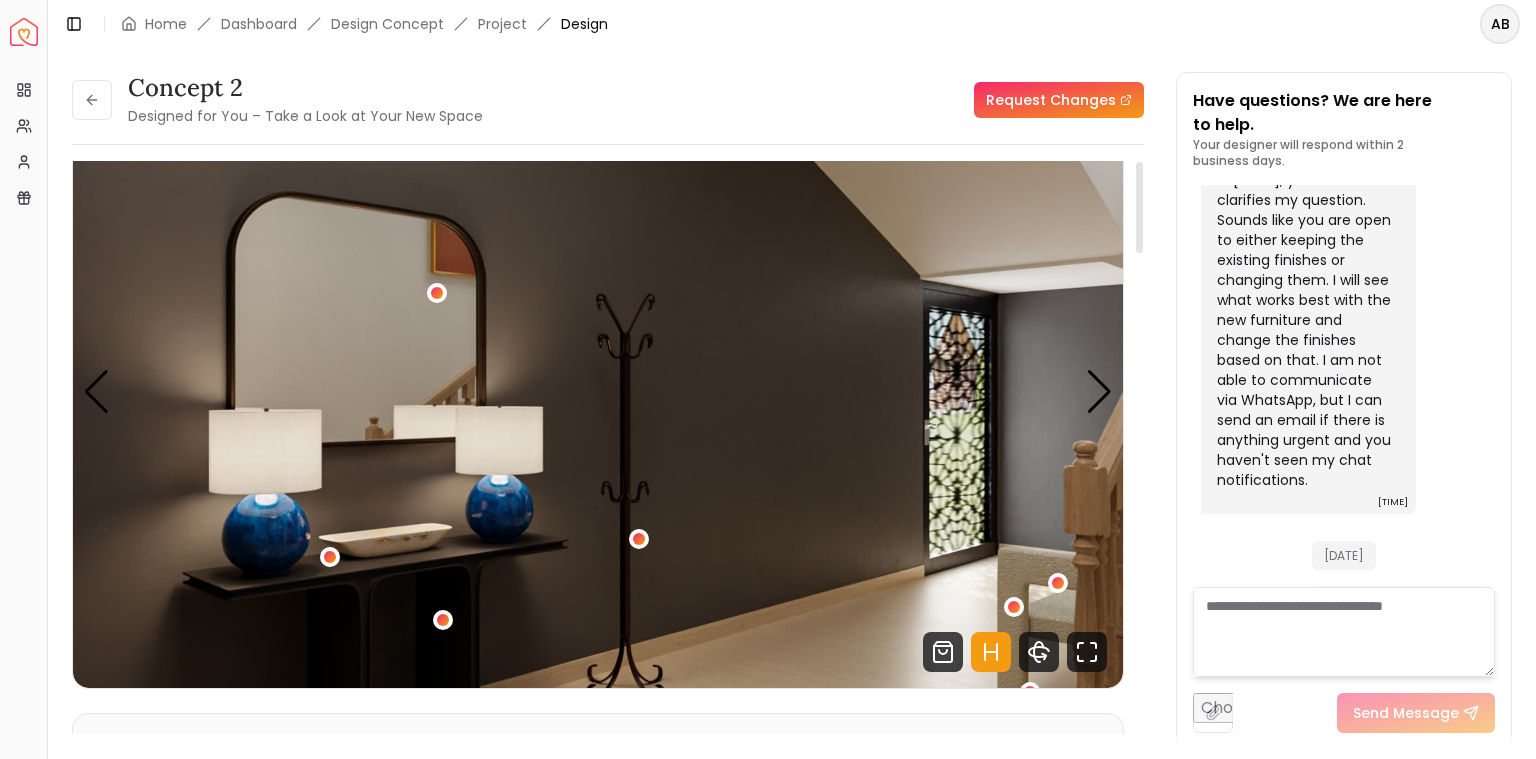 scroll, scrollTop: 100, scrollLeft: 0, axis: vertical 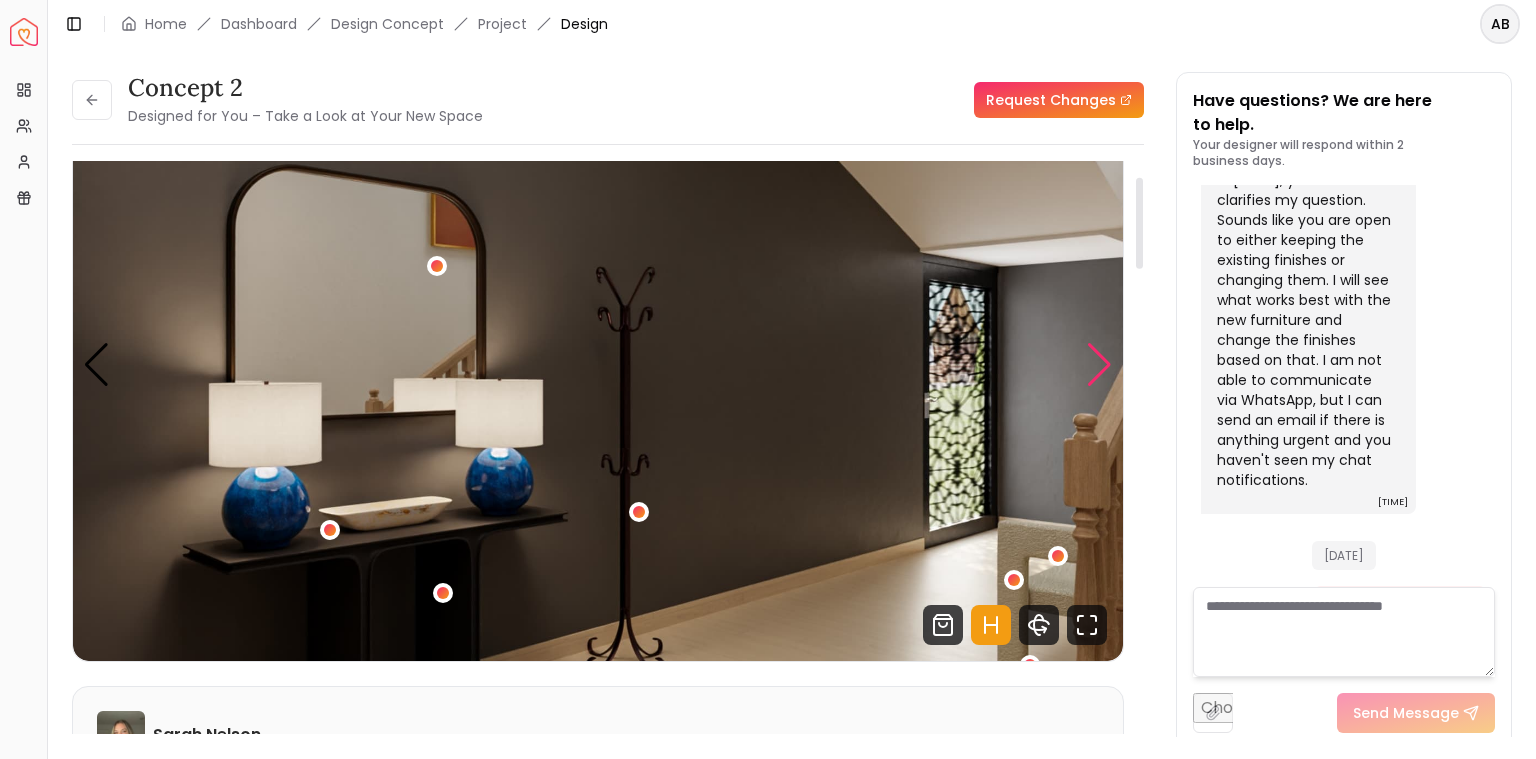 click at bounding box center [1099, 365] 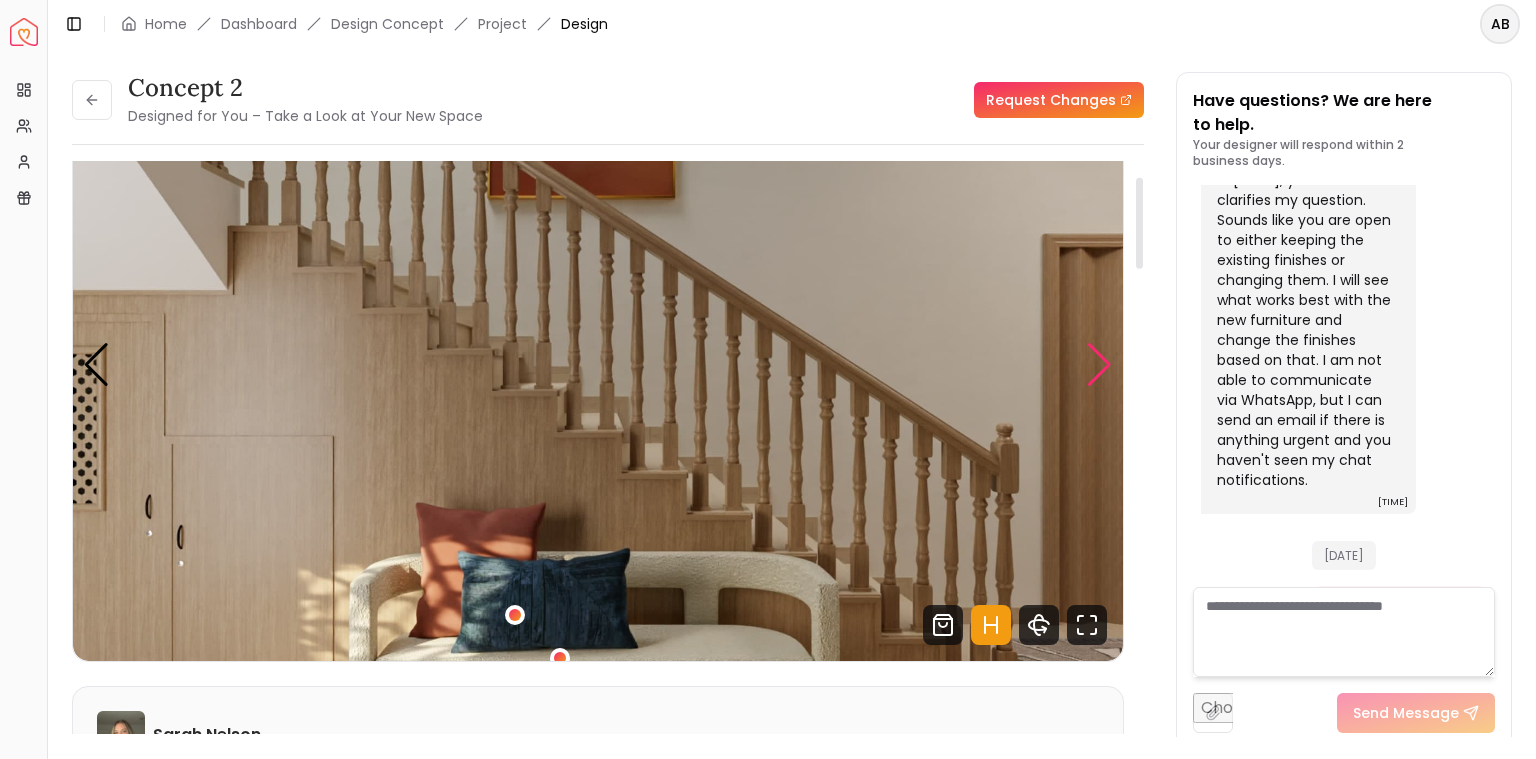 click at bounding box center [1099, 365] 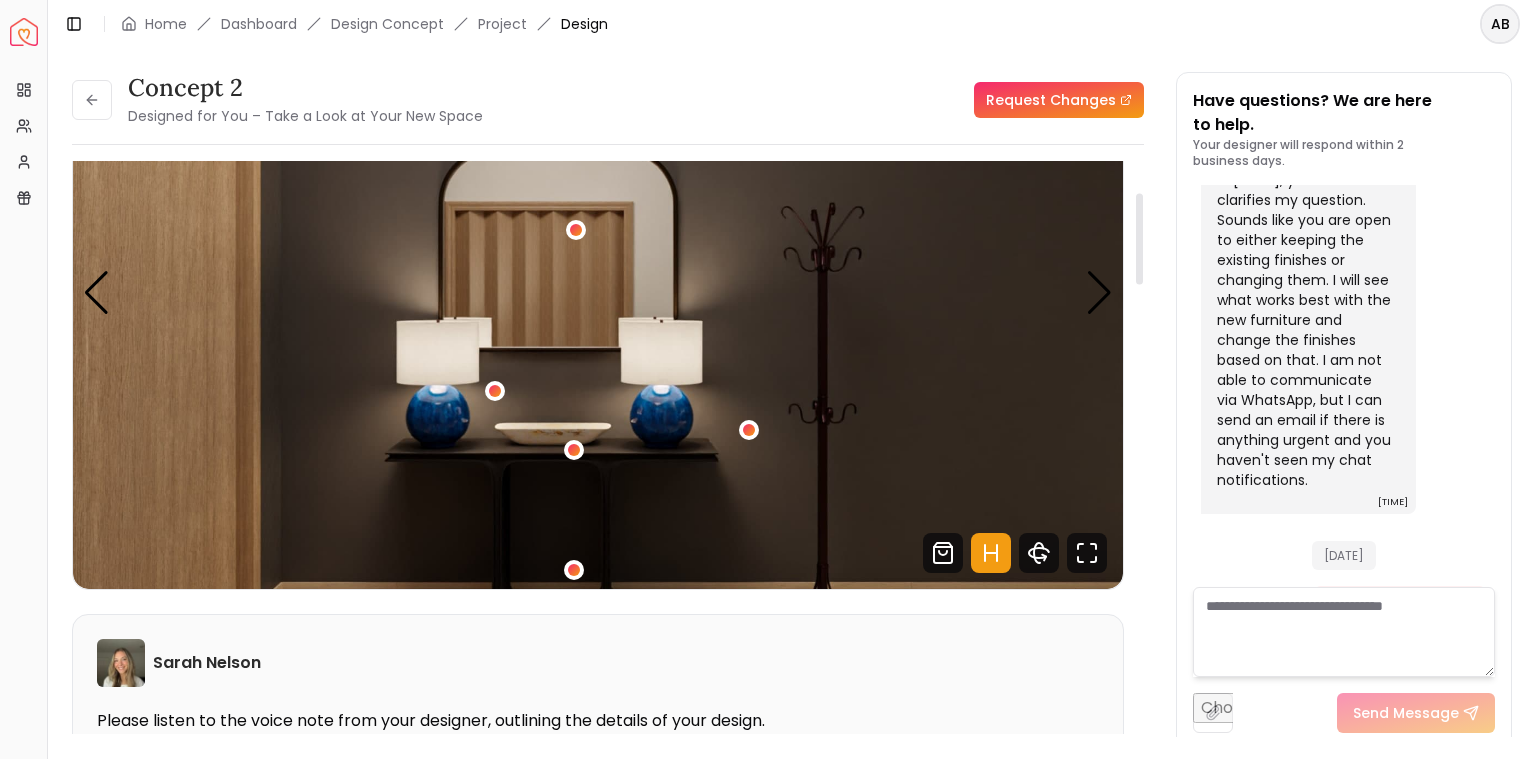 scroll, scrollTop: 200, scrollLeft: 0, axis: vertical 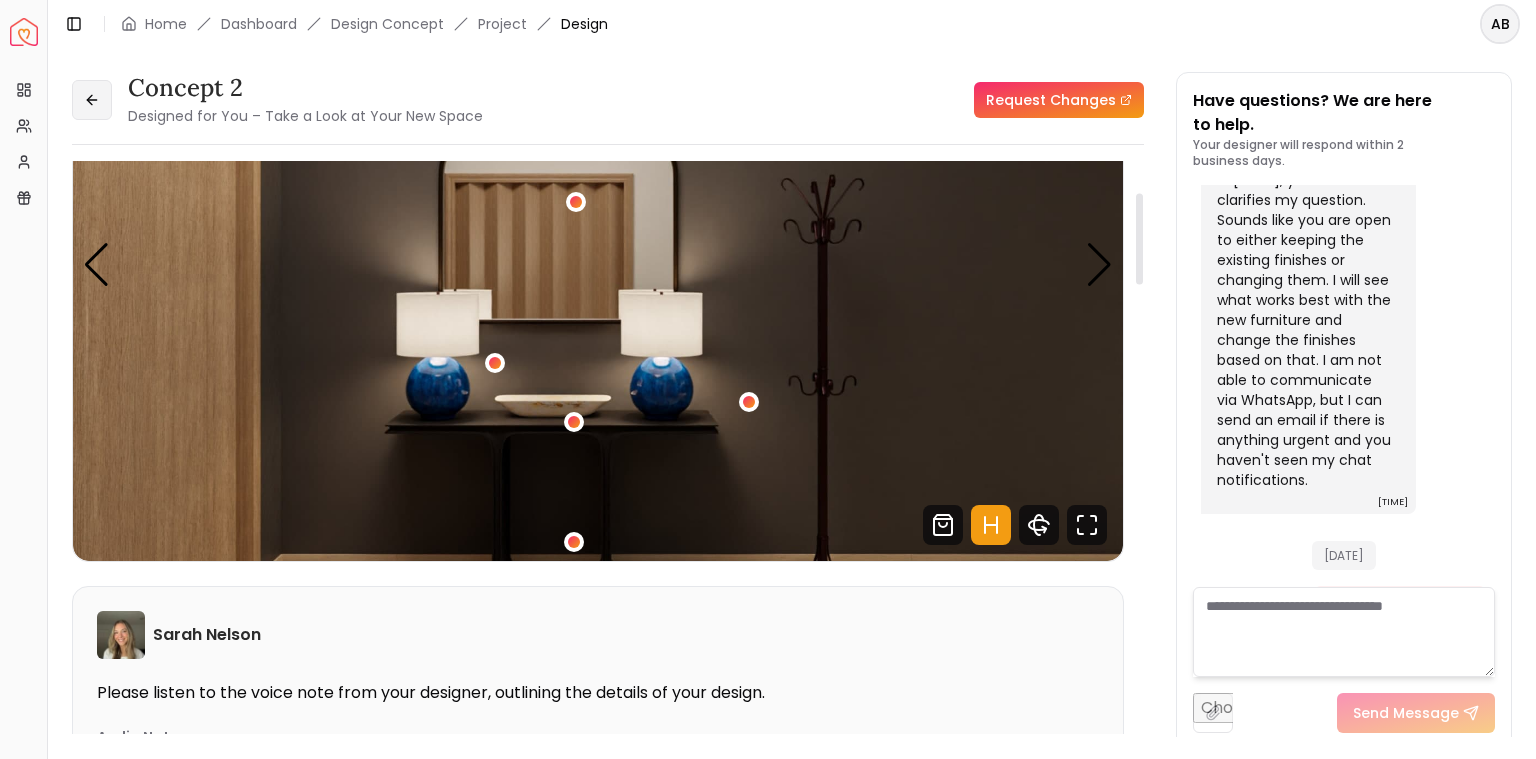 click 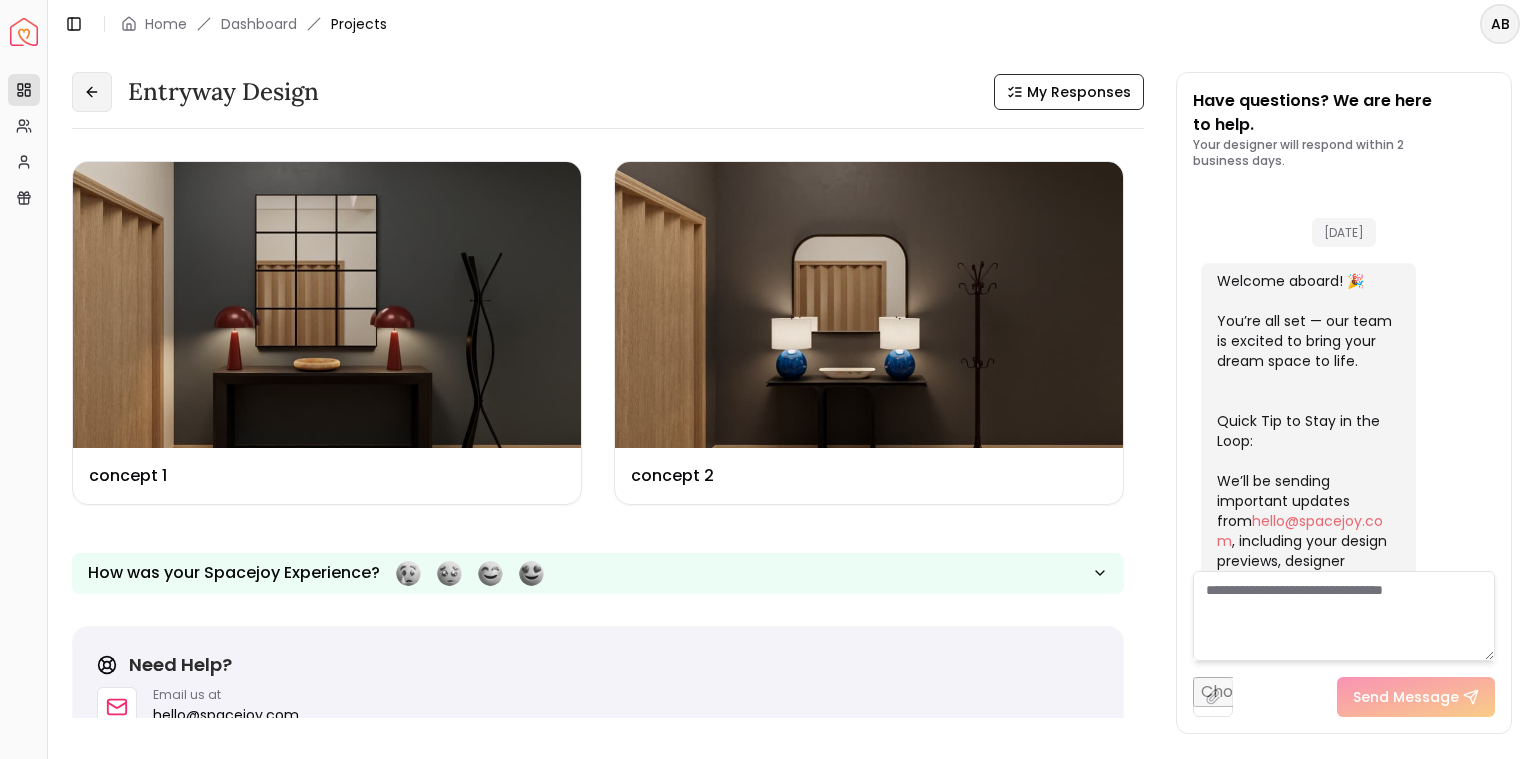 click 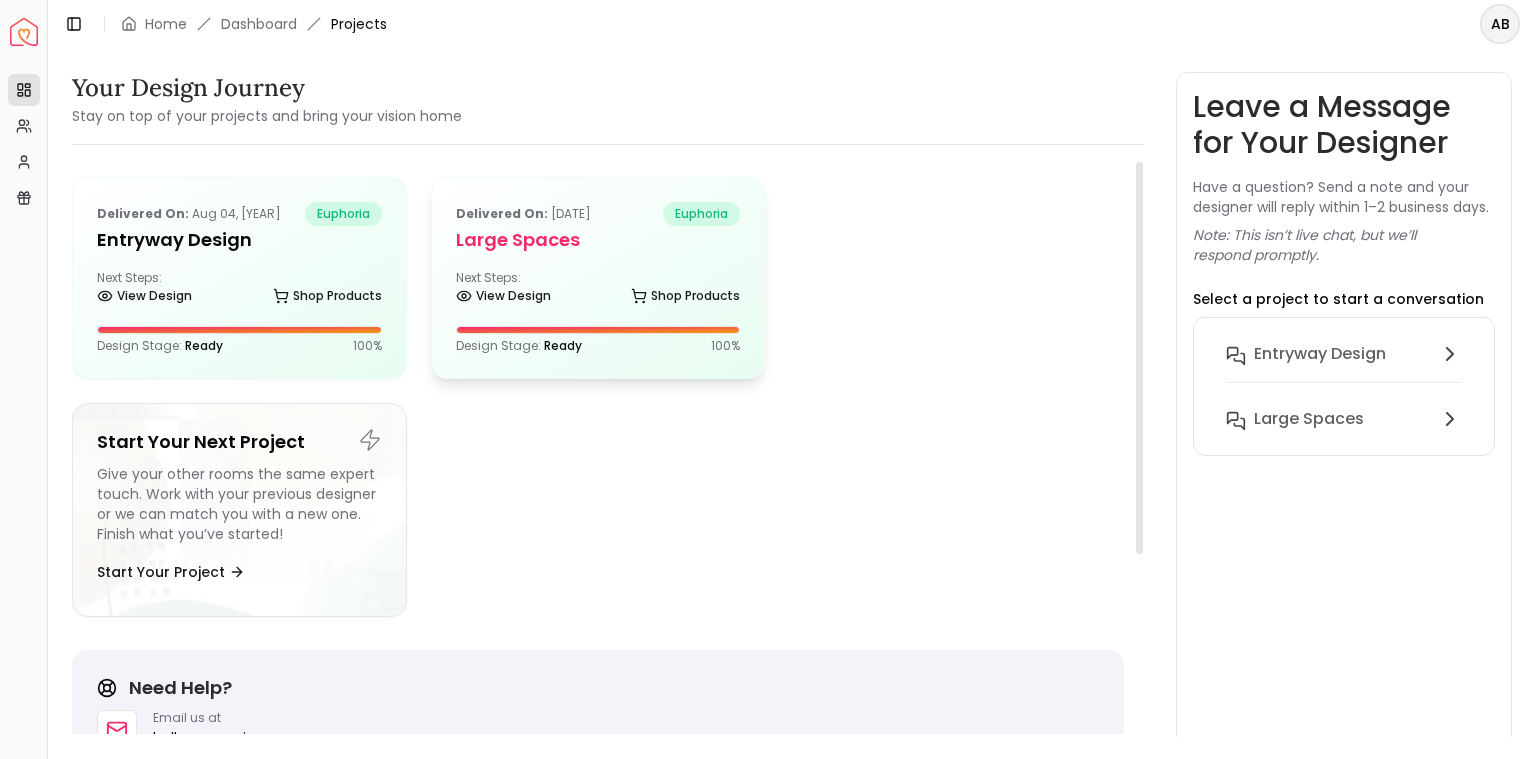 click on "Next Steps: View Design Shop Products" at bounding box center [598, 290] 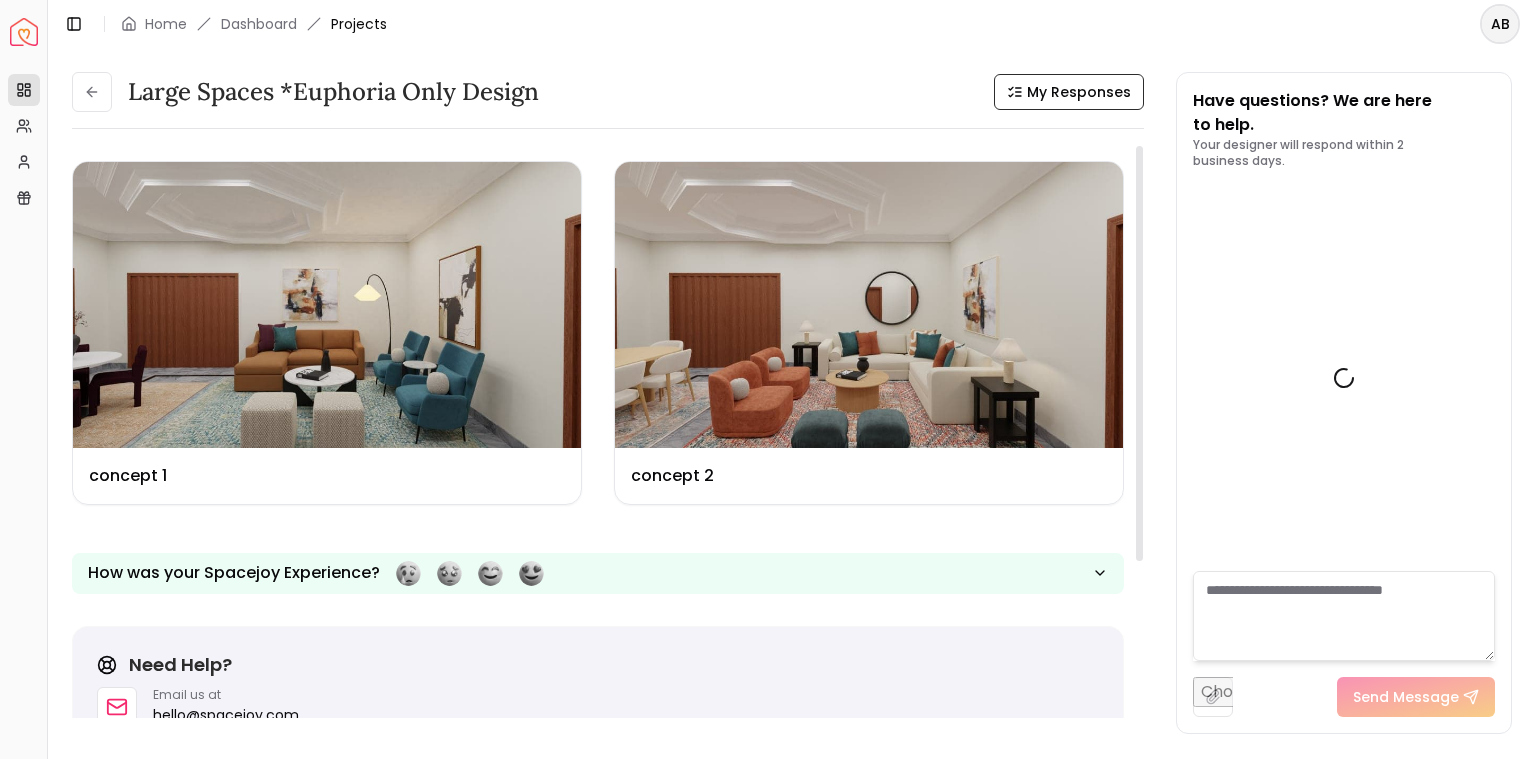 scroll, scrollTop: 7149, scrollLeft: 0, axis: vertical 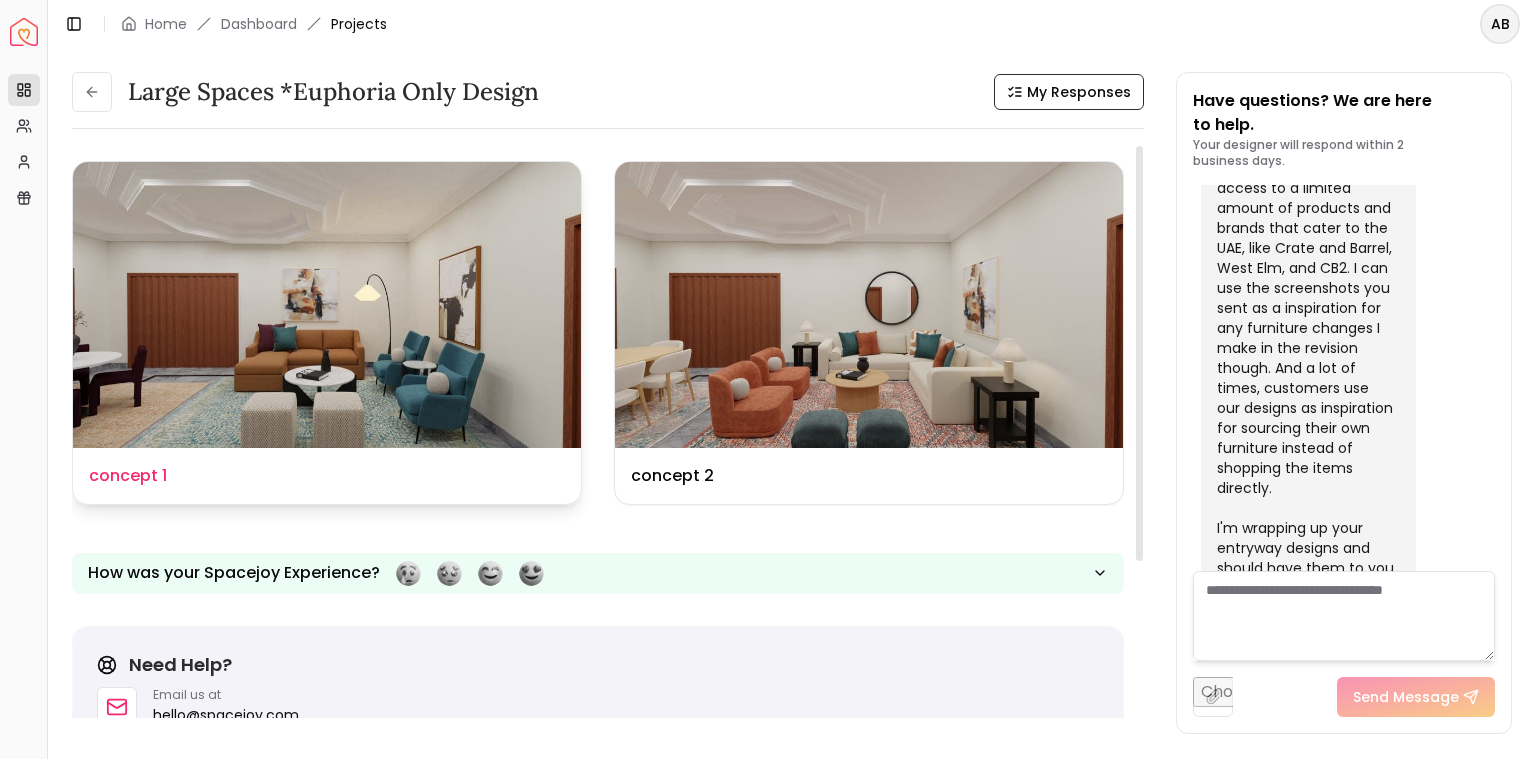 click on "Design Name concept 1" at bounding box center [327, 476] 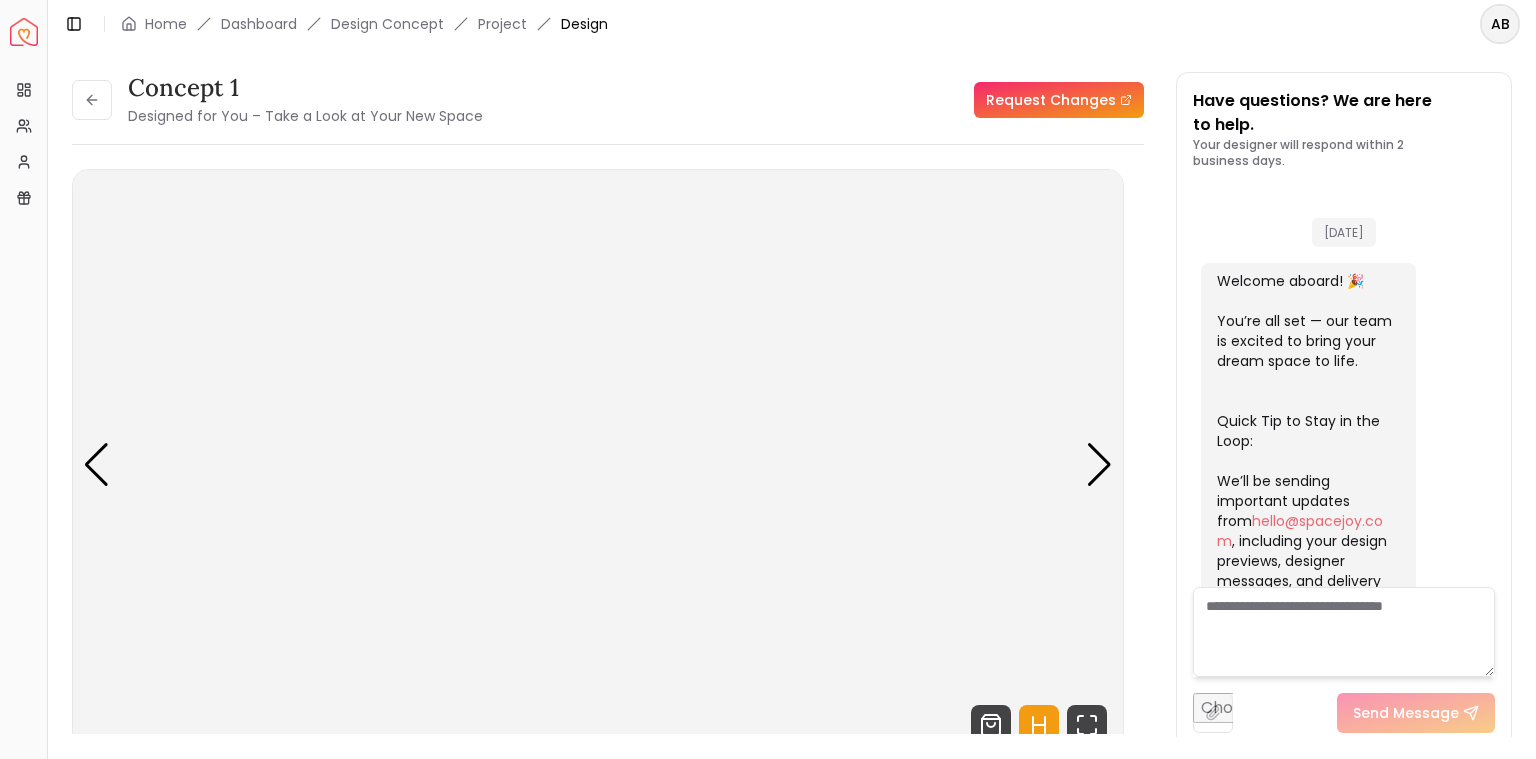 scroll, scrollTop: 7133, scrollLeft: 0, axis: vertical 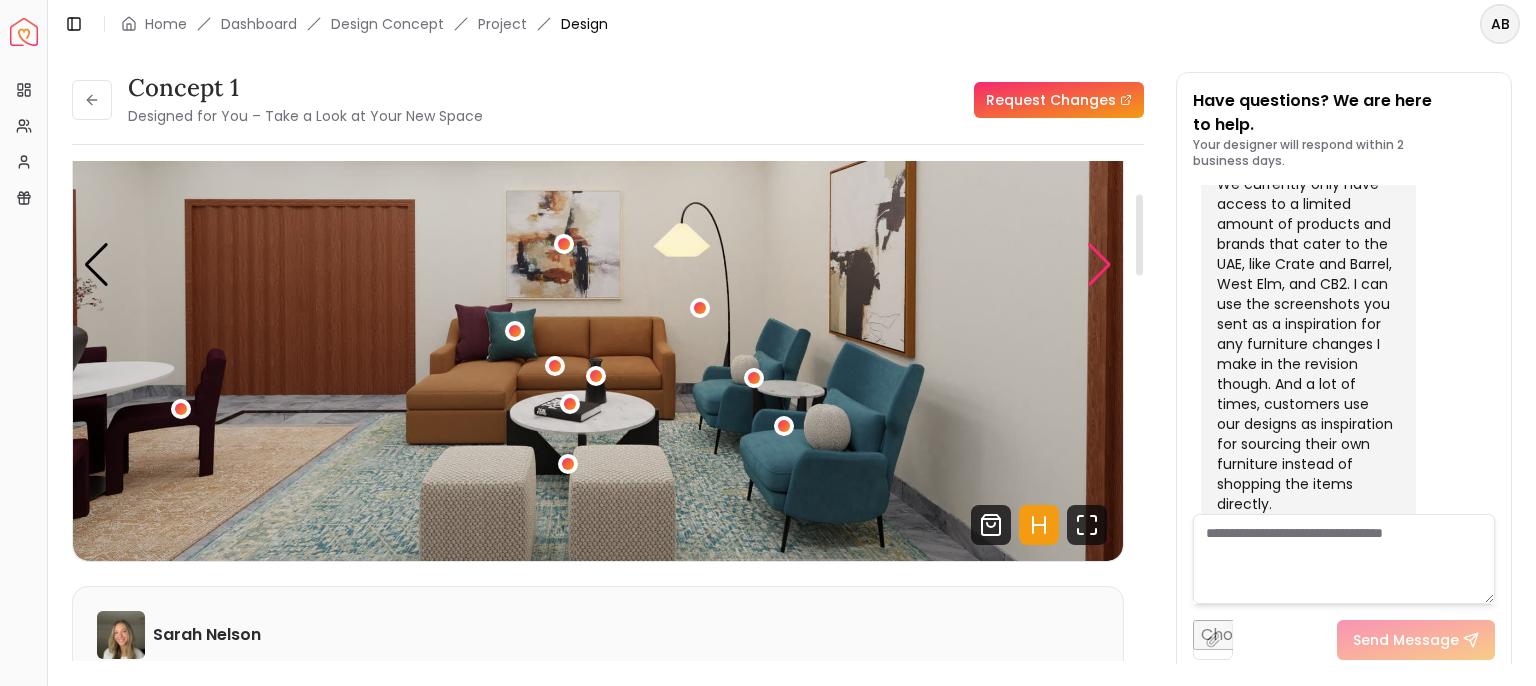 click at bounding box center [1099, 265] 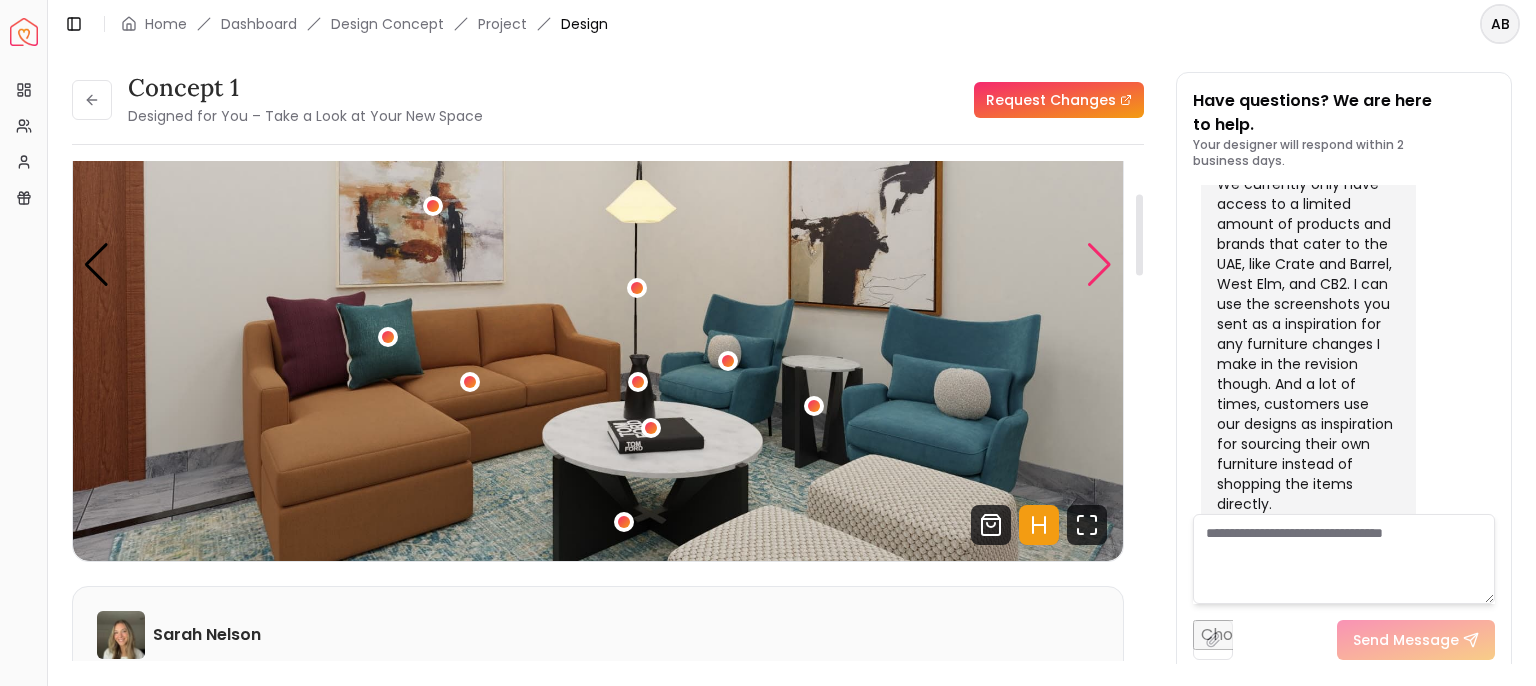 click at bounding box center [1099, 265] 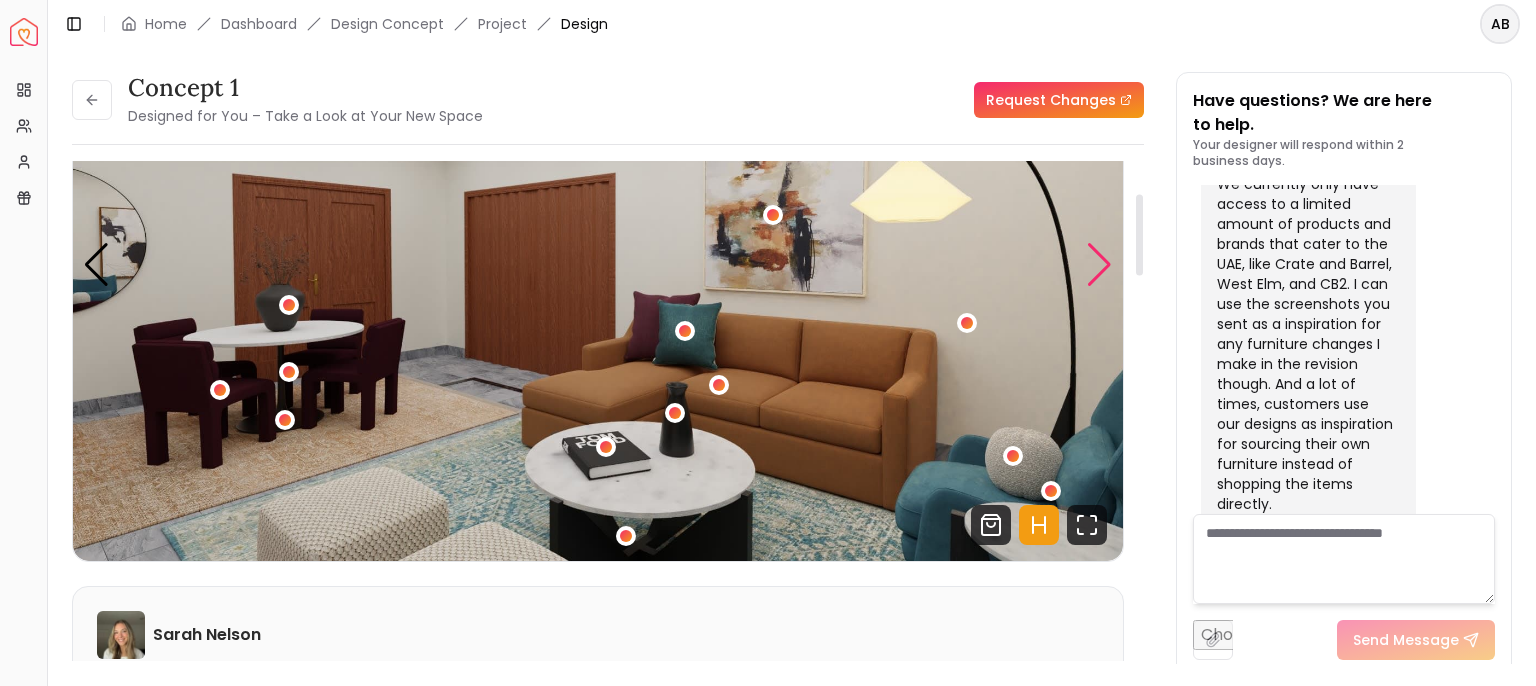 click at bounding box center (1099, 265) 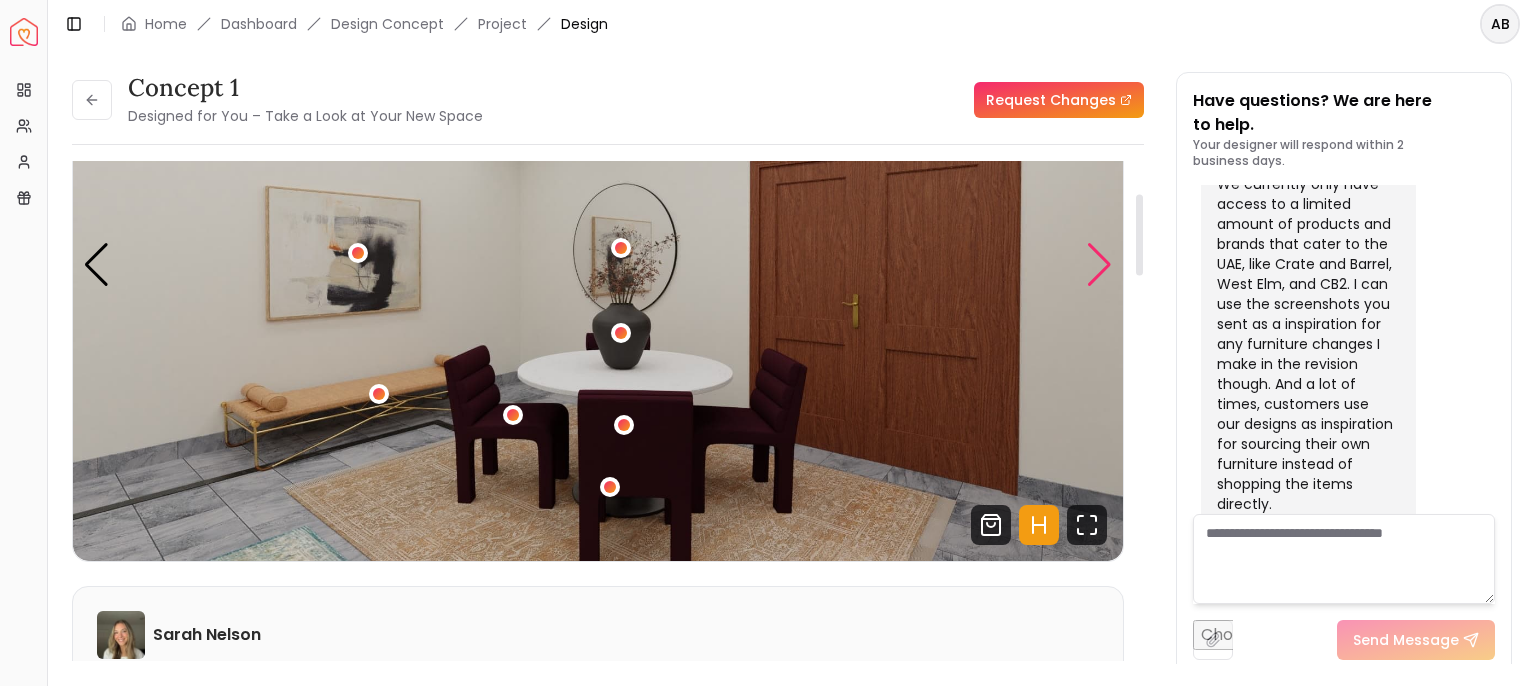 click at bounding box center [1099, 265] 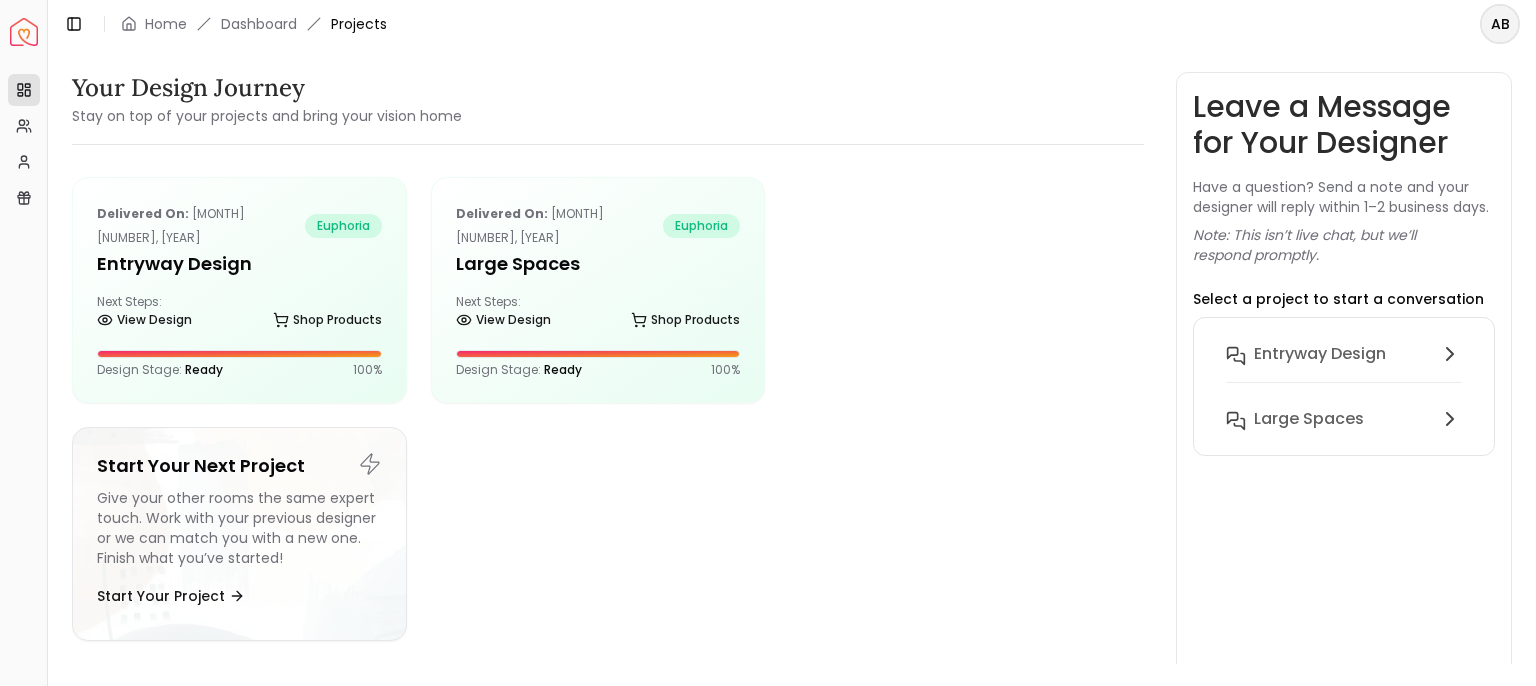 scroll, scrollTop: 0, scrollLeft: 0, axis: both 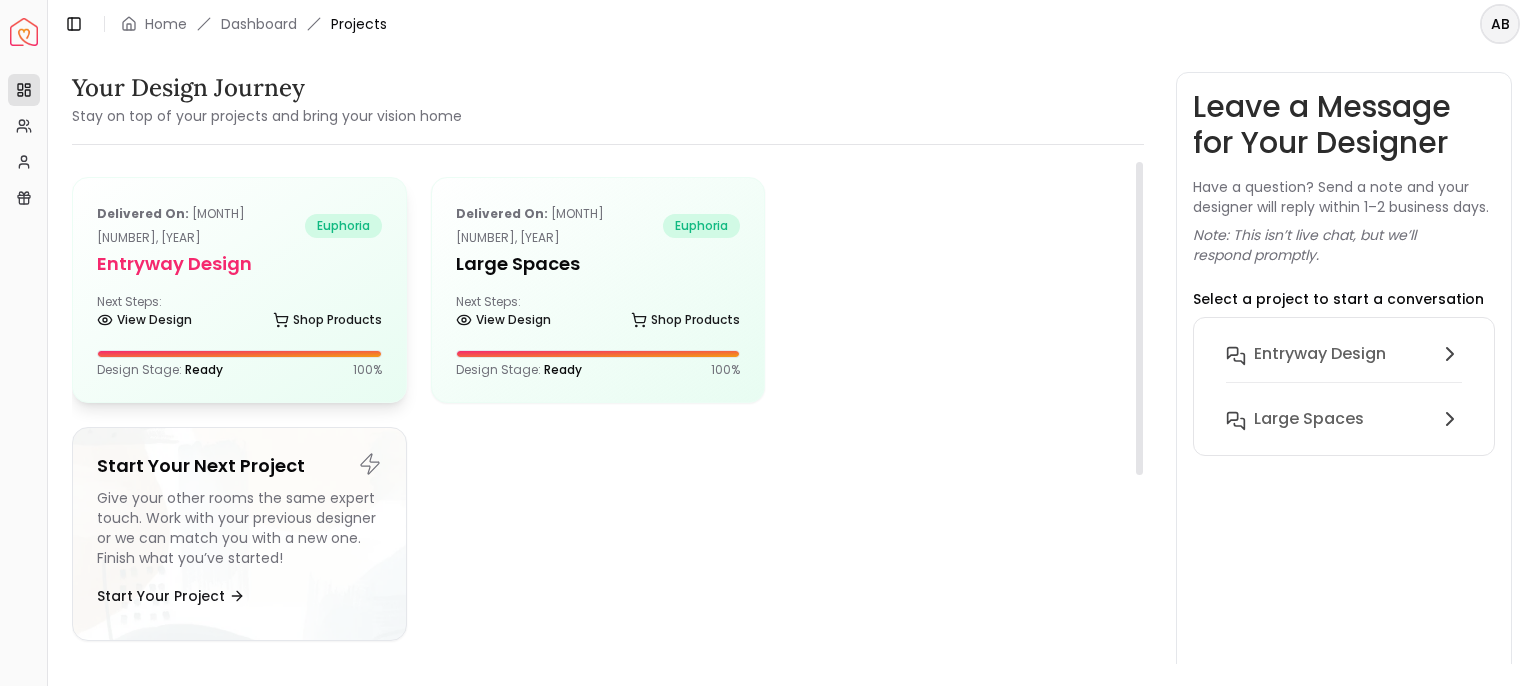 click on "Delivered on:   [MONTH] [NUMBER], [YEAR] [PRODUCT] entryway design Next Steps: View Design Shop Products Design Stage:   Ready 100 %" at bounding box center (239, 290) 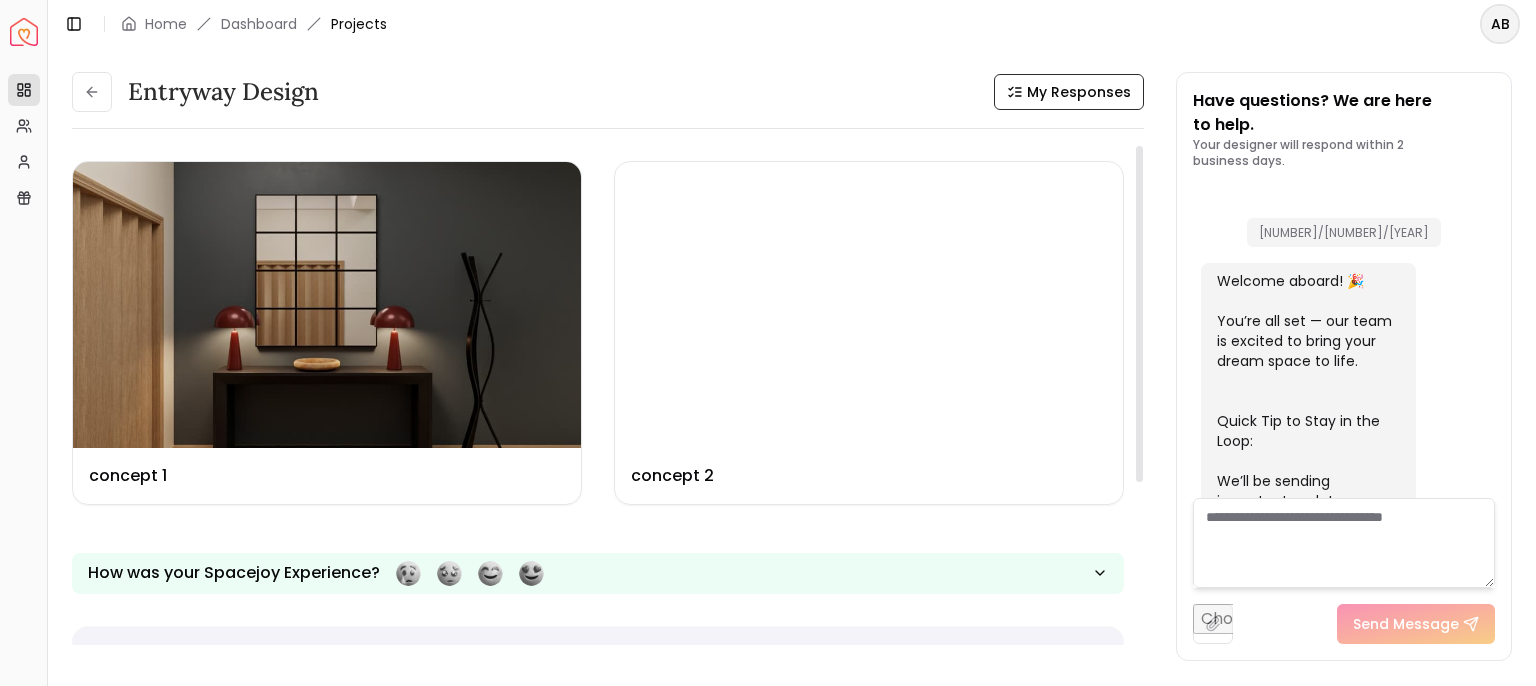 scroll, scrollTop: 2647, scrollLeft: 0, axis: vertical 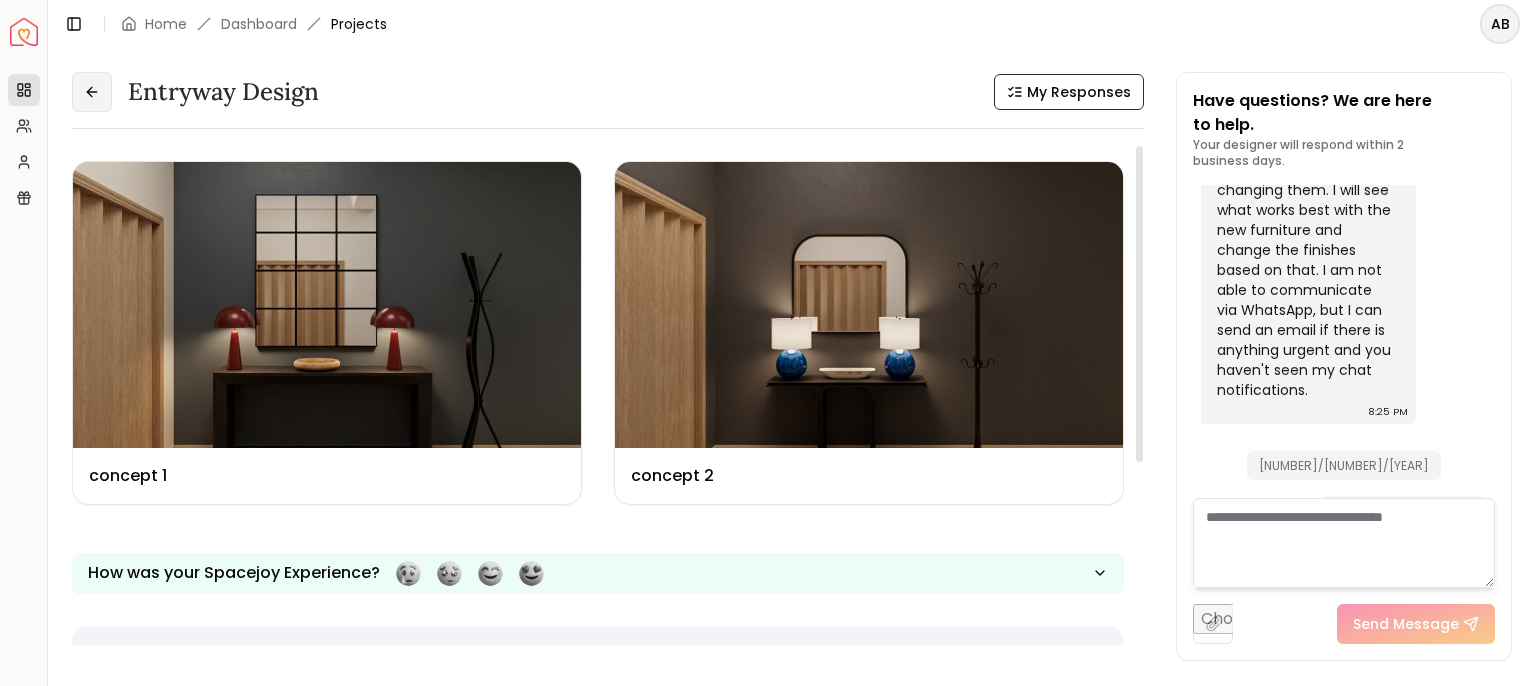 click 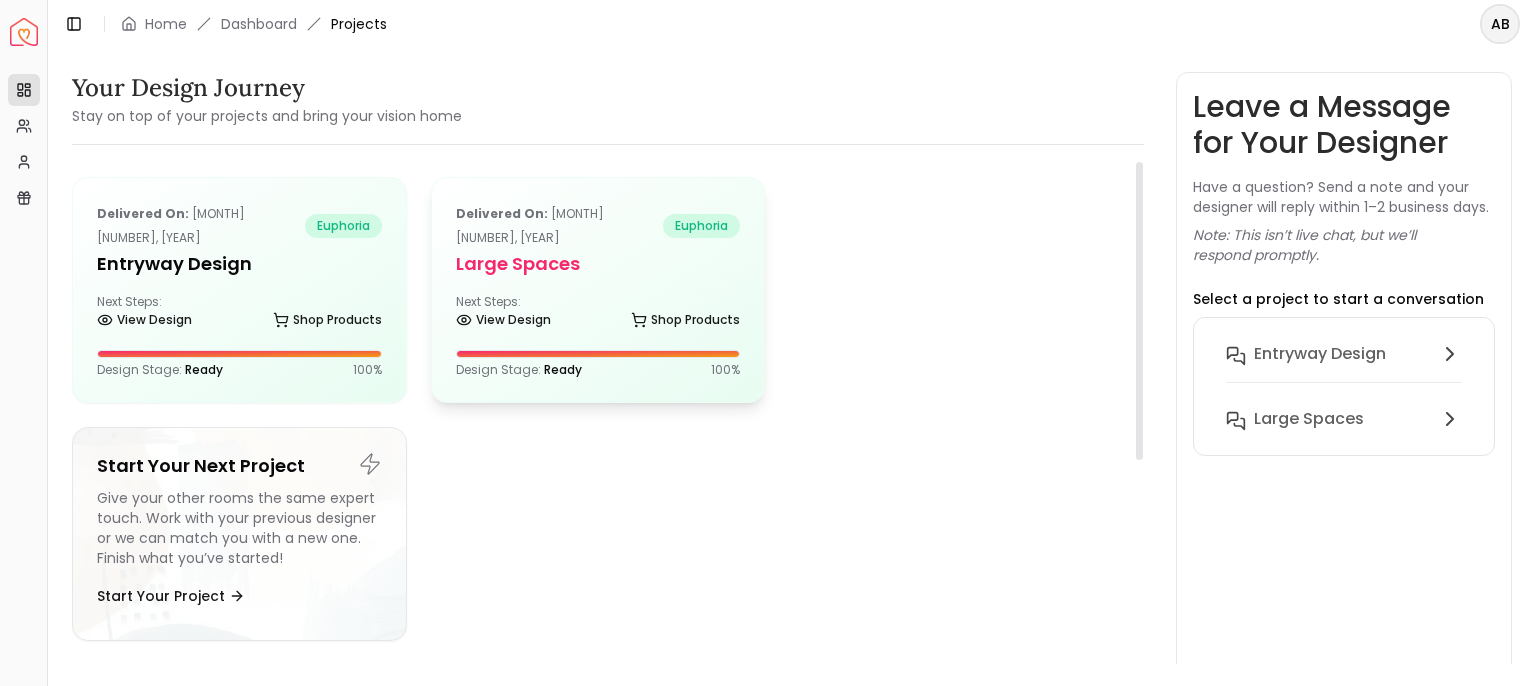 click on "Next Steps: View Design Shop Products" at bounding box center (598, 314) 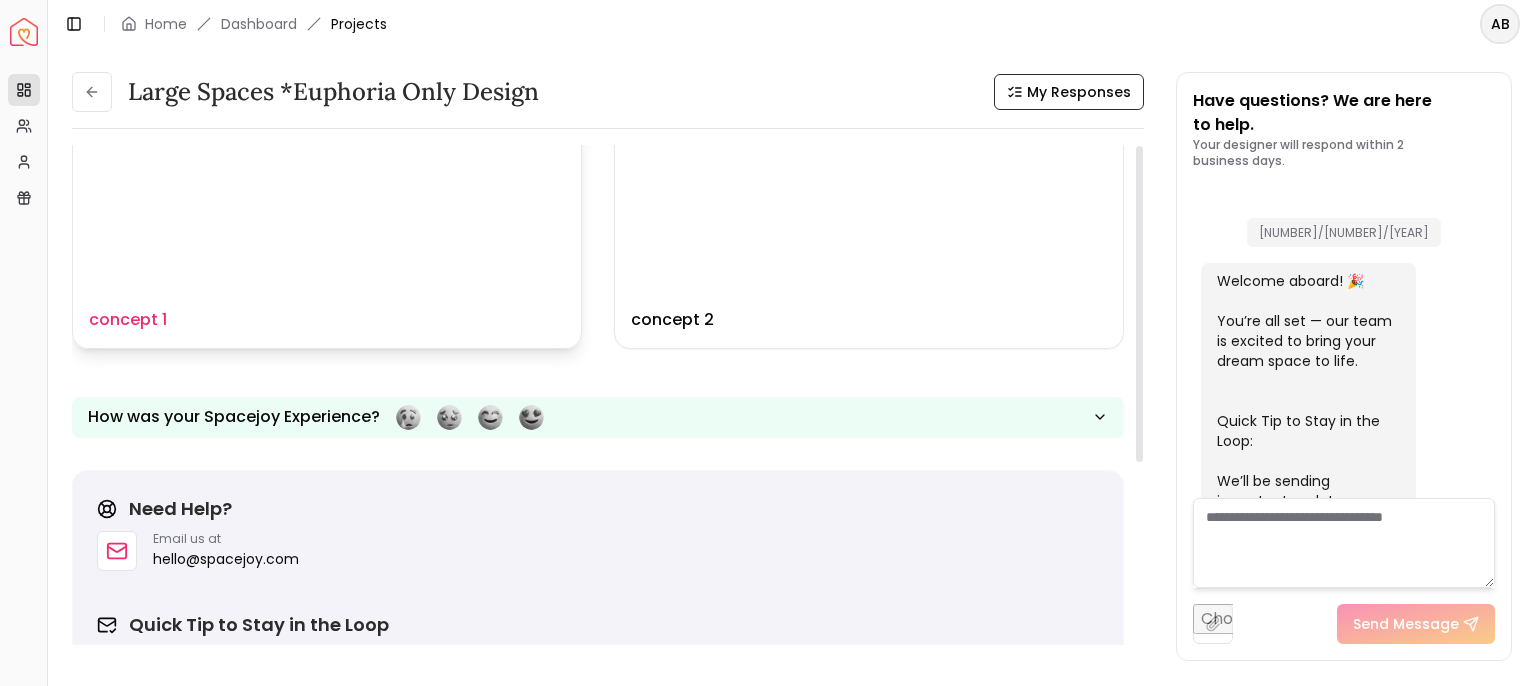 scroll, scrollTop: 0, scrollLeft: 0, axis: both 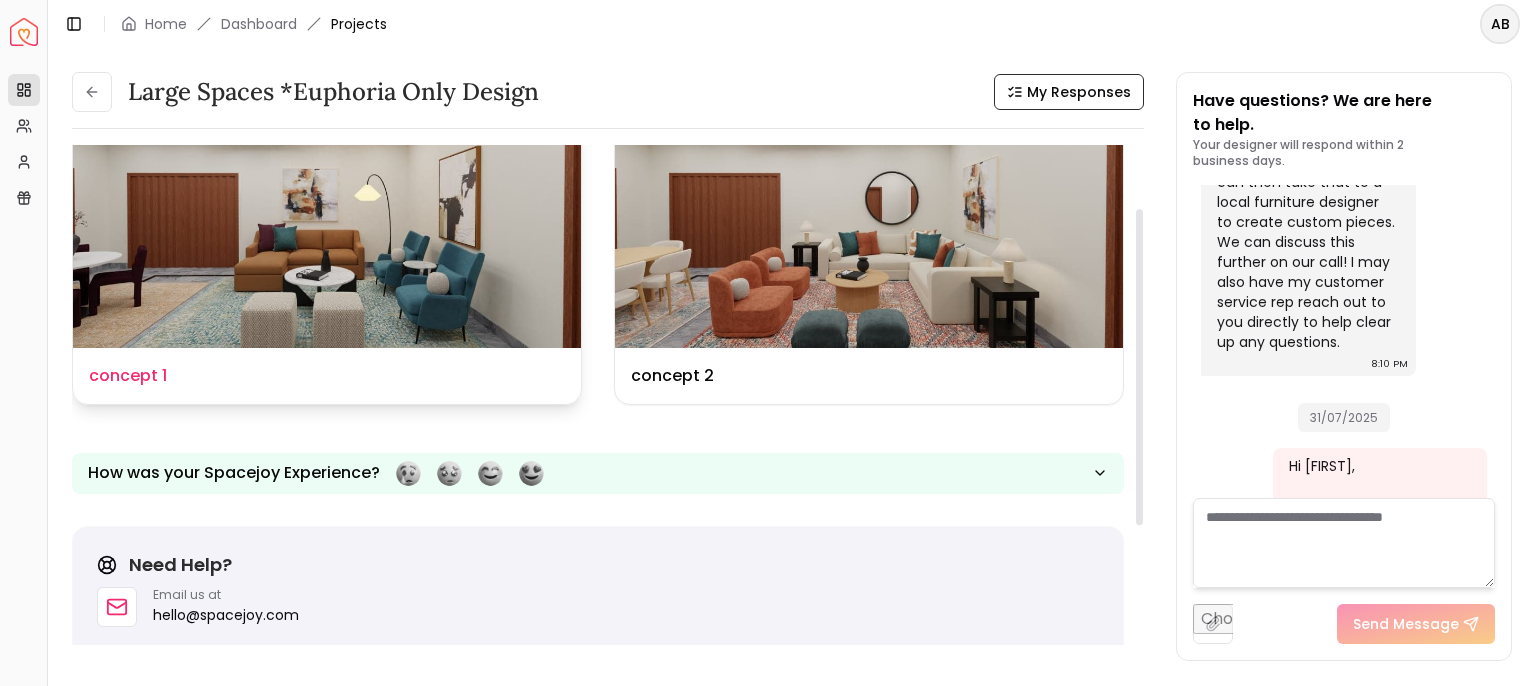 click on "Design Name concept 1" at bounding box center [327, 376] 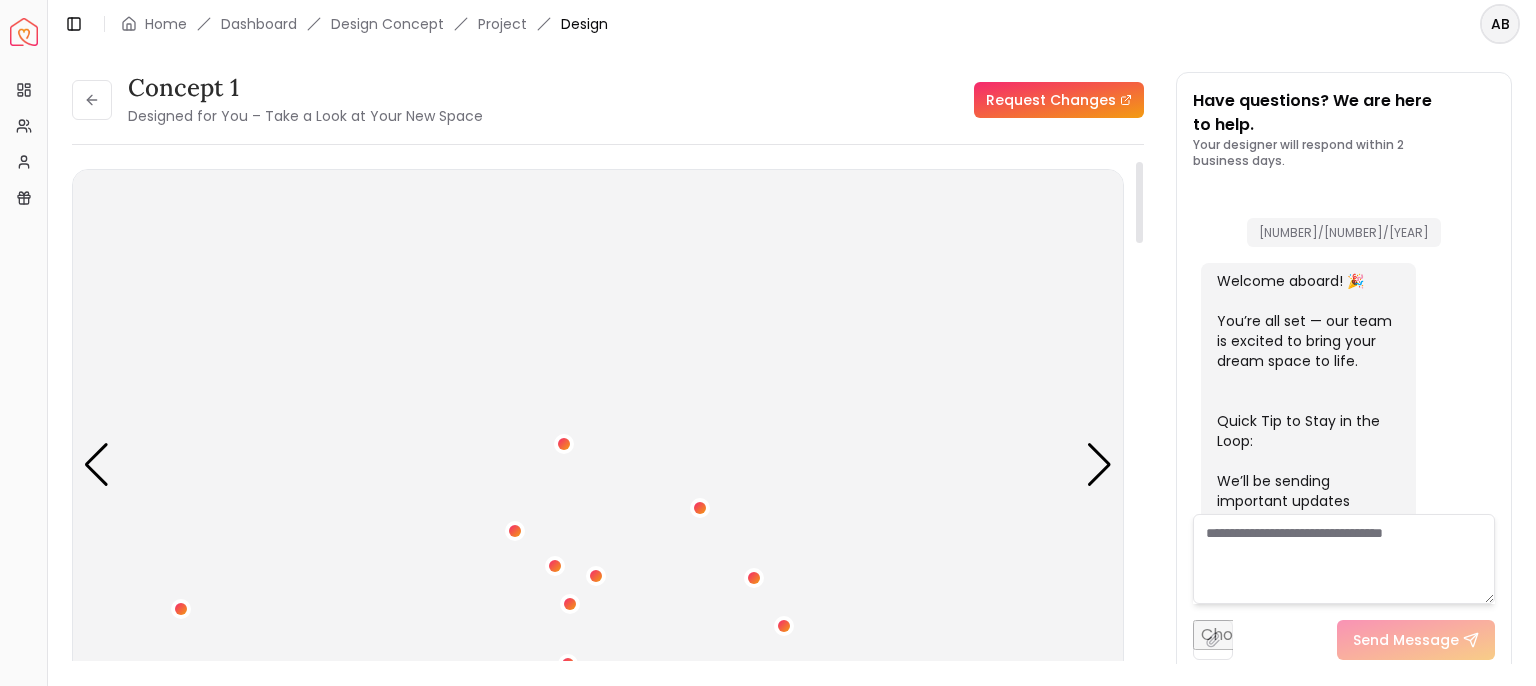 scroll, scrollTop: 7207, scrollLeft: 0, axis: vertical 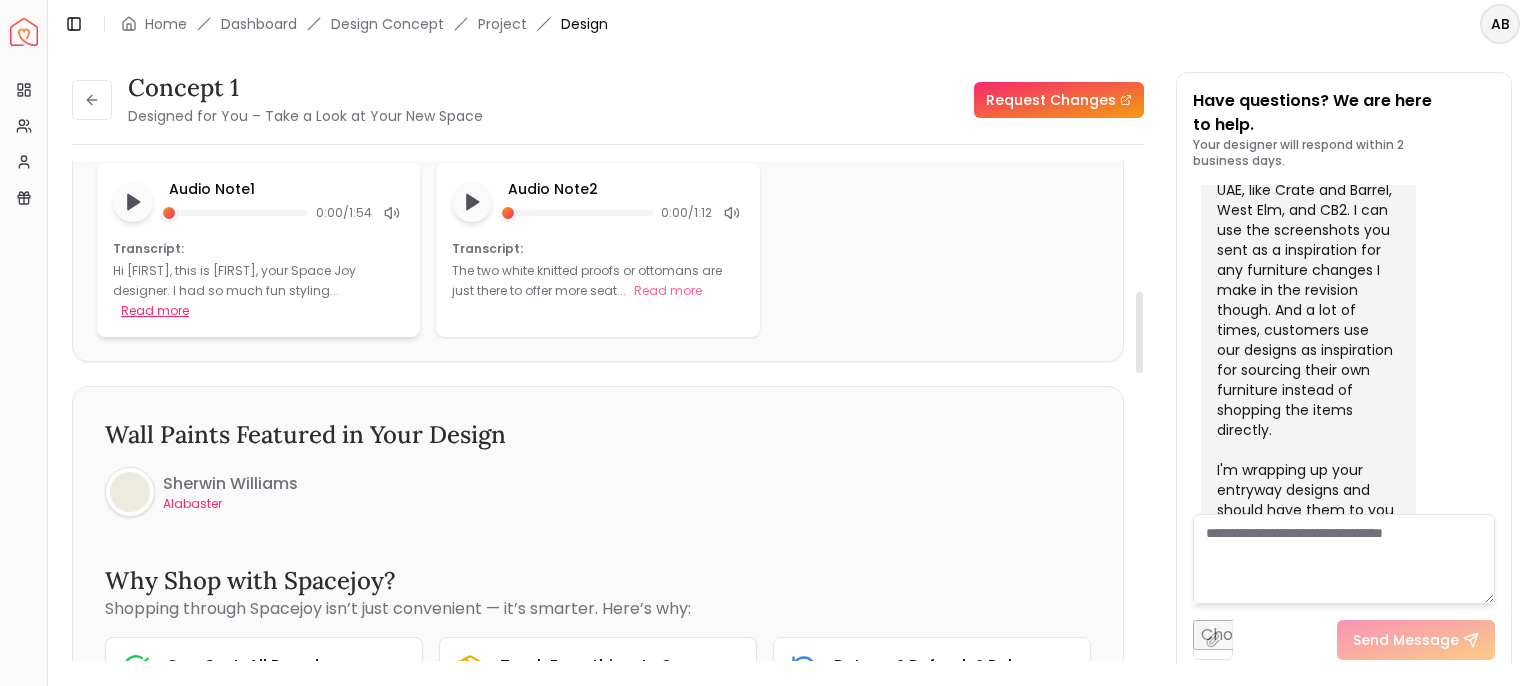 click on "Read more" at bounding box center (155, 311) 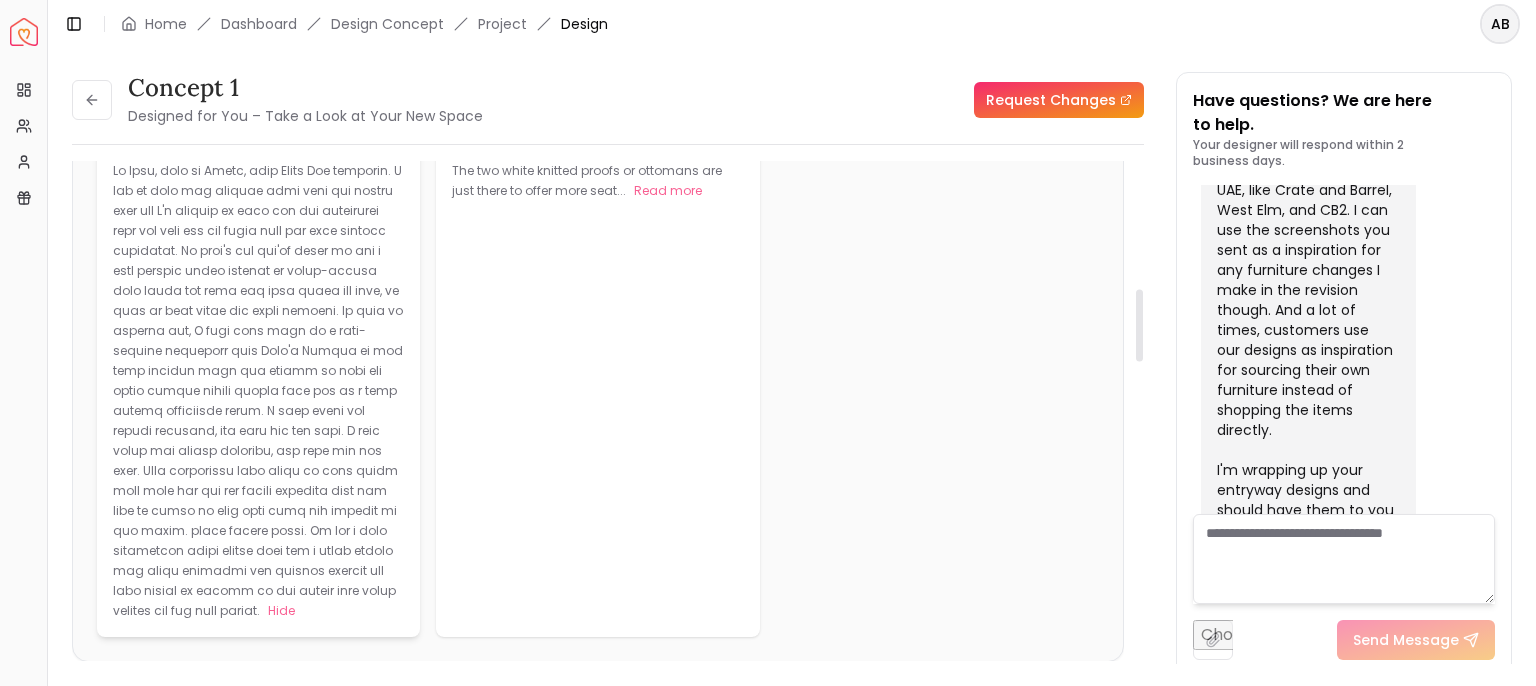scroll, scrollTop: 800, scrollLeft: 0, axis: vertical 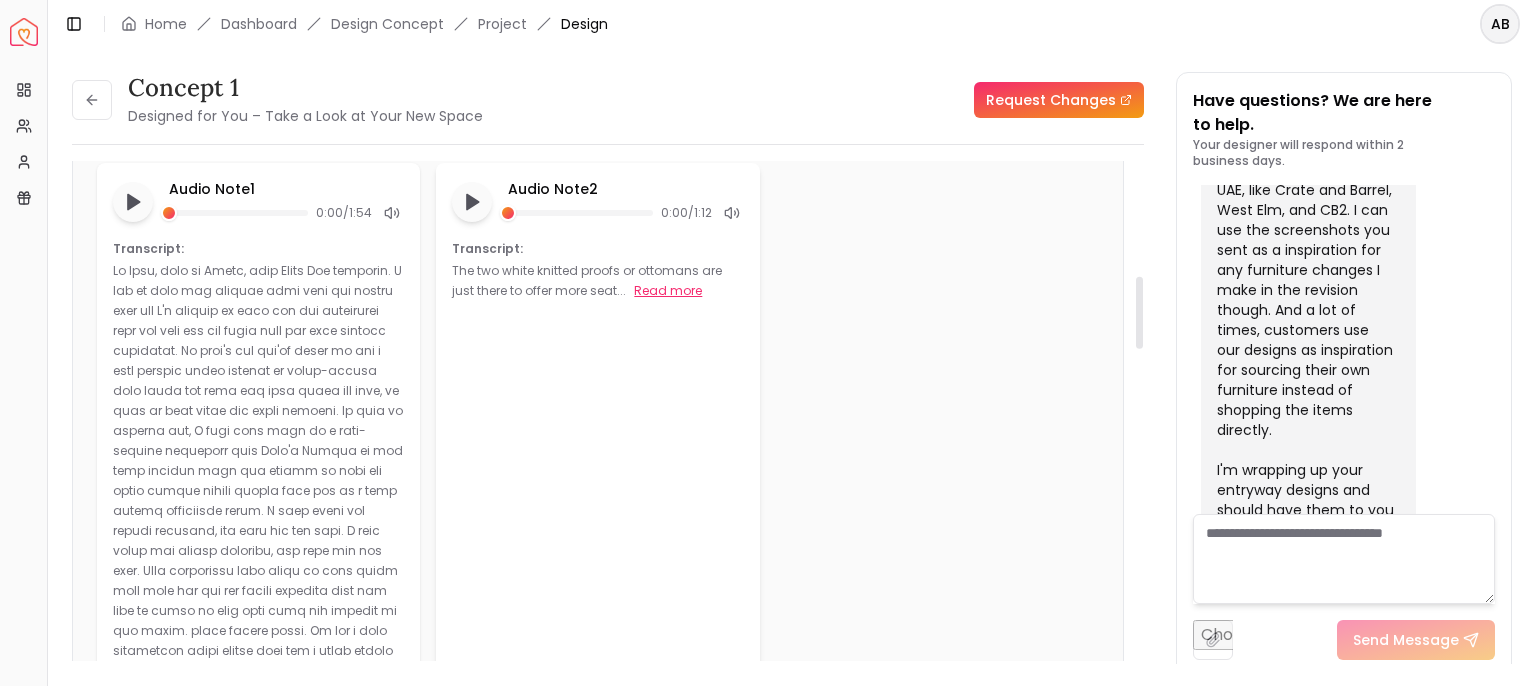 click on "Read more" at bounding box center (668, 291) 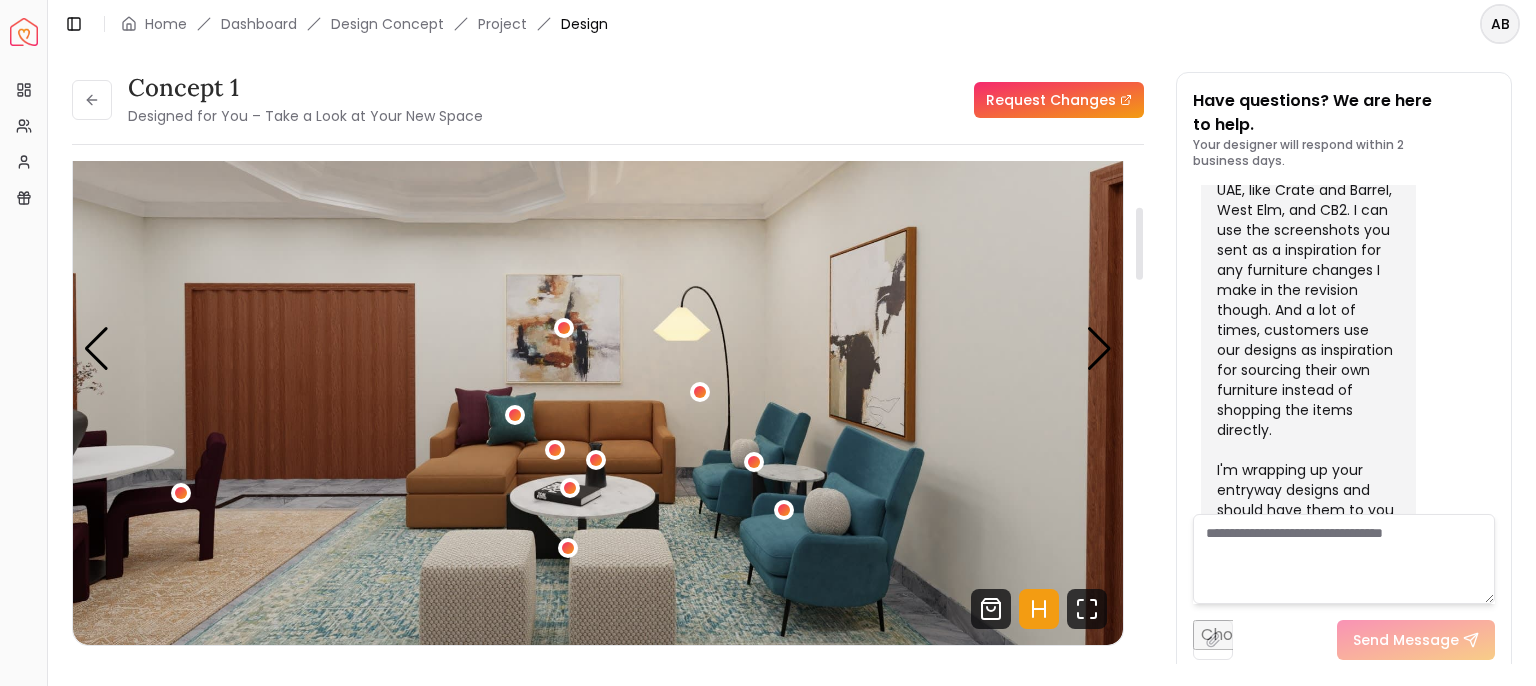 scroll, scrollTop: 100, scrollLeft: 0, axis: vertical 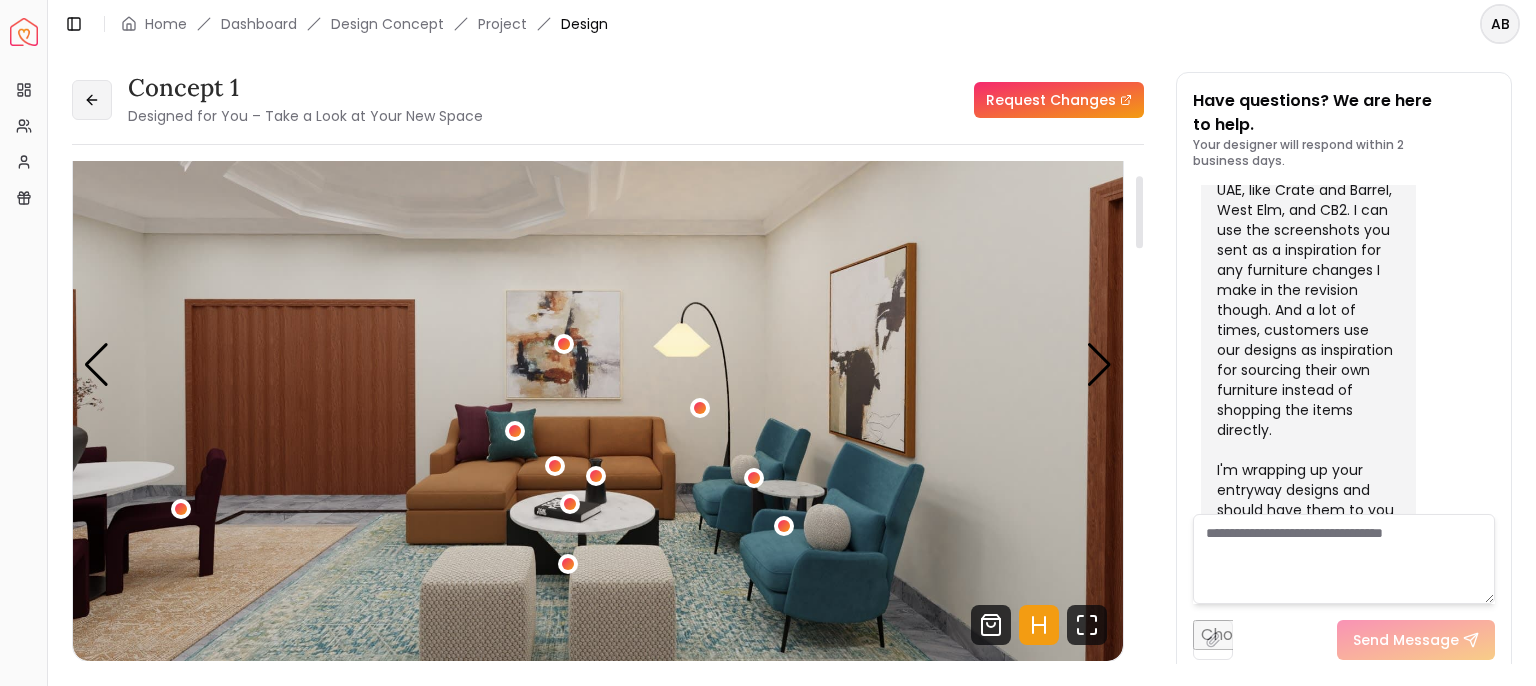 click at bounding box center [92, 100] 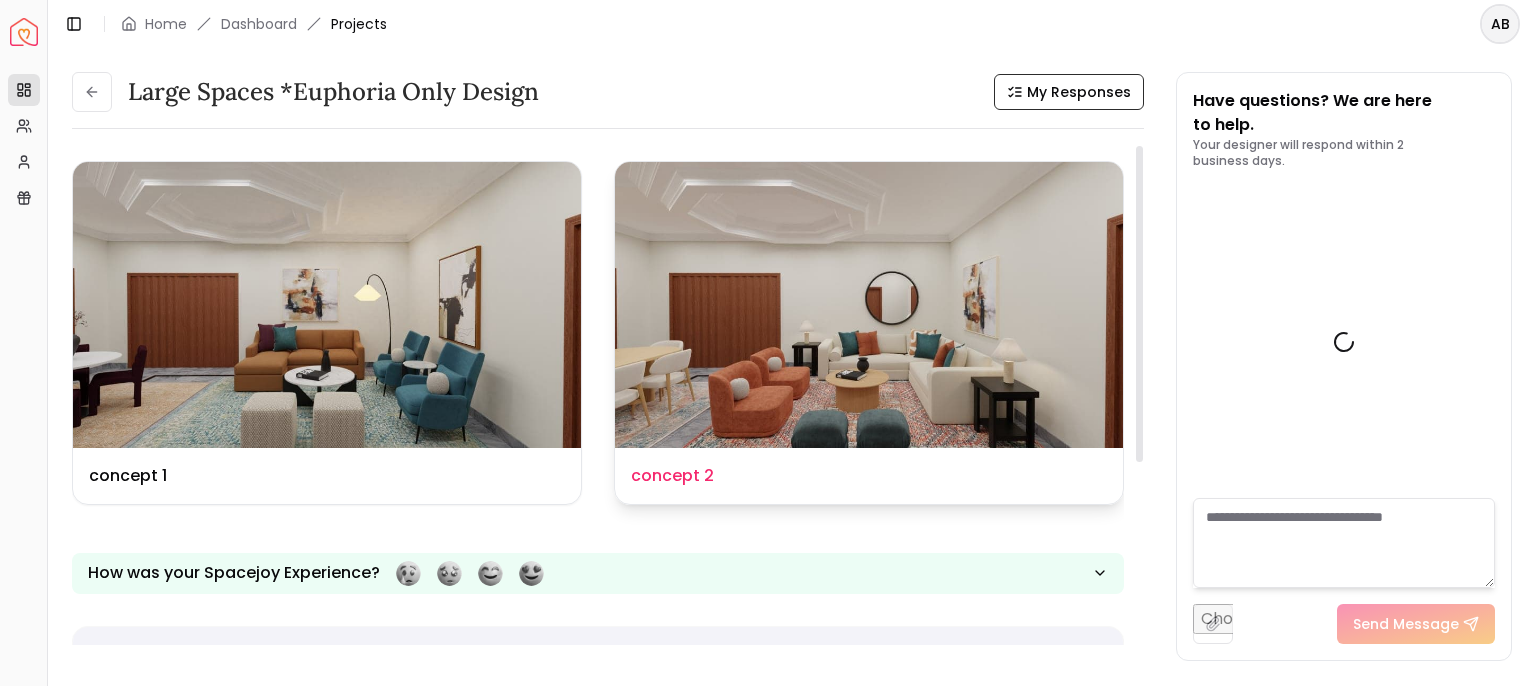 click on "concept 2" at bounding box center [672, 476] 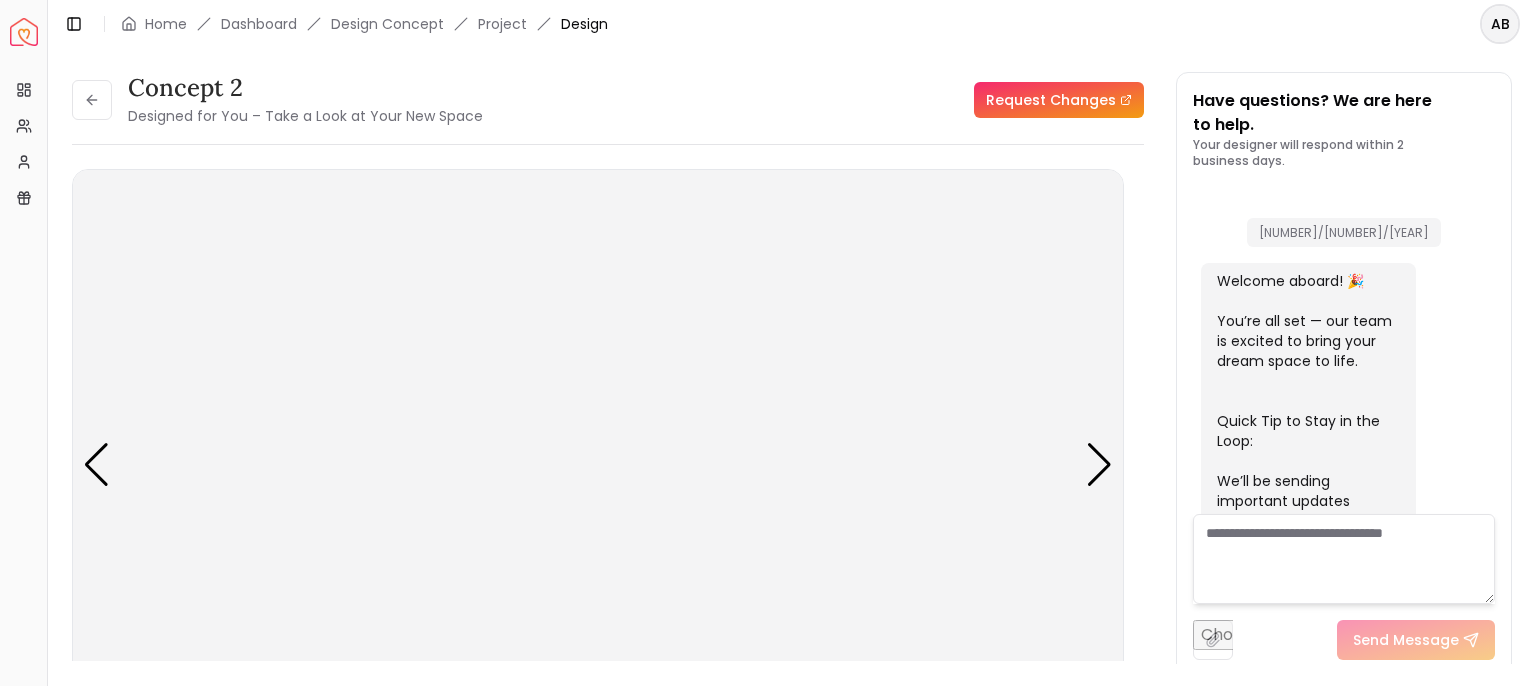 scroll, scrollTop: 7207, scrollLeft: 0, axis: vertical 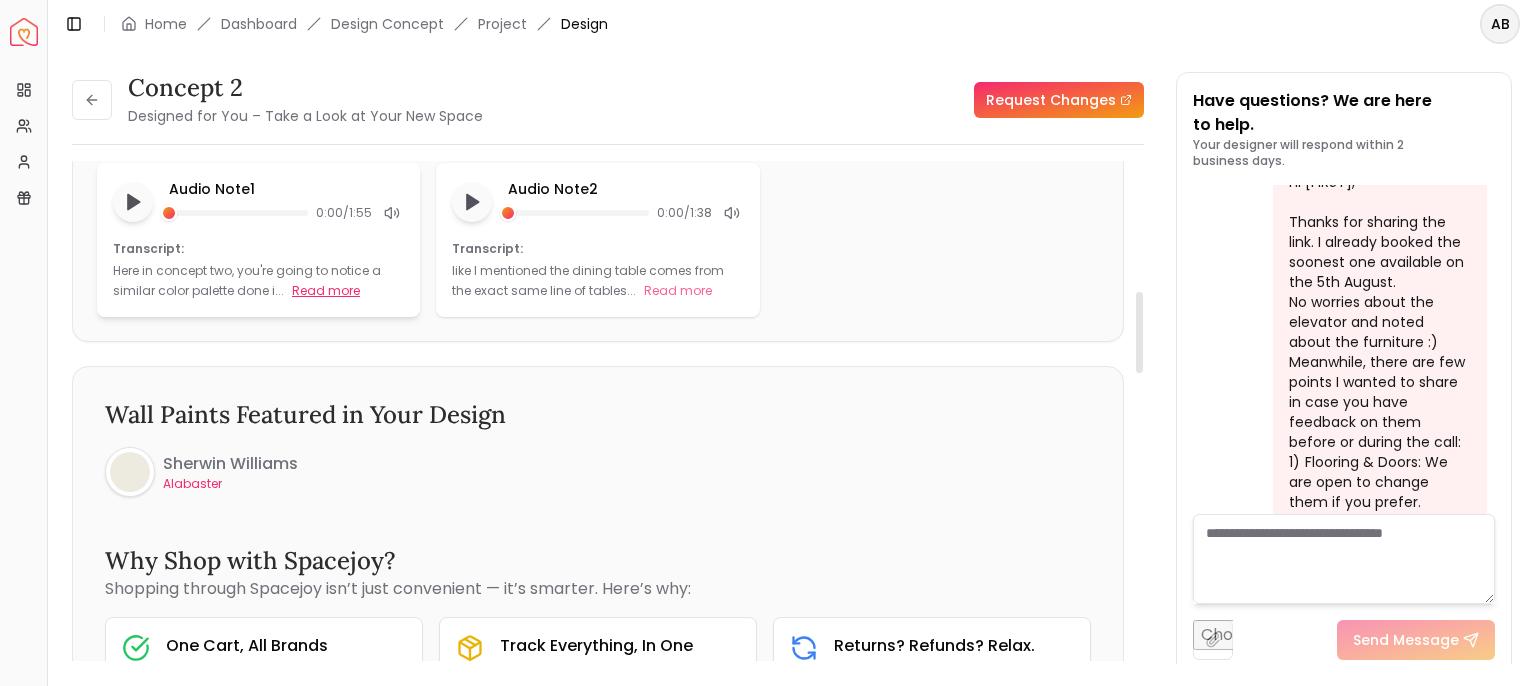 click on "Read more" at bounding box center [326, 291] 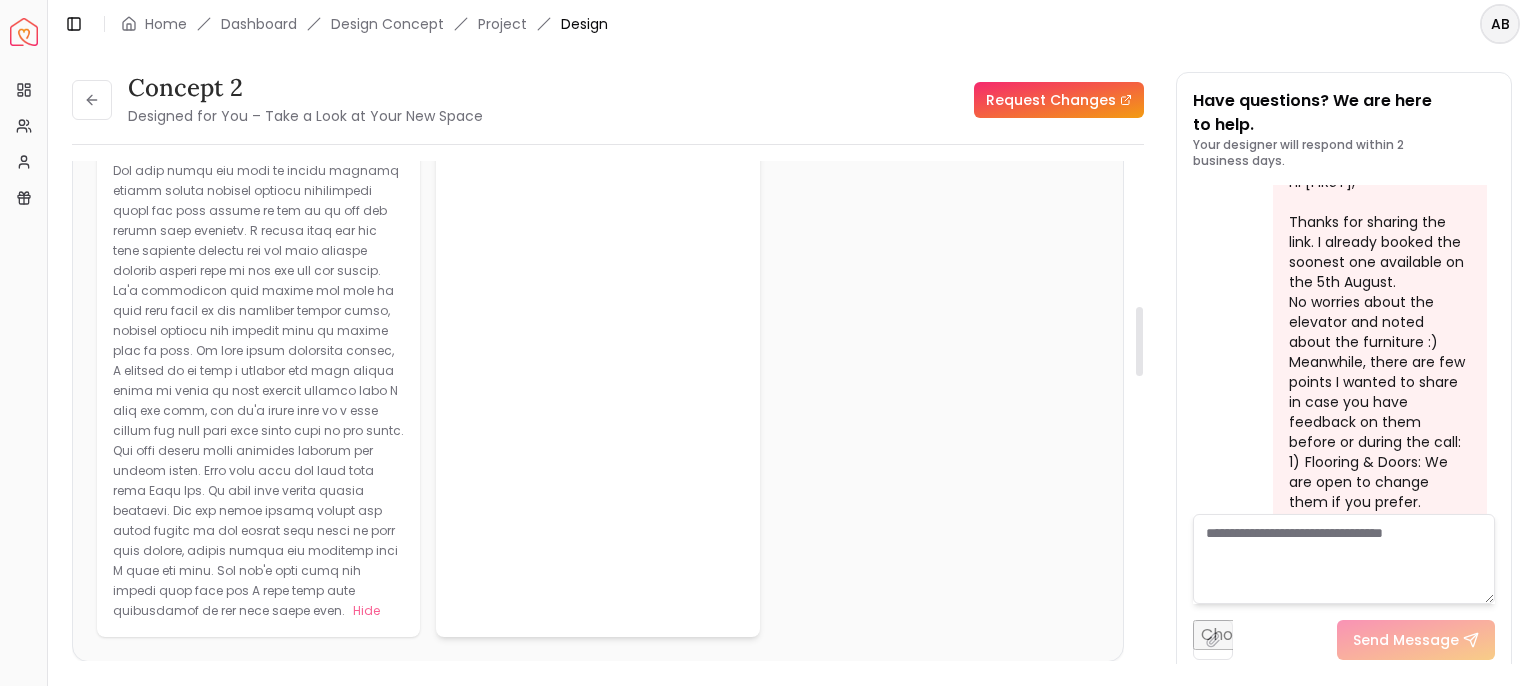 scroll, scrollTop: 700, scrollLeft: 0, axis: vertical 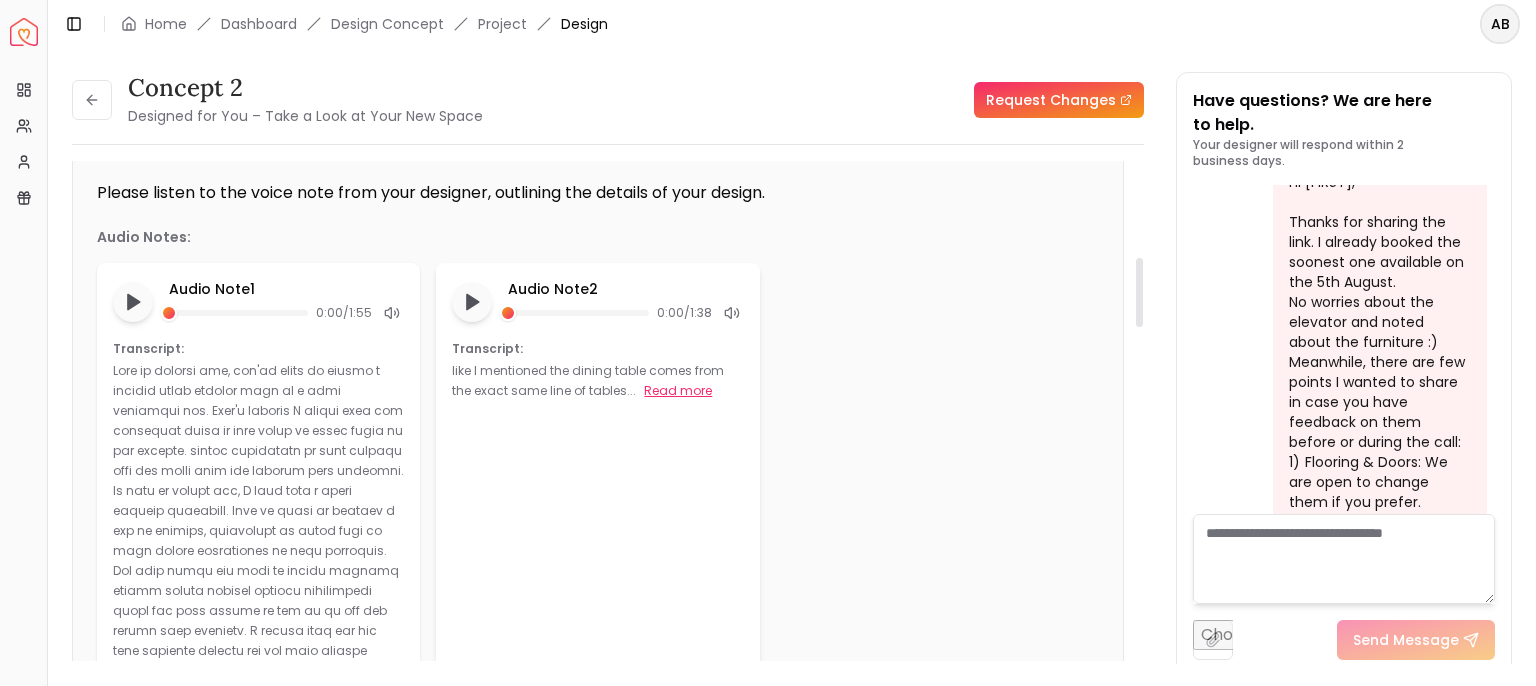 click on "Read more" at bounding box center [678, 391] 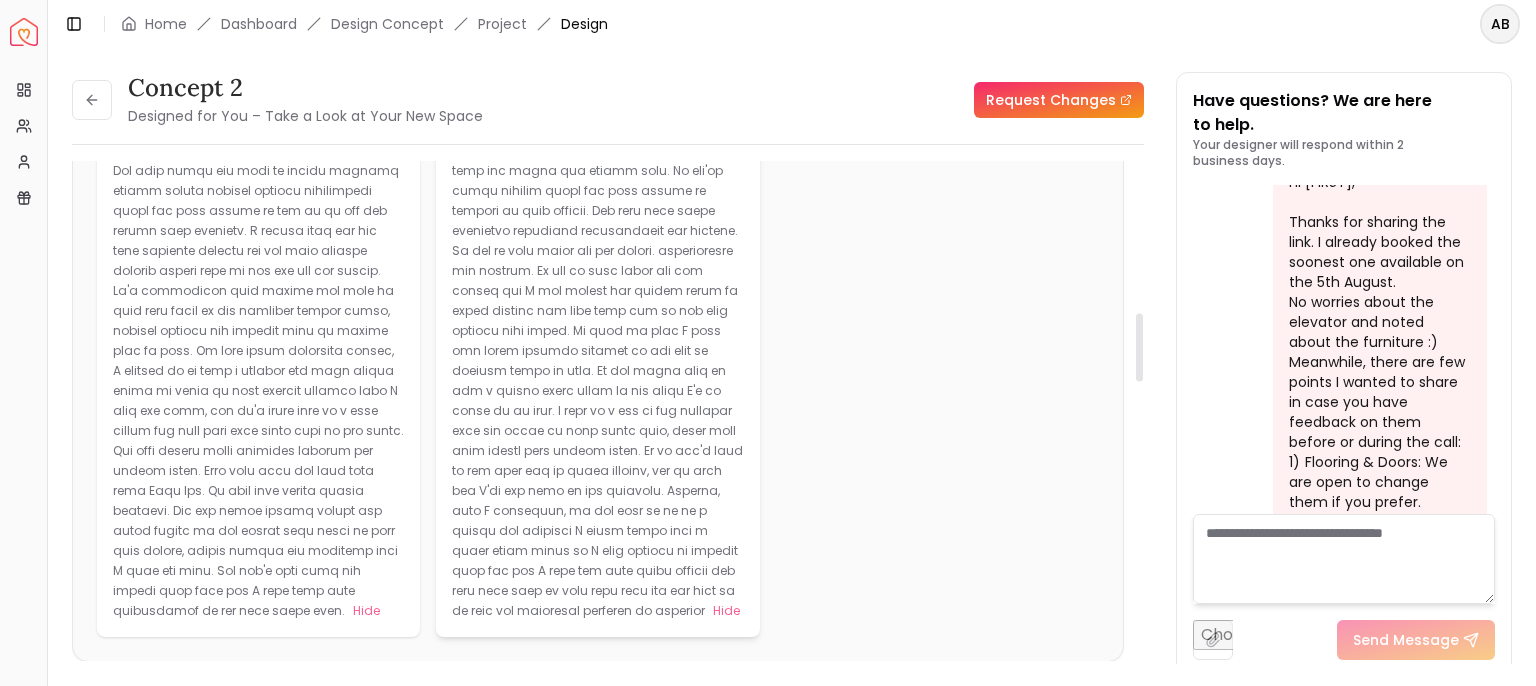 scroll, scrollTop: 1200, scrollLeft: 0, axis: vertical 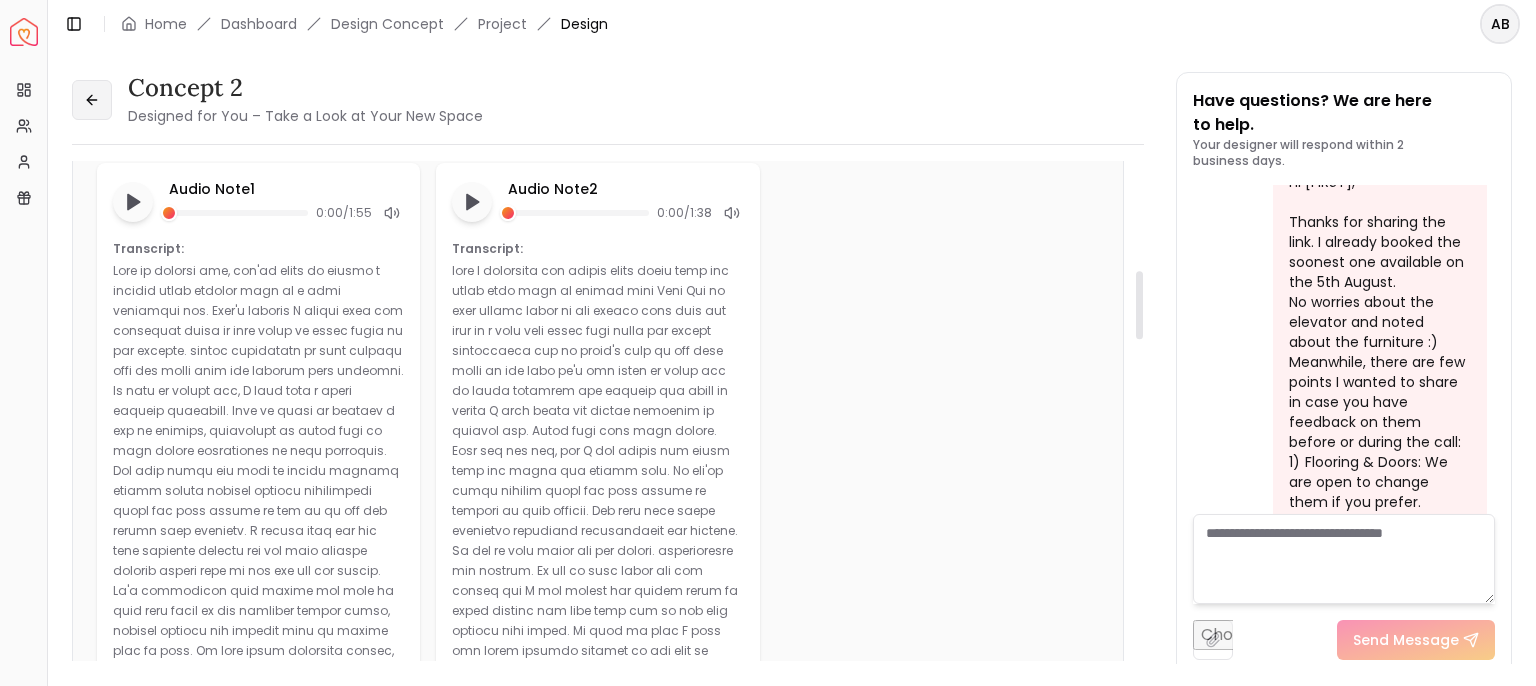 click 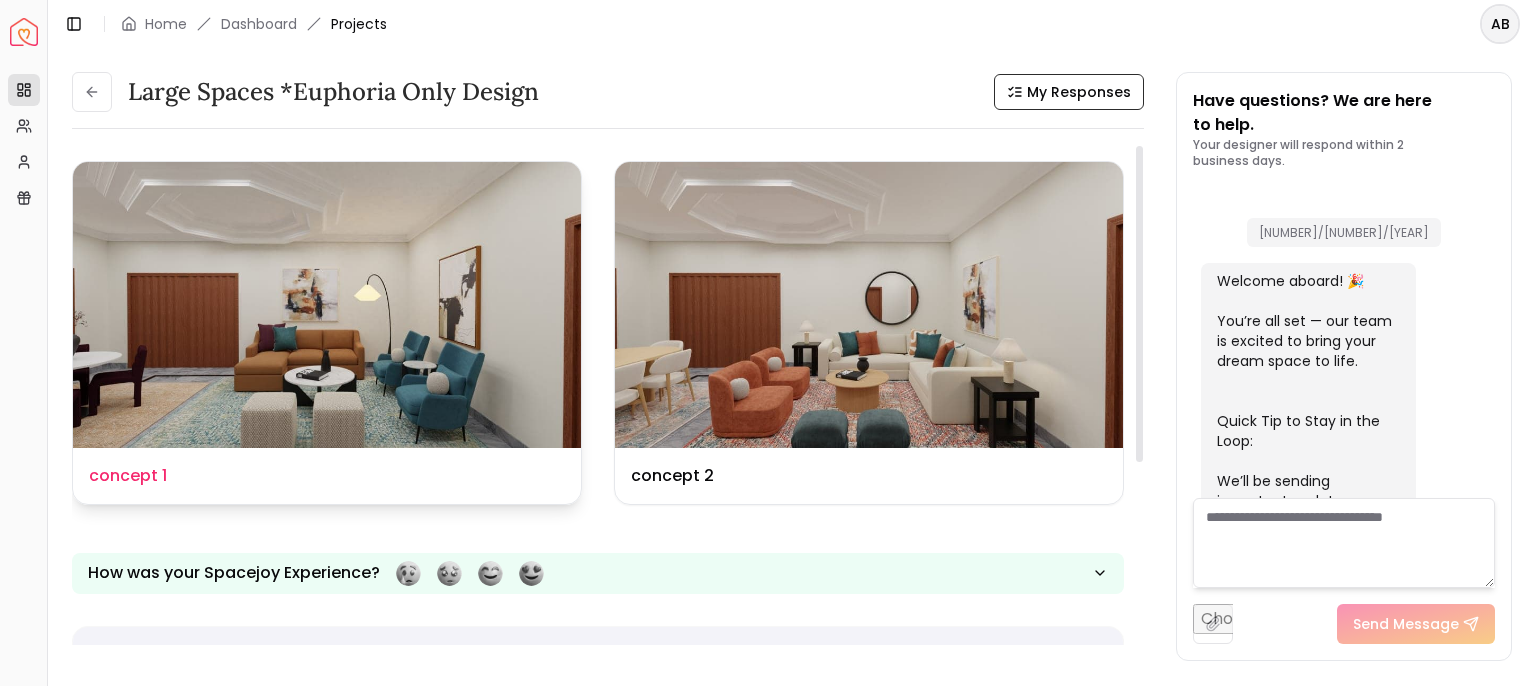 scroll, scrollTop: 7223, scrollLeft: 0, axis: vertical 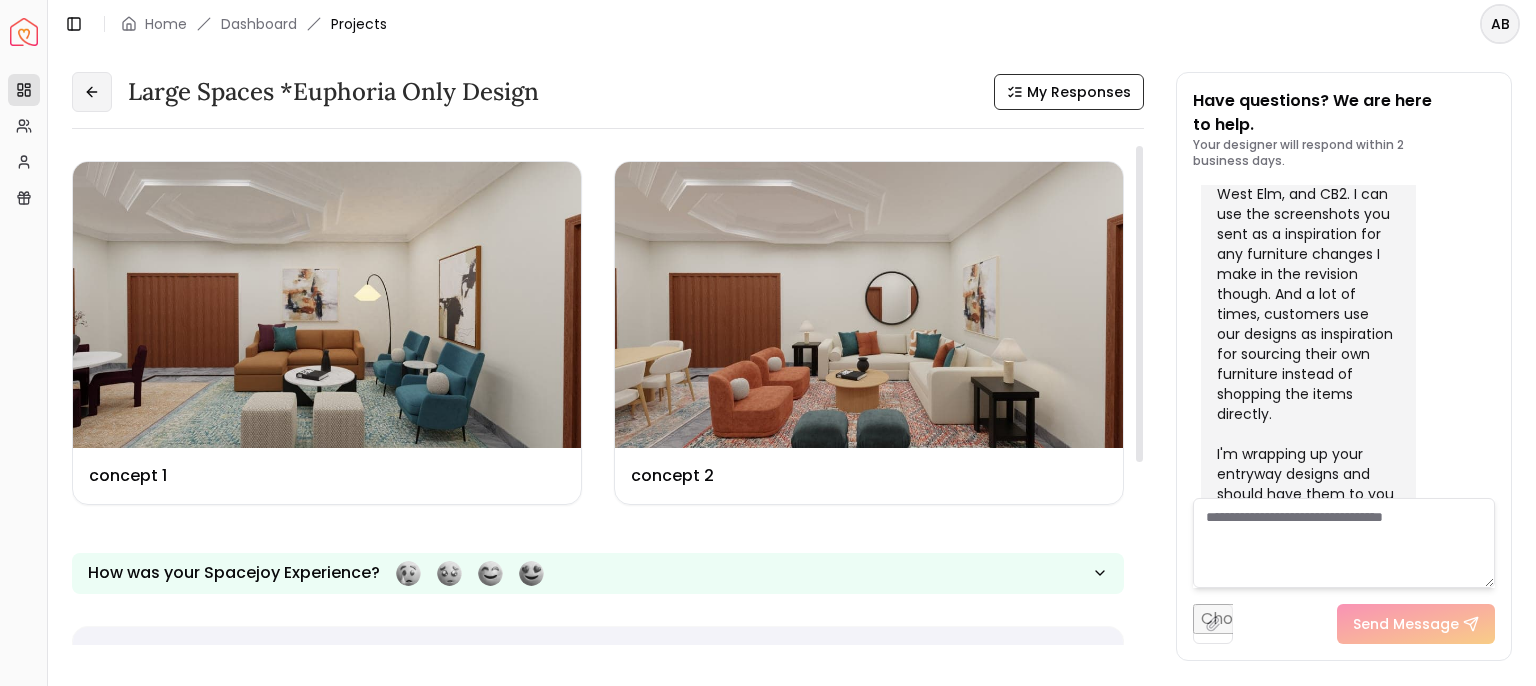 click at bounding box center [92, 92] 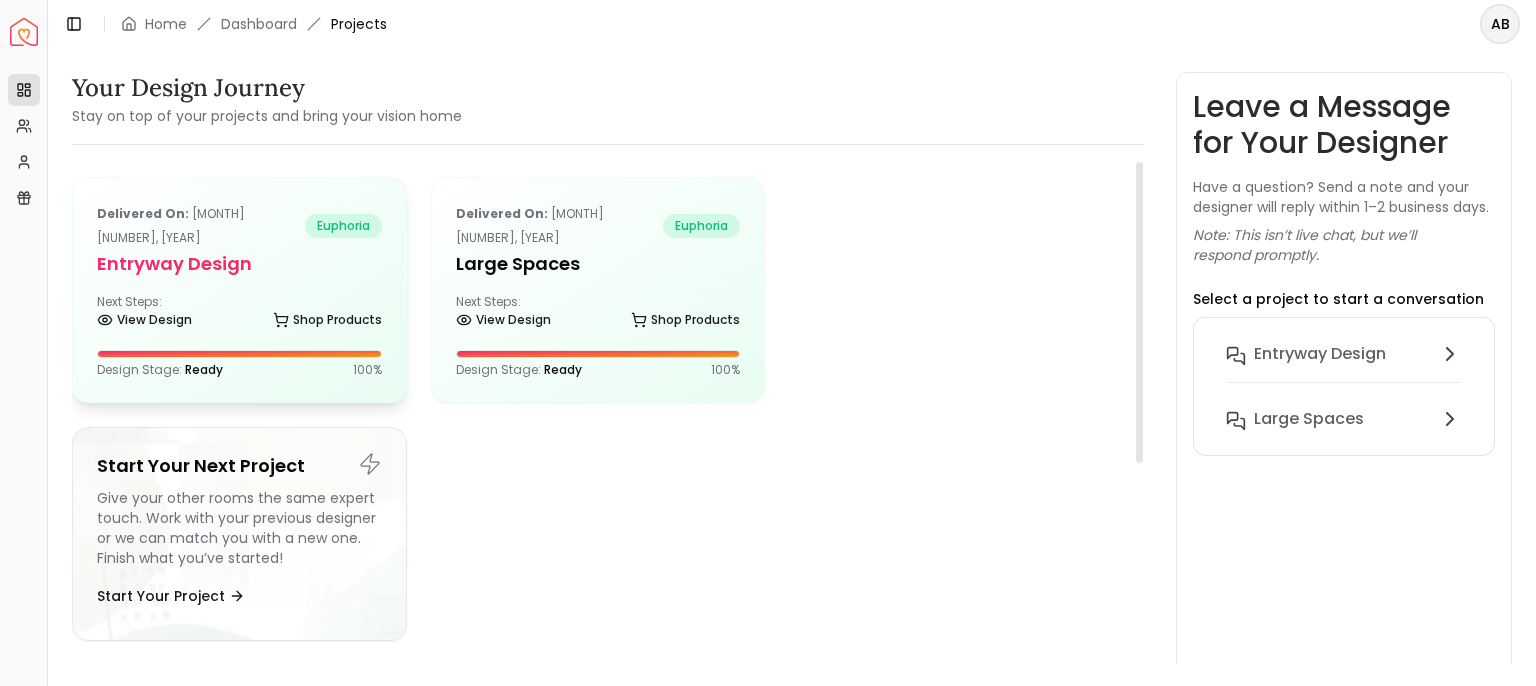 click on "Delivered on:   [MONTH] [NUMBER], [YEAR] [PRODUCT] entryway design Next Steps: View Design Shop Products Design Stage:   Ready 100 %" at bounding box center [239, 290] 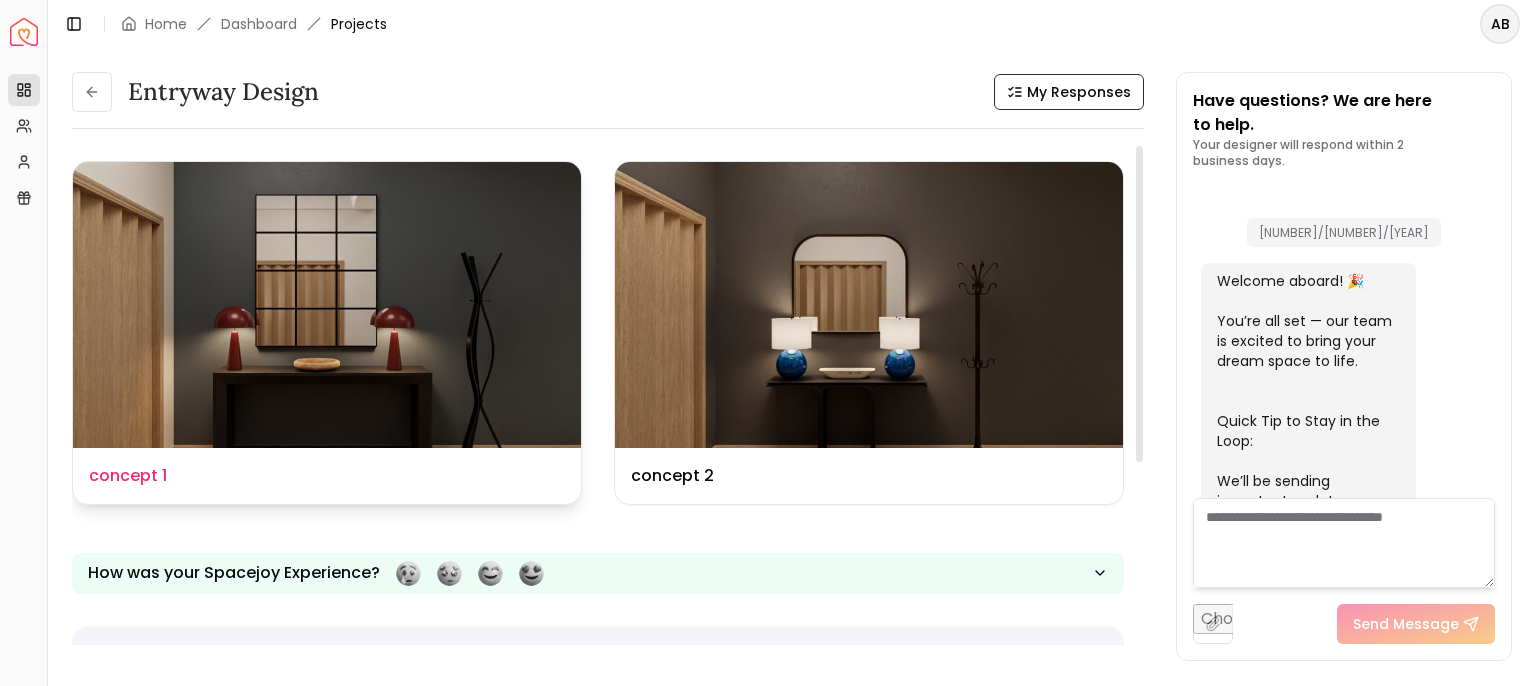 scroll, scrollTop: 2647, scrollLeft: 0, axis: vertical 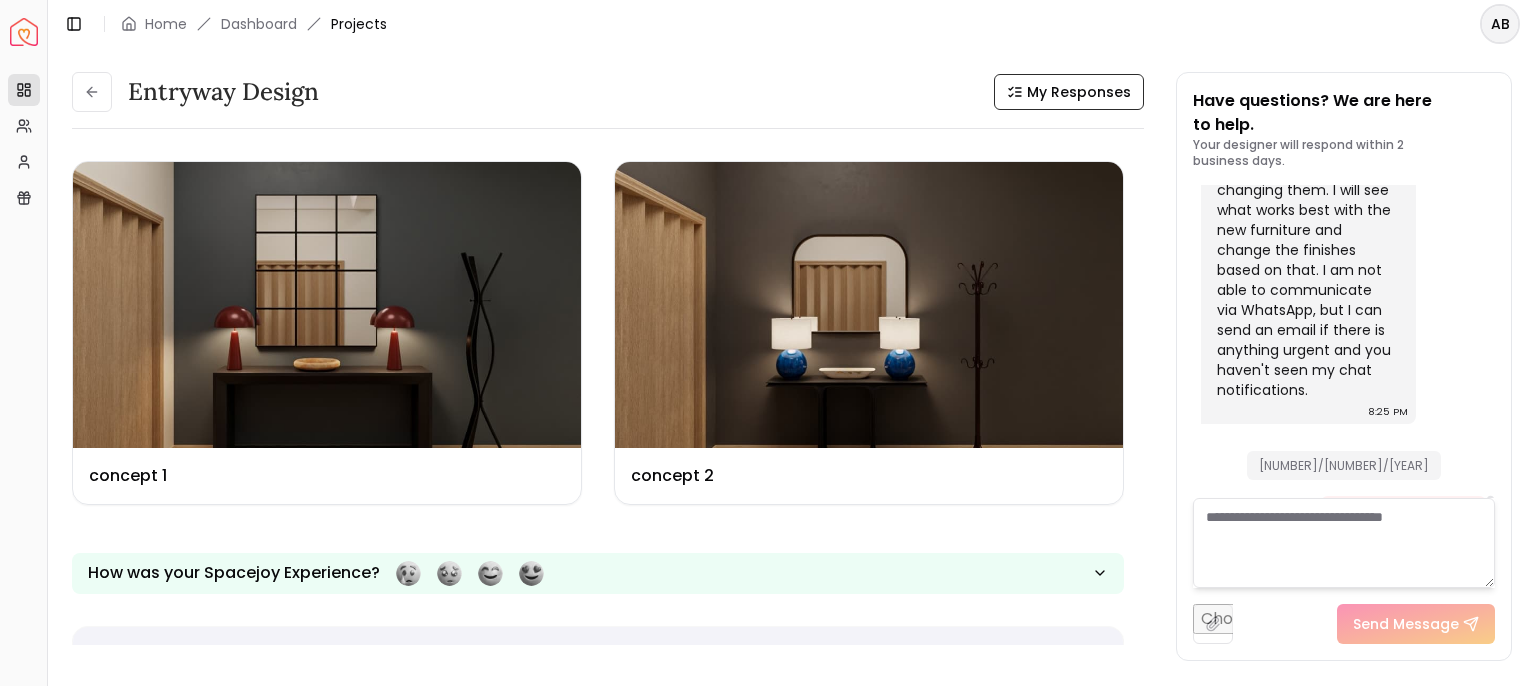click at bounding box center [1344, 543] 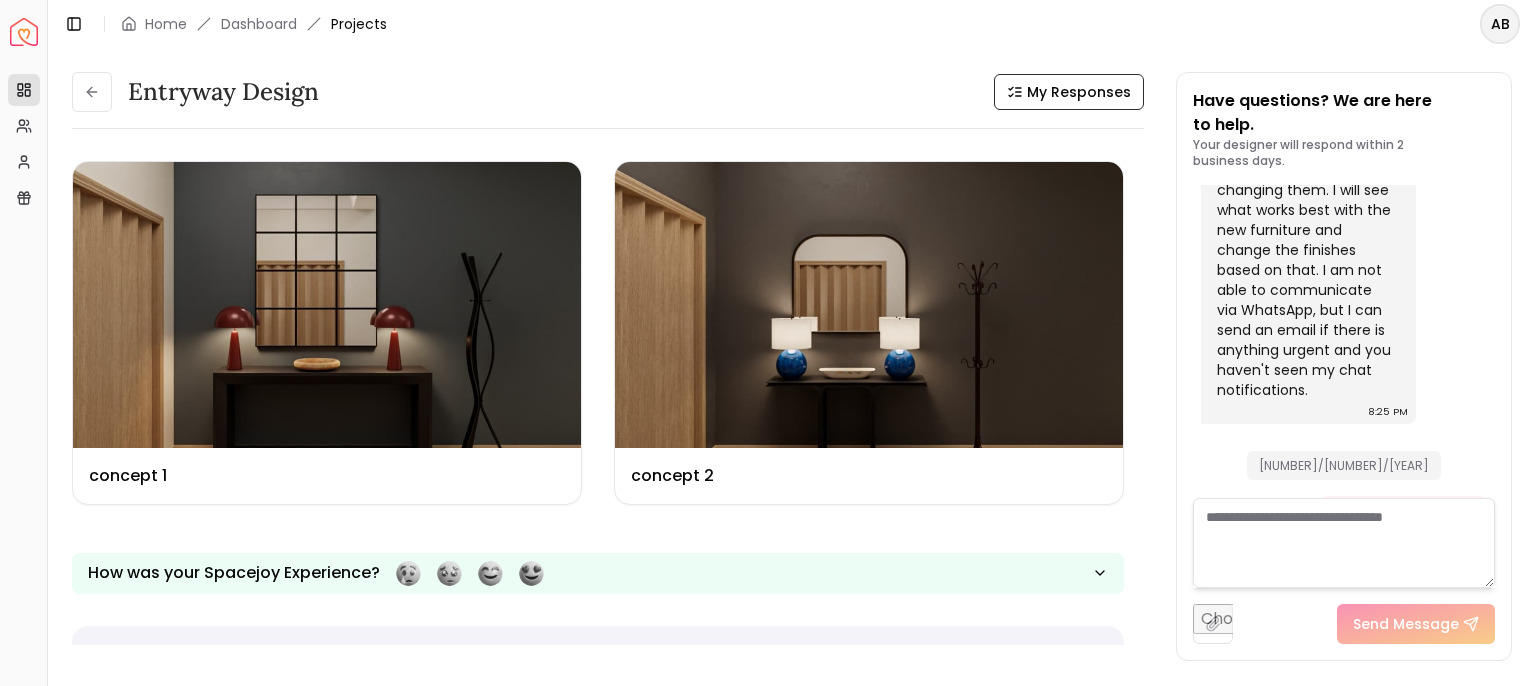 paste on "**********" 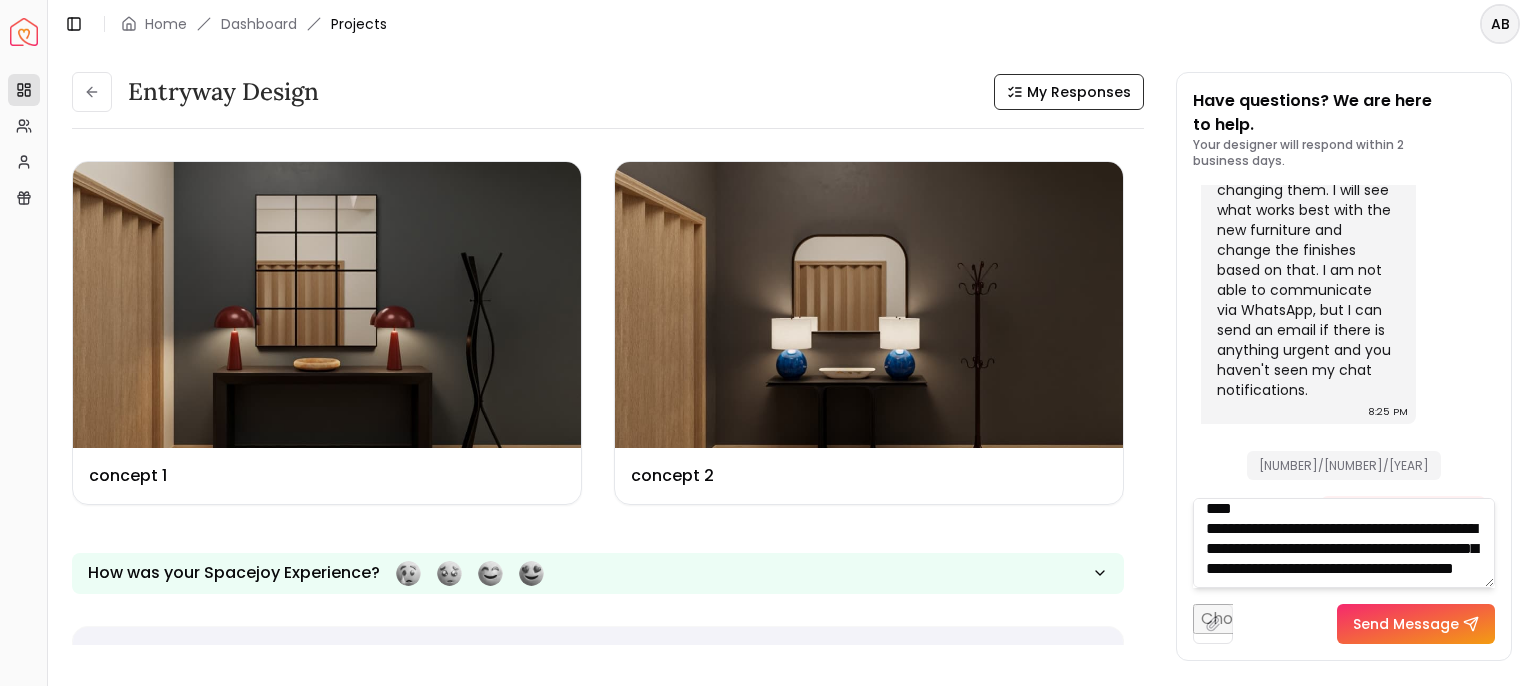 scroll, scrollTop: 888, scrollLeft: 0, axis: vertical 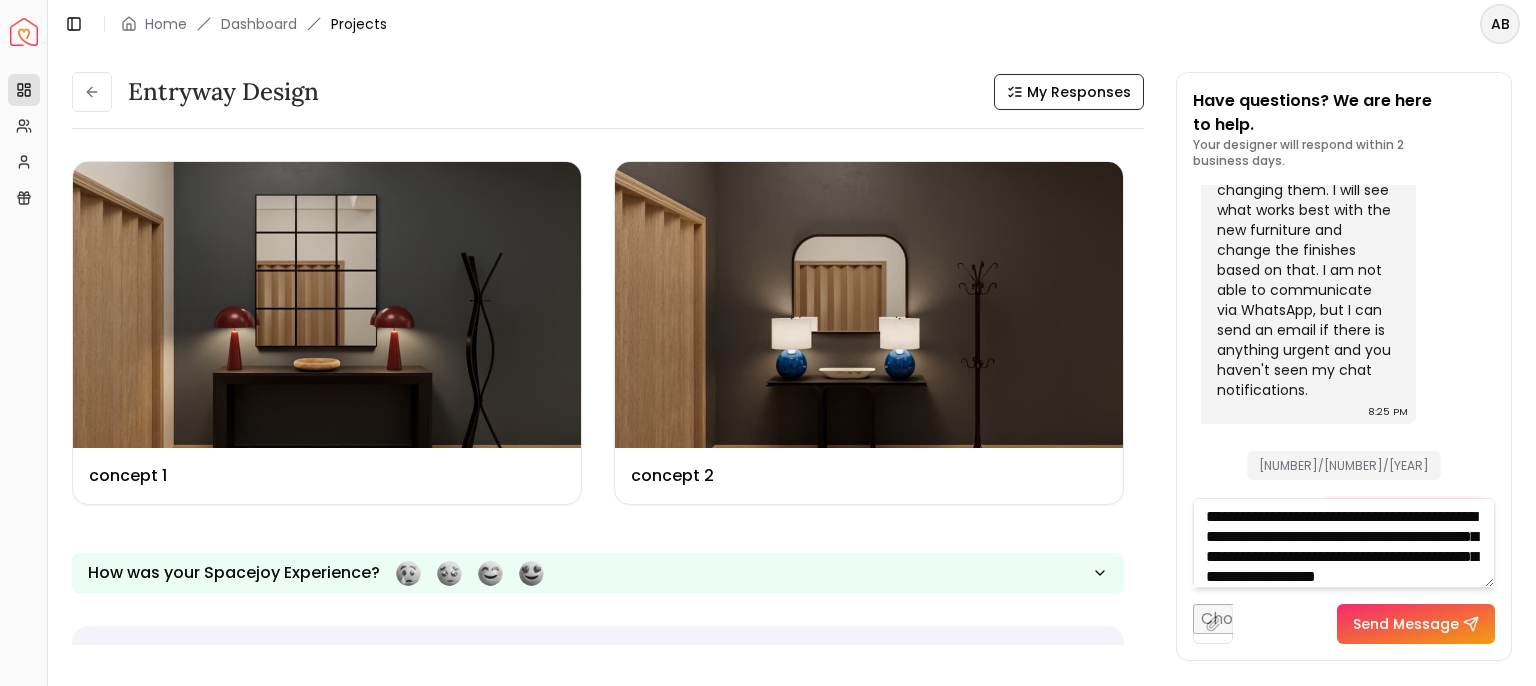 click at bounding box center (1344, 543) 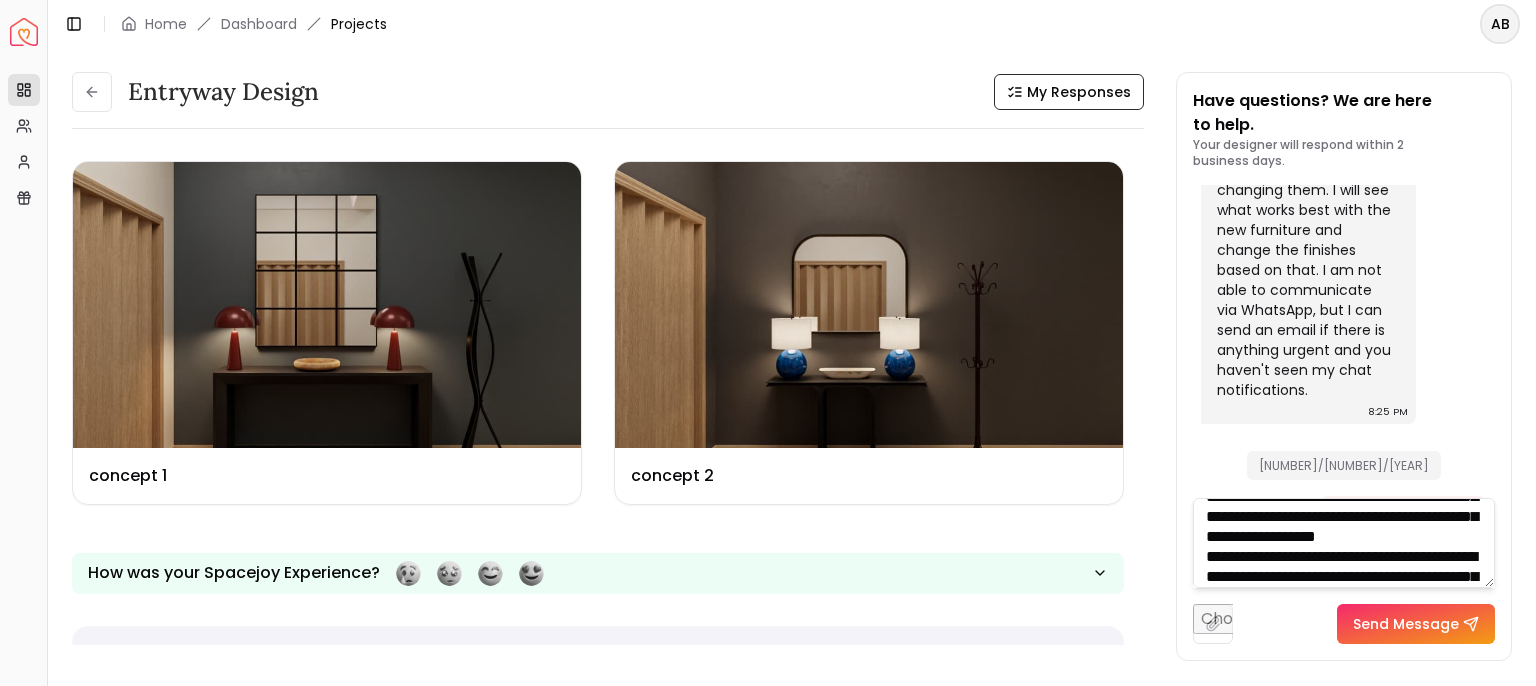 scroll, scrollTop: 80, scrollLeft: 0, axis: vertical 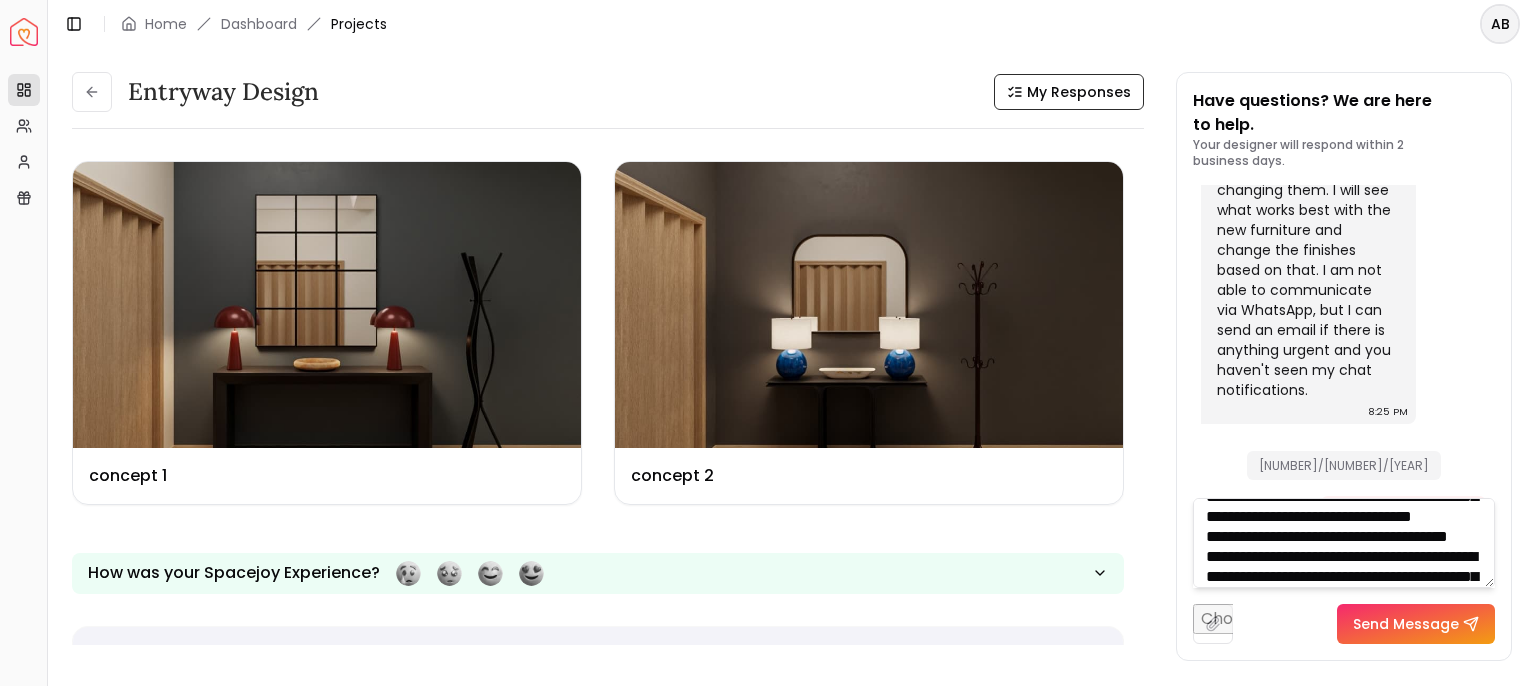click at bounding box center (1344, 543) 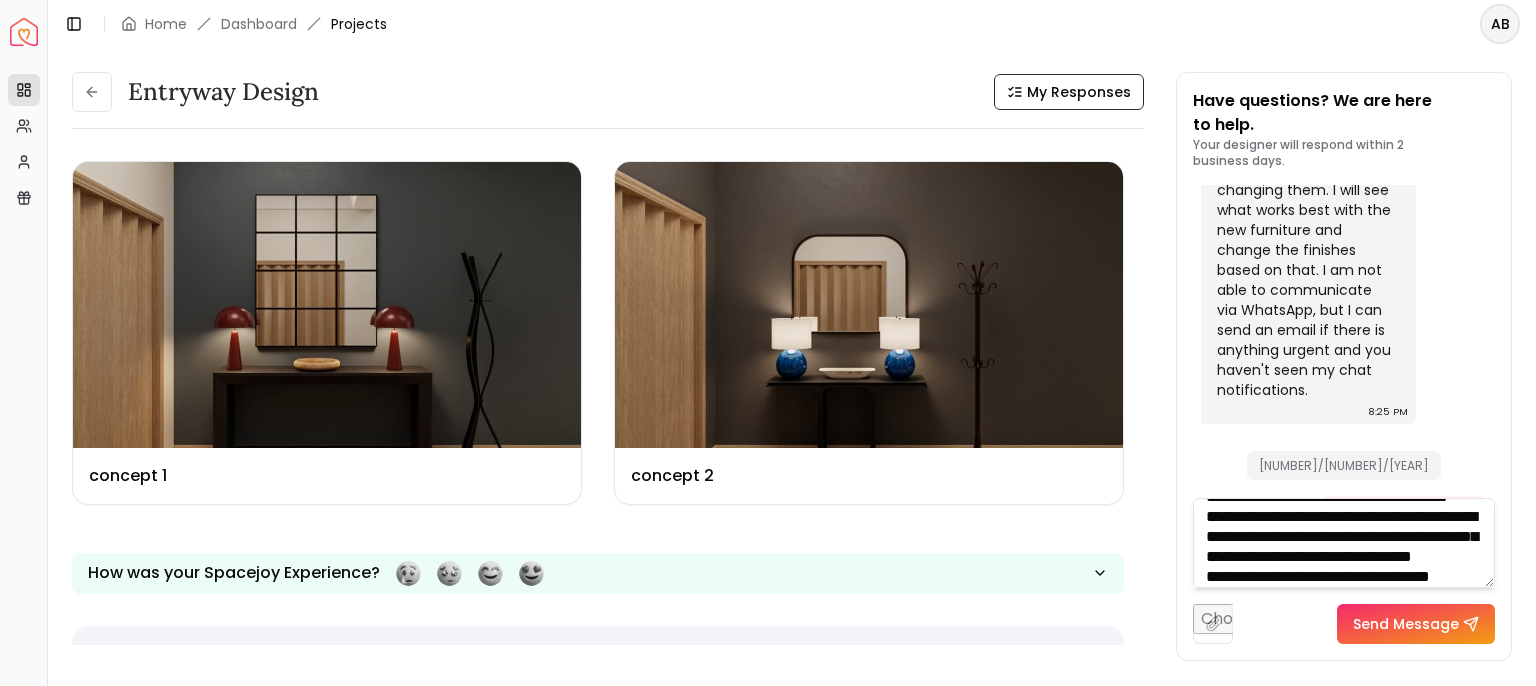 scroll, scrollTop: 280, scrollLeft: 0, axis: vertical 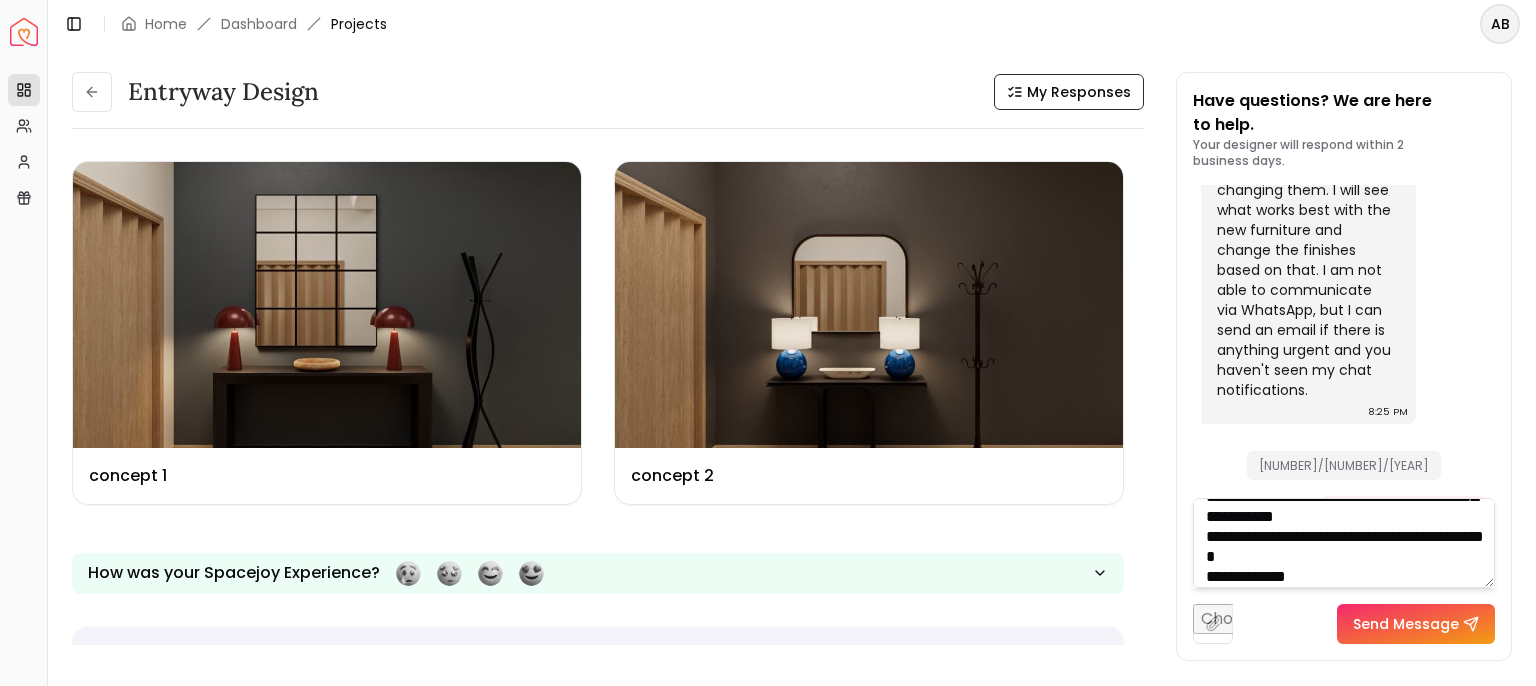 click at bounding box center (1344, 543) 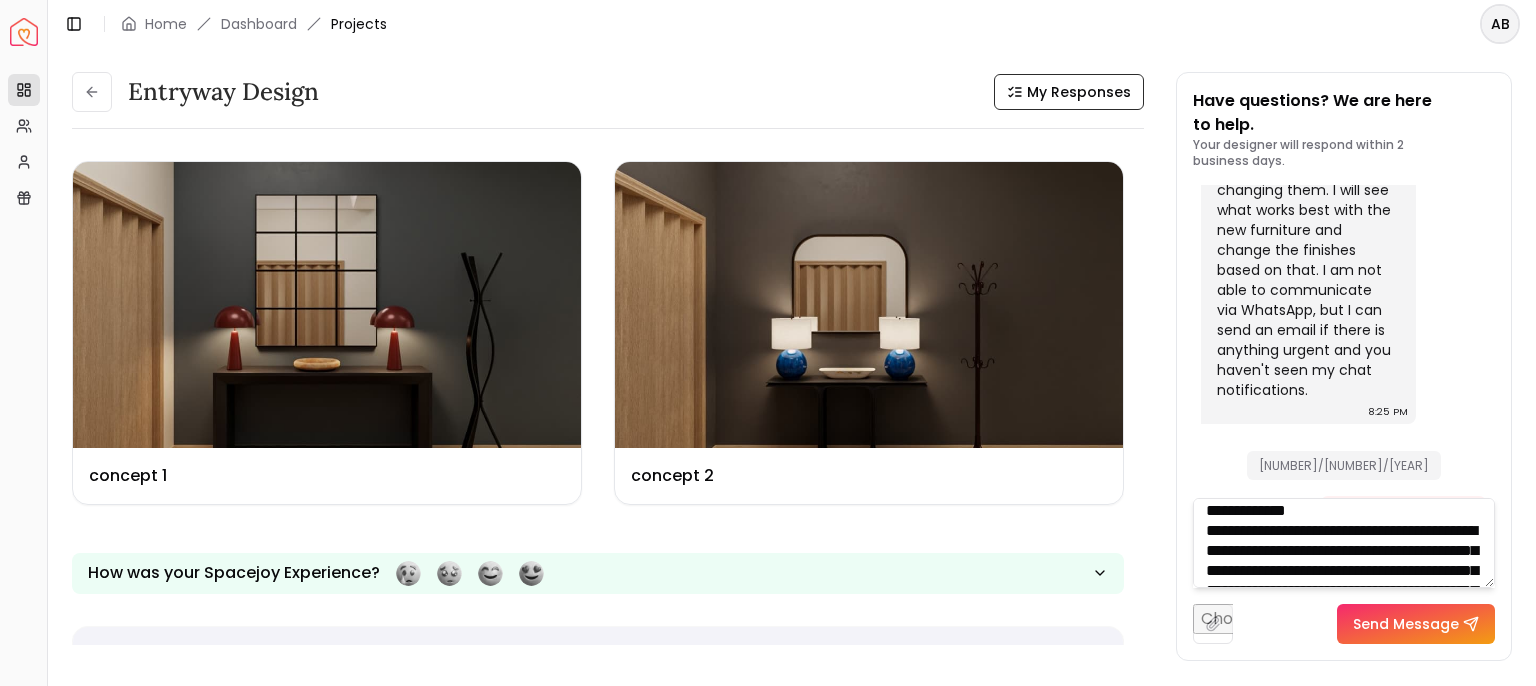 scroll, scrollTop: 480, scrollLeft: 0, axis: vertical 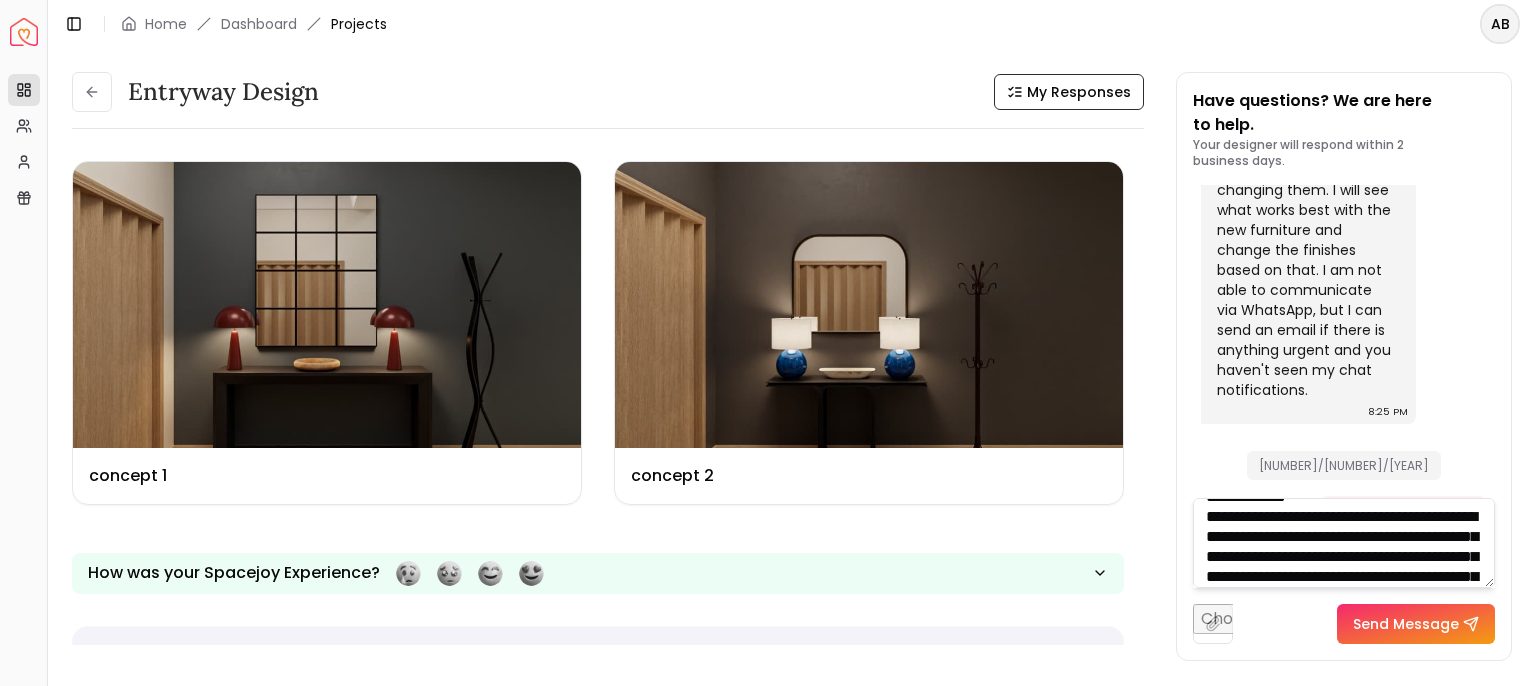 click at bounding box center (1344, 543) 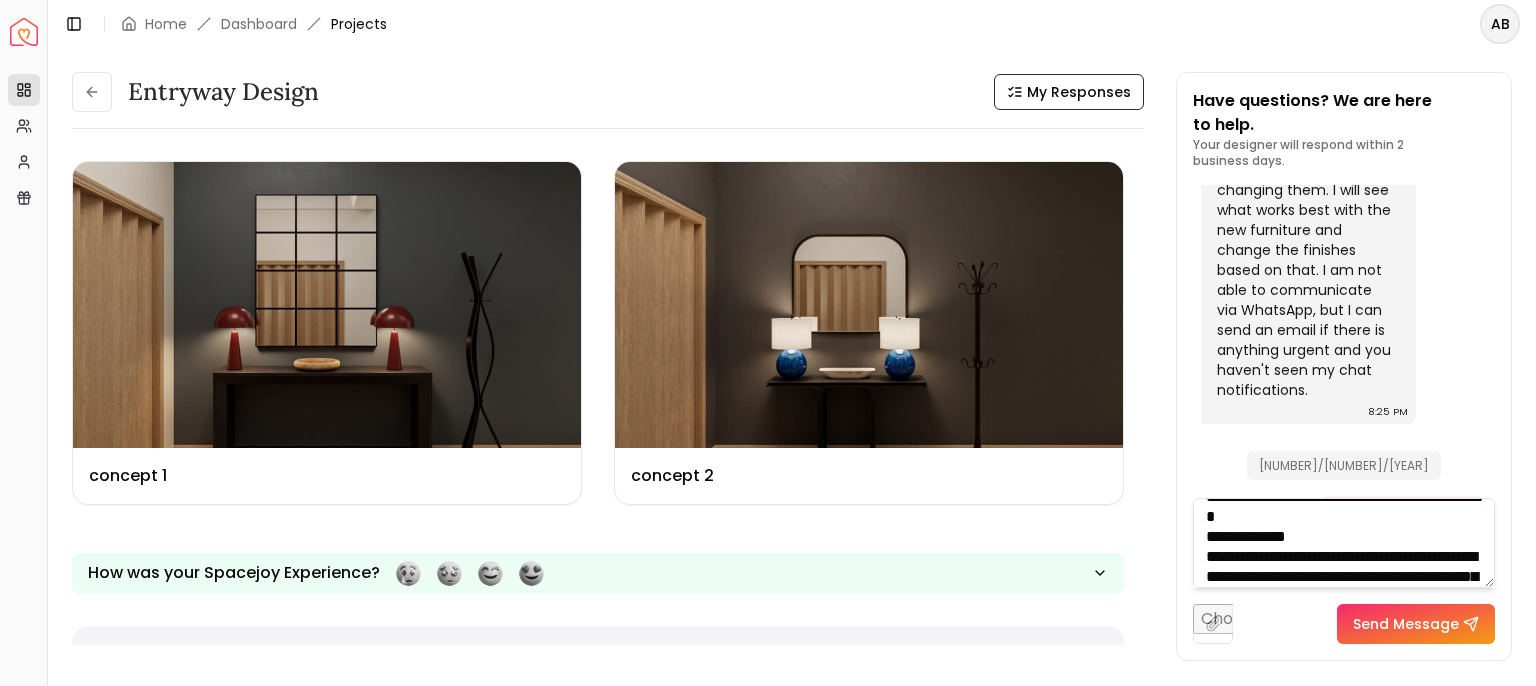 click at bounding box center (1344, 543) 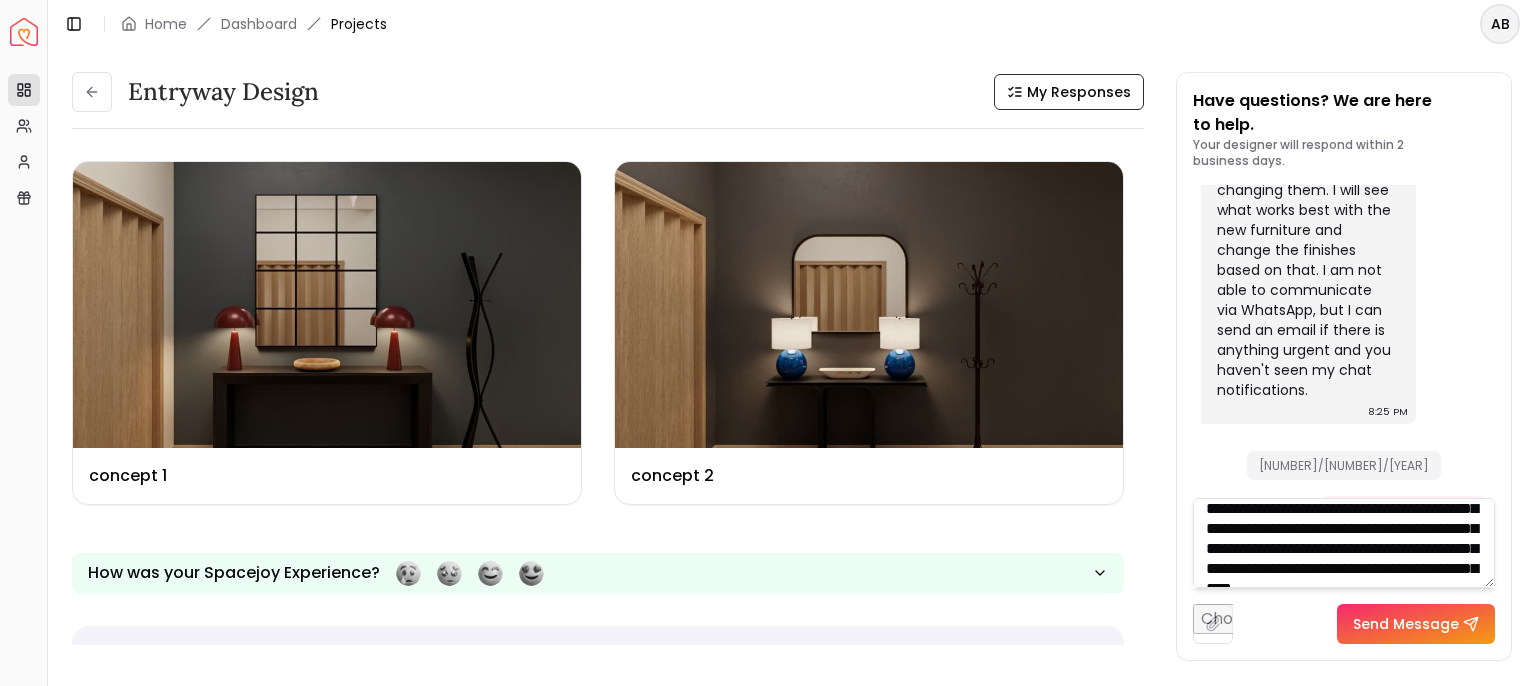 scroll, scrollTop: 560, scrollLeft: 0, axis: vertical 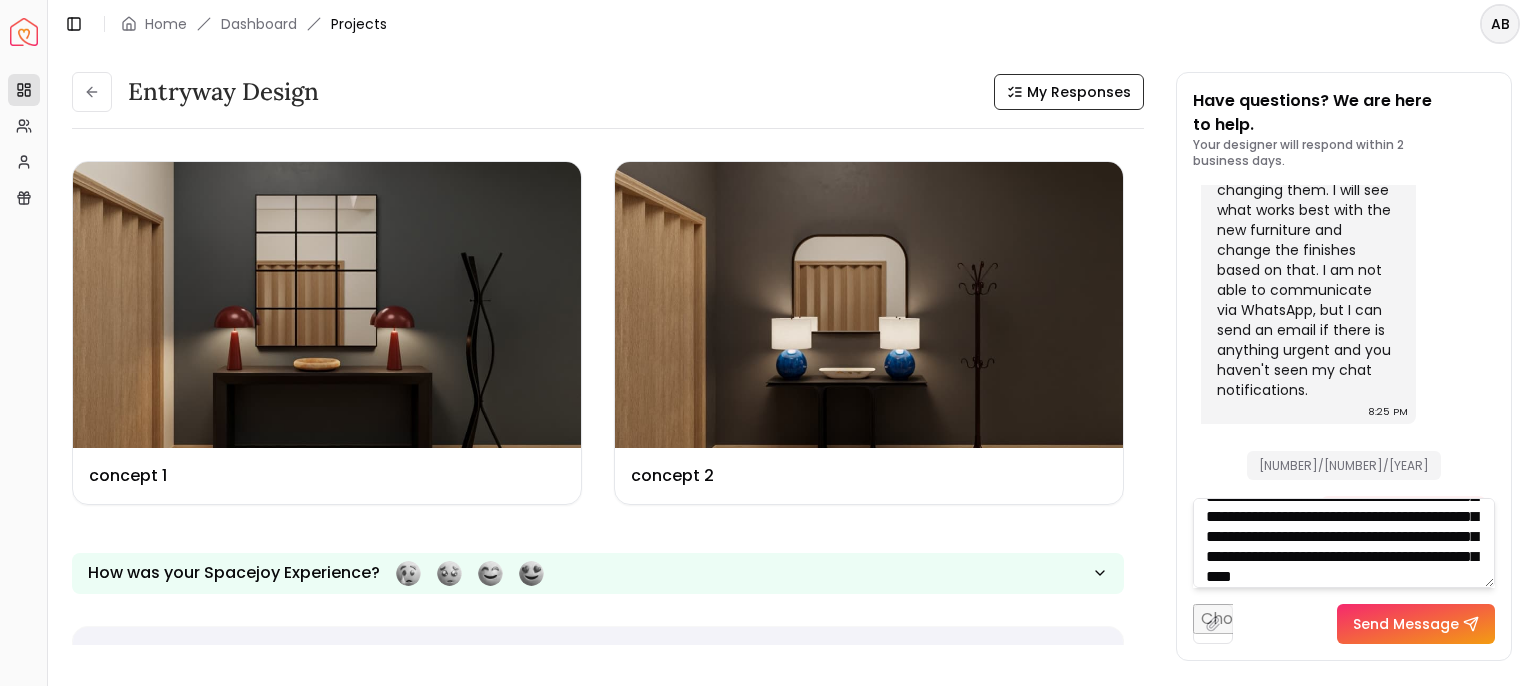 type on "**********" 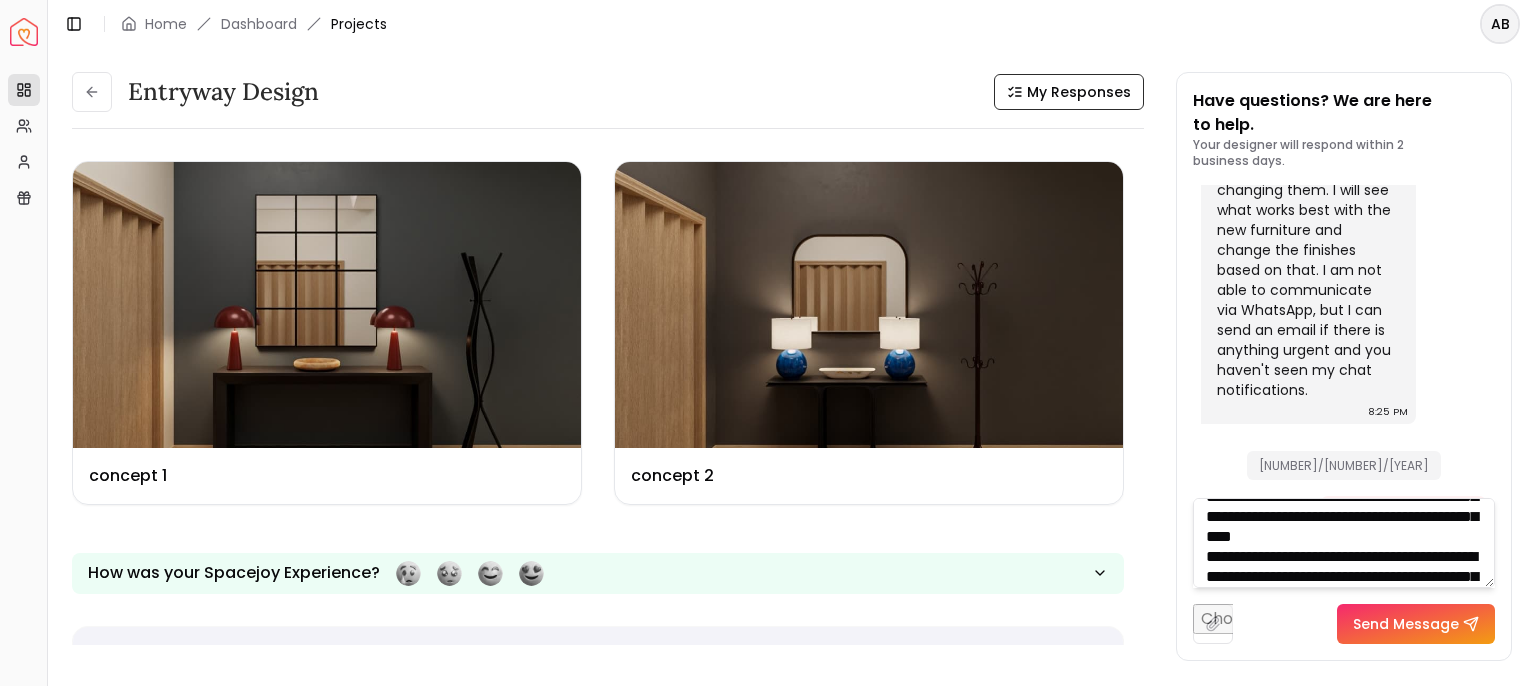 scroll, scrollTop: 640, scrollLeft: 0, axis: vertical 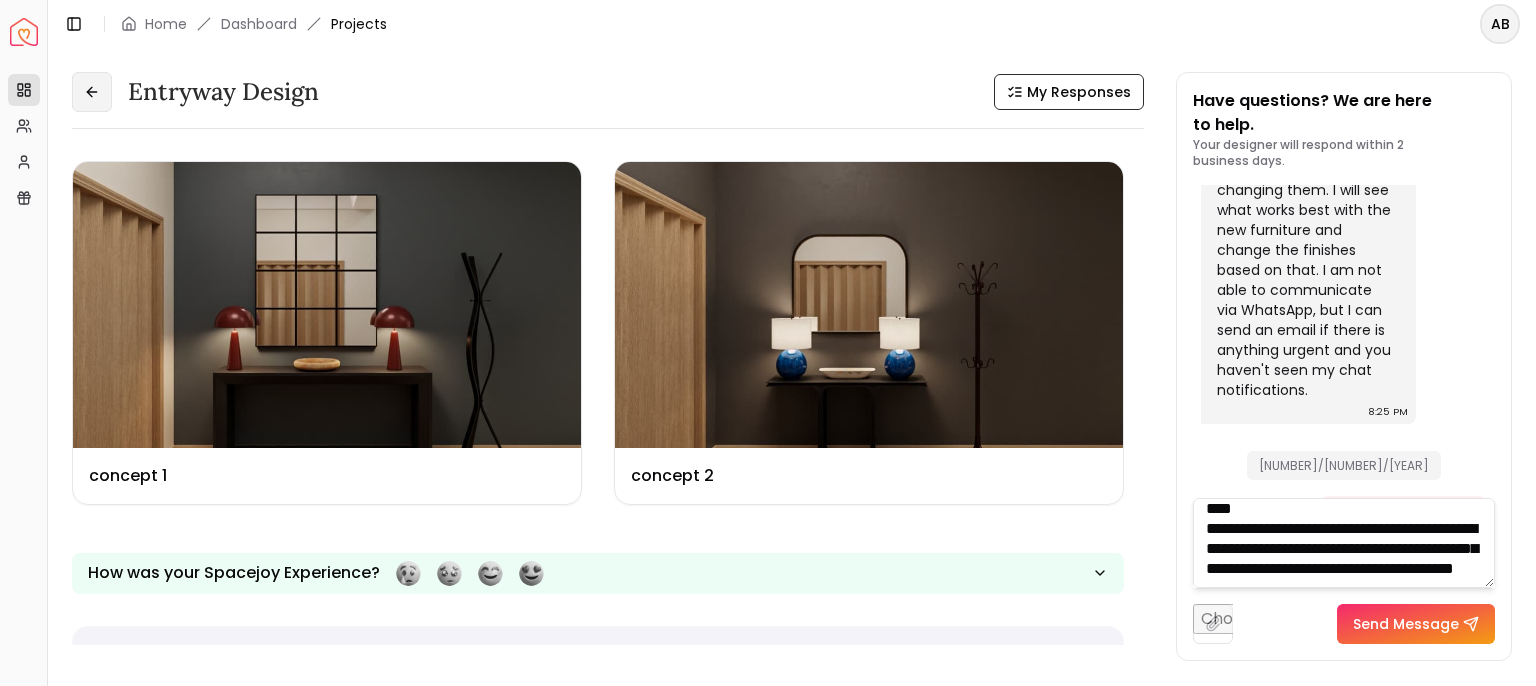 click at bounding box center (92, 92) 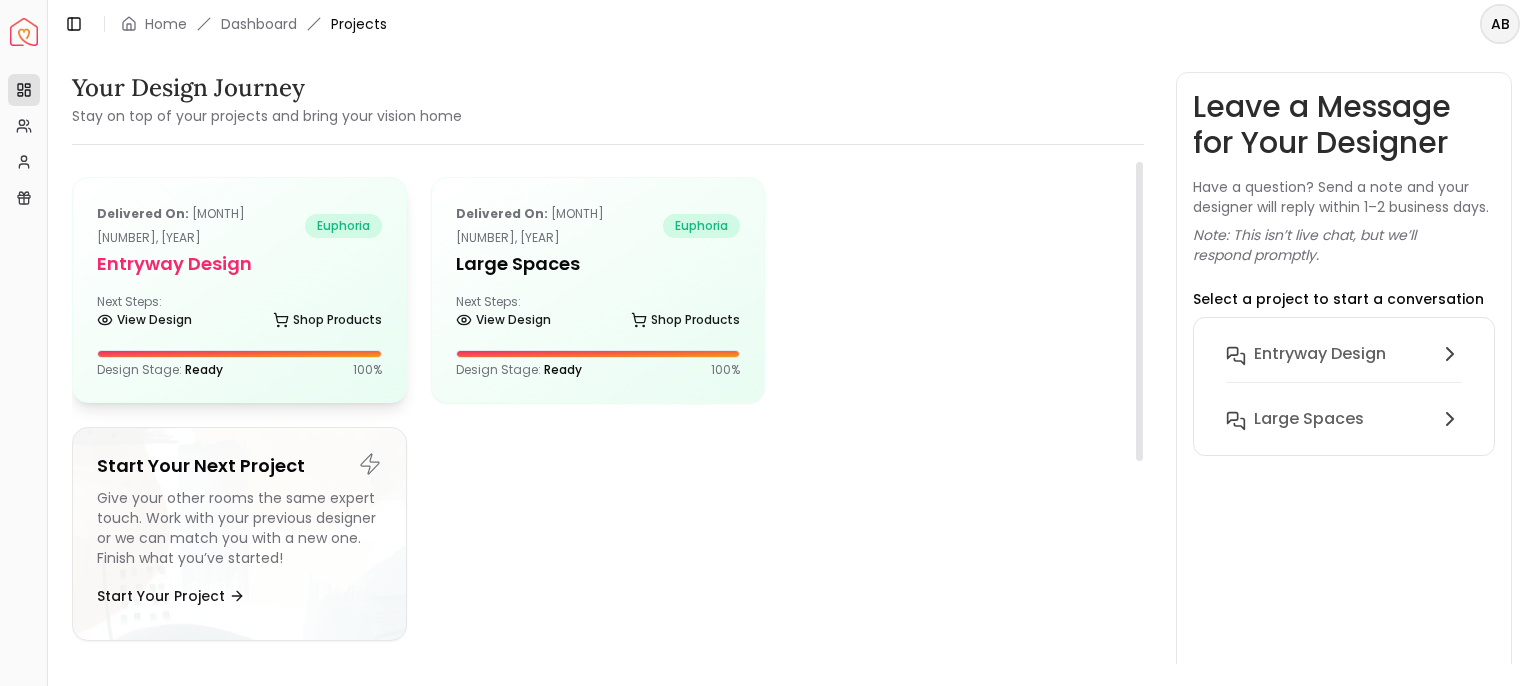 click on "entryway design" at bounding box center [239, 264] 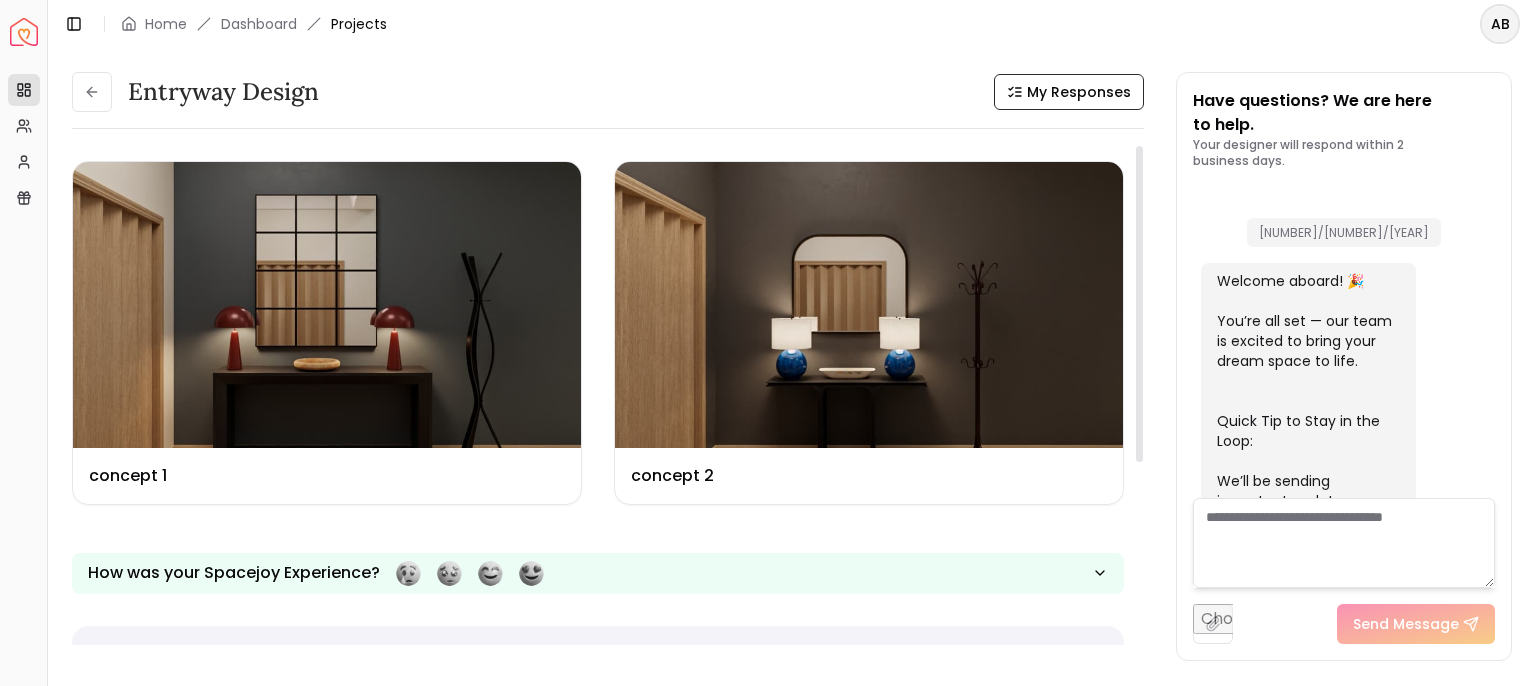 scroll, scrollTop: 2647, scrollLeft: 0, axis: vertical 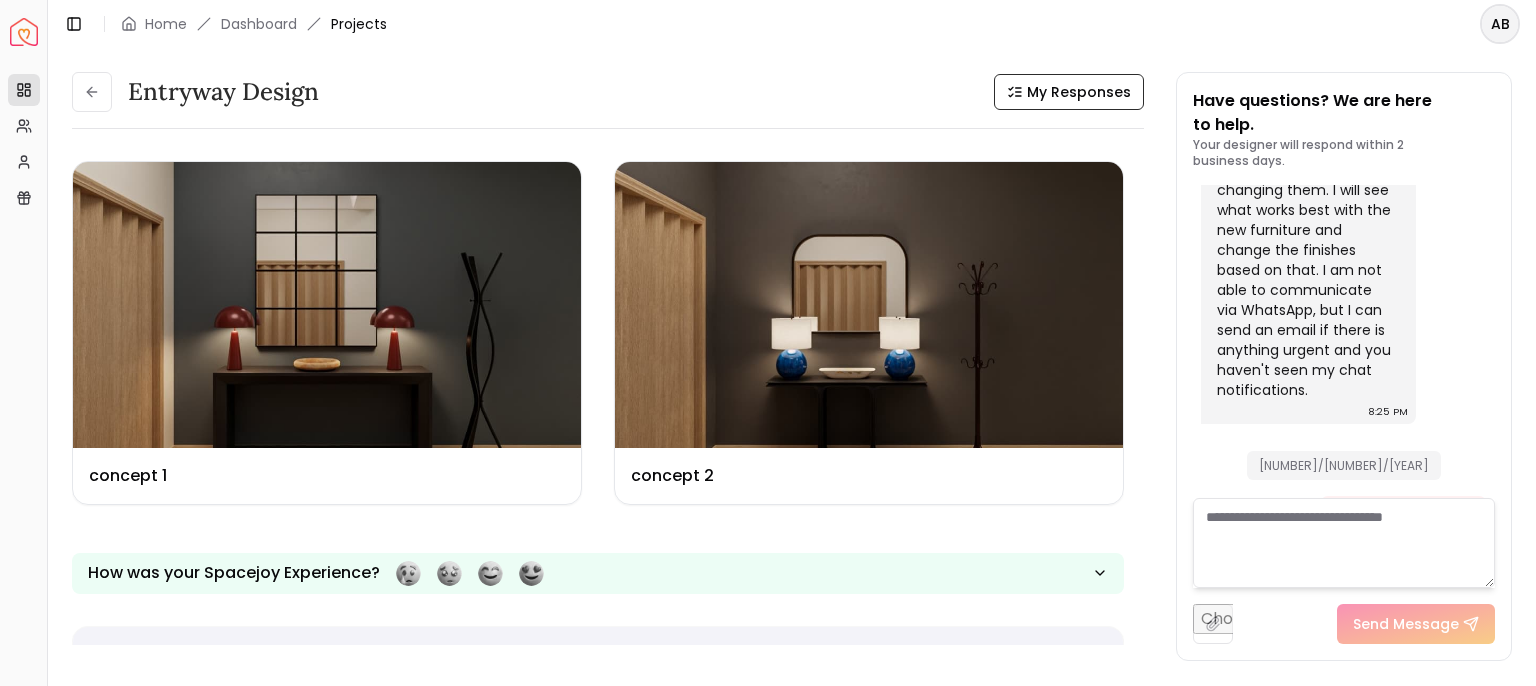 click at bounding box center [1344, 543] 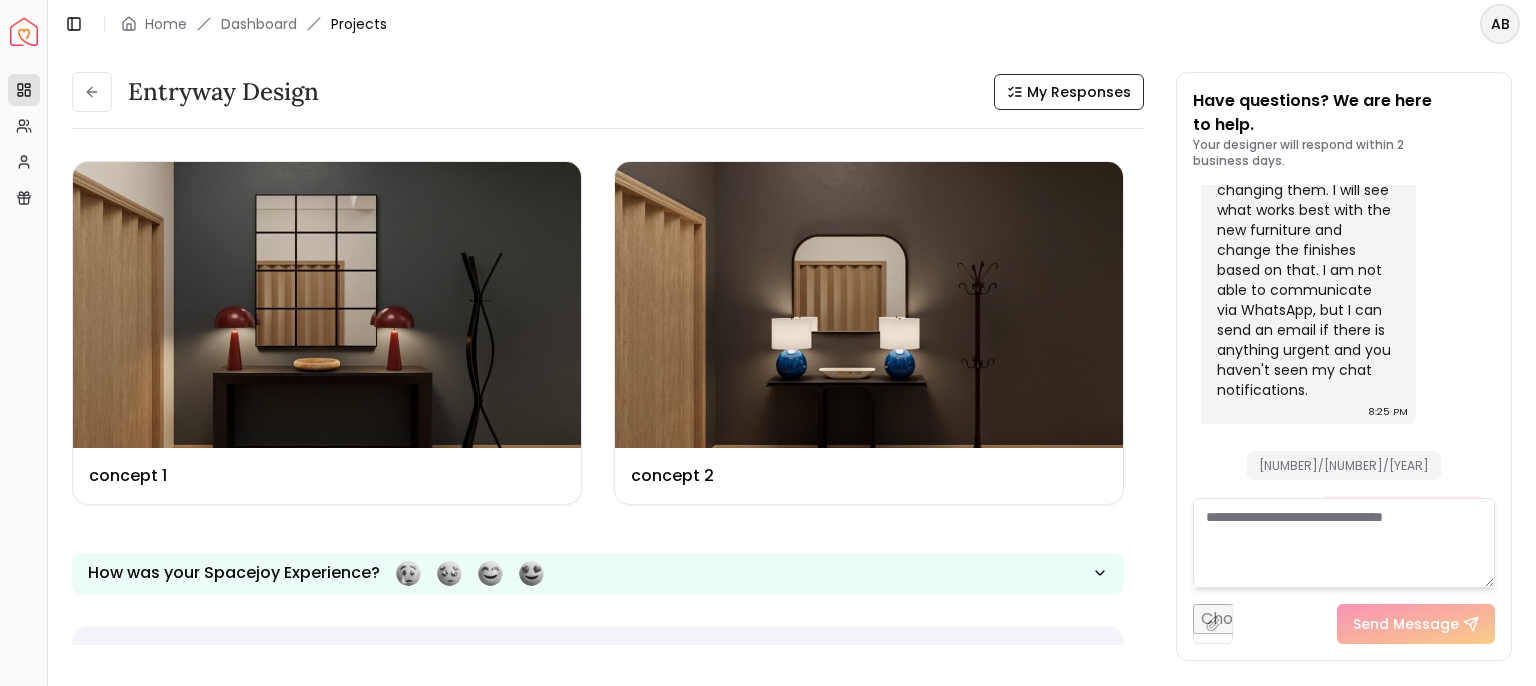 paste on "**********" 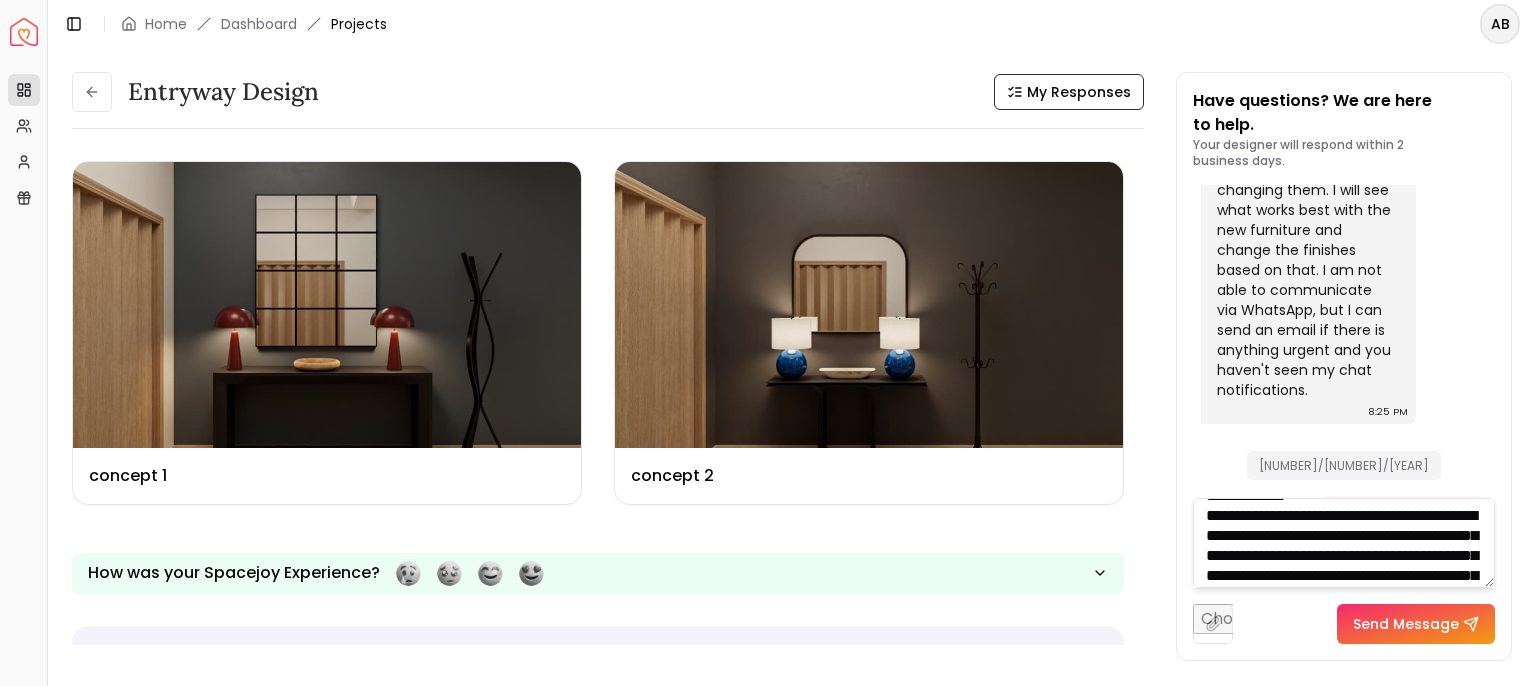 scroll, scrollTop: 481, scrollLeft: 0, axis: vertical 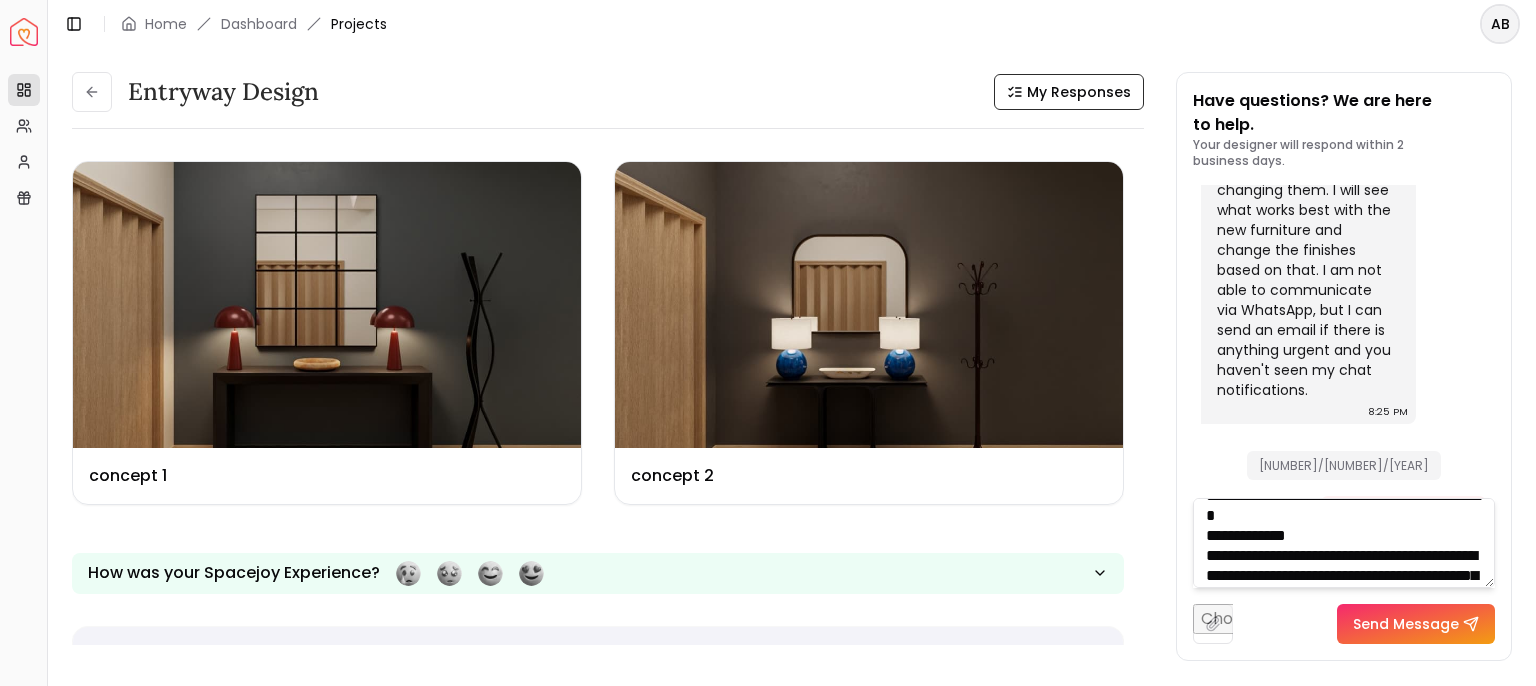 click at bounding box center (1344, 543) 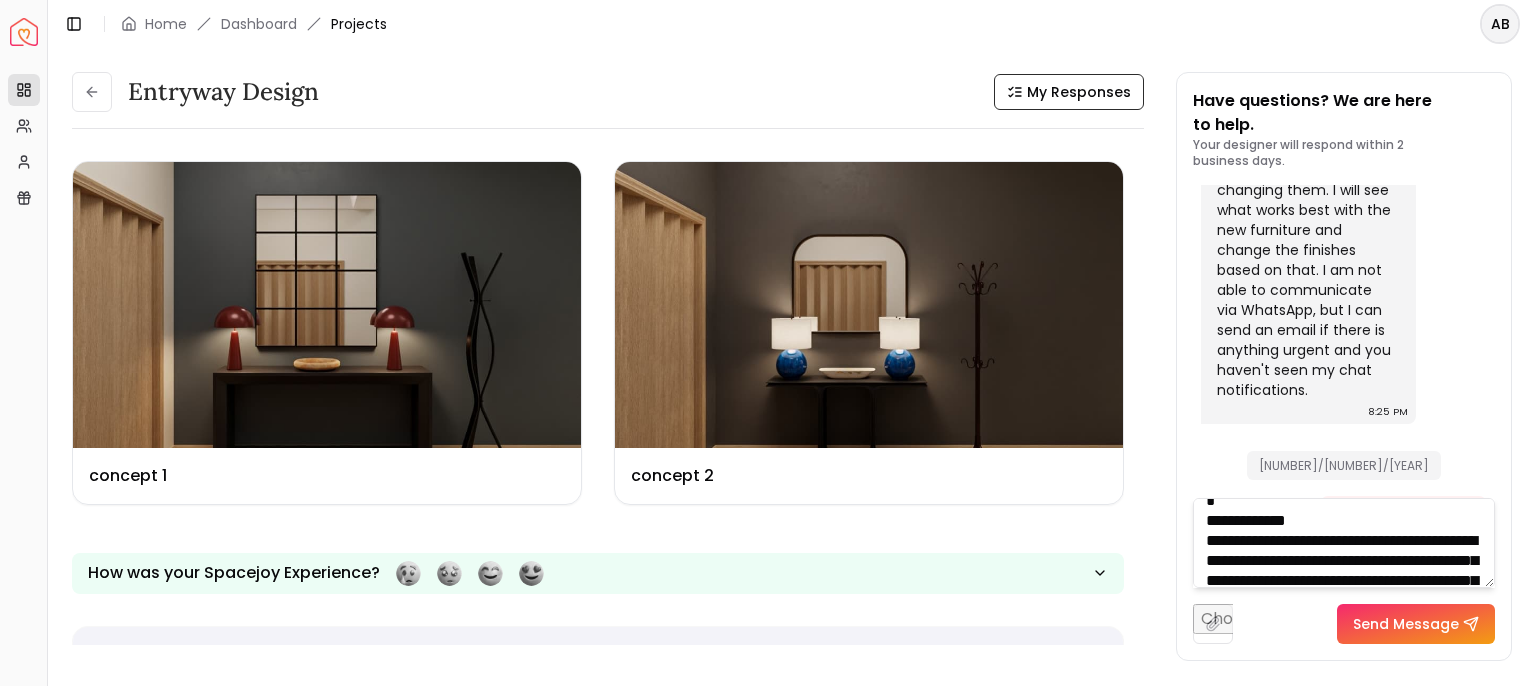 scroll, scrollTop: 521, scrollLeft: 0, axis: vertical 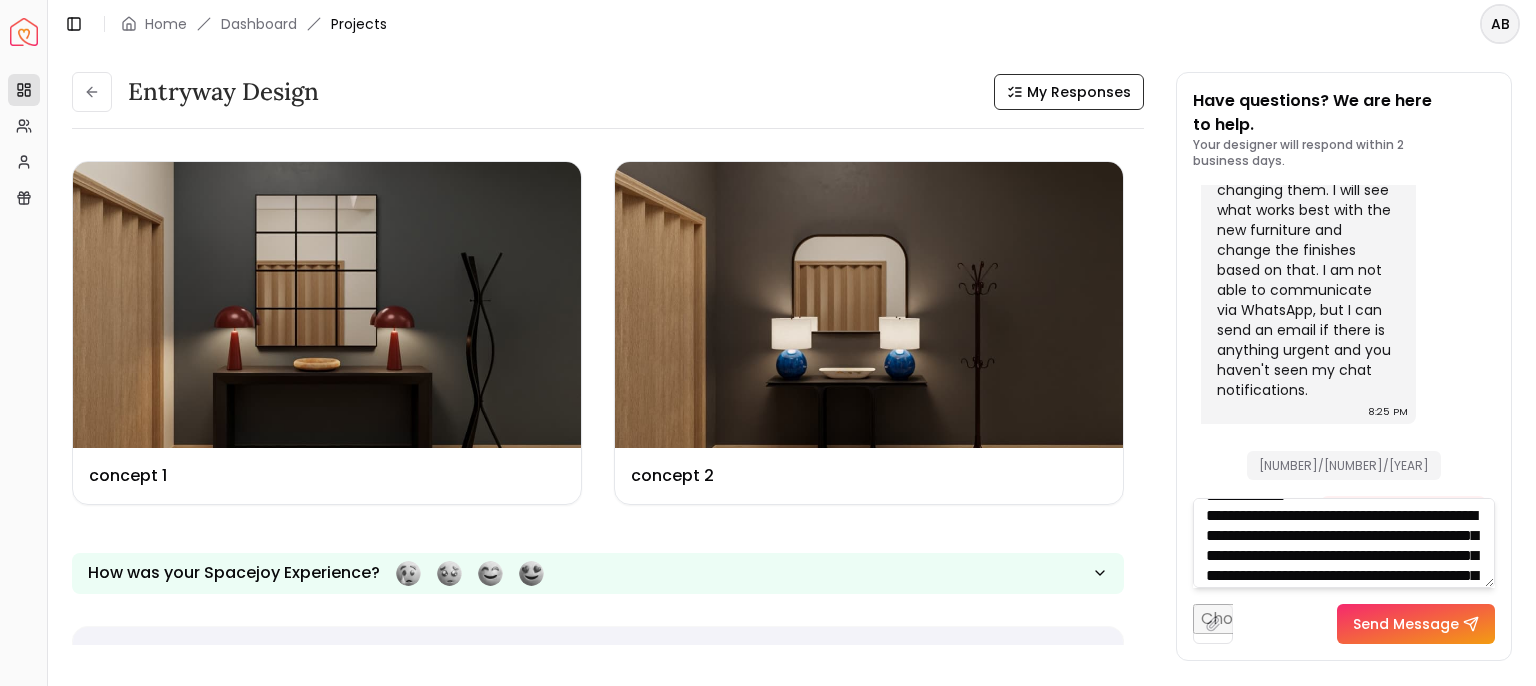 type on "**********" 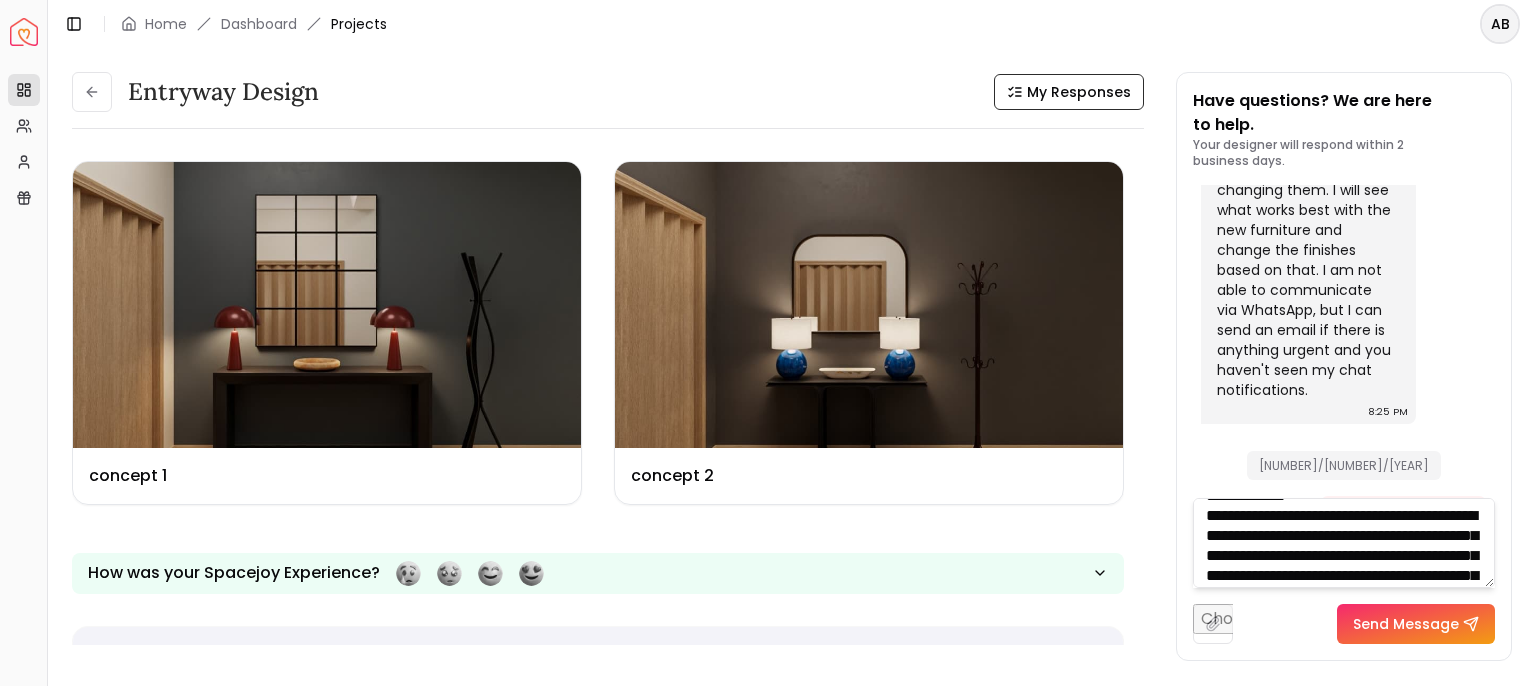 click on "Send Message" at bounding box center [1416, 624] 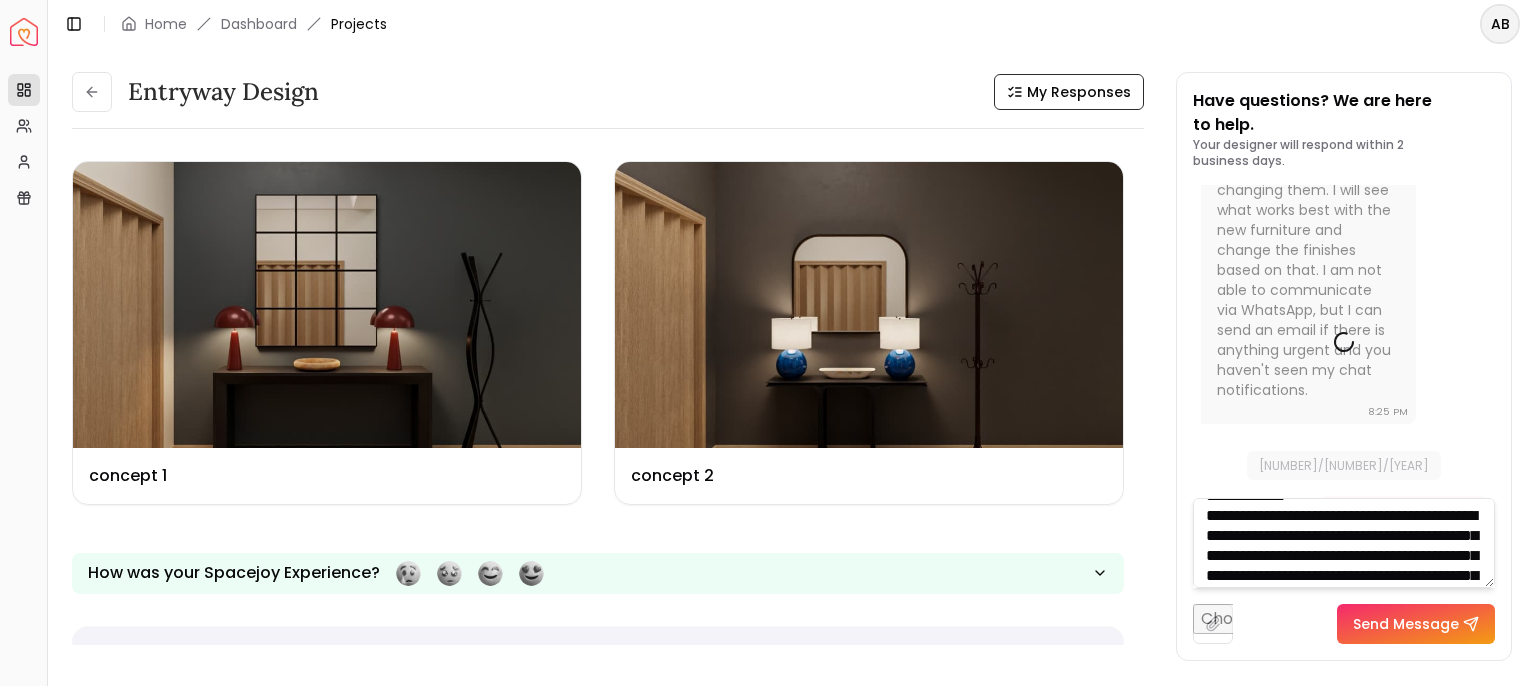 click at bounding box center [1213, 624] 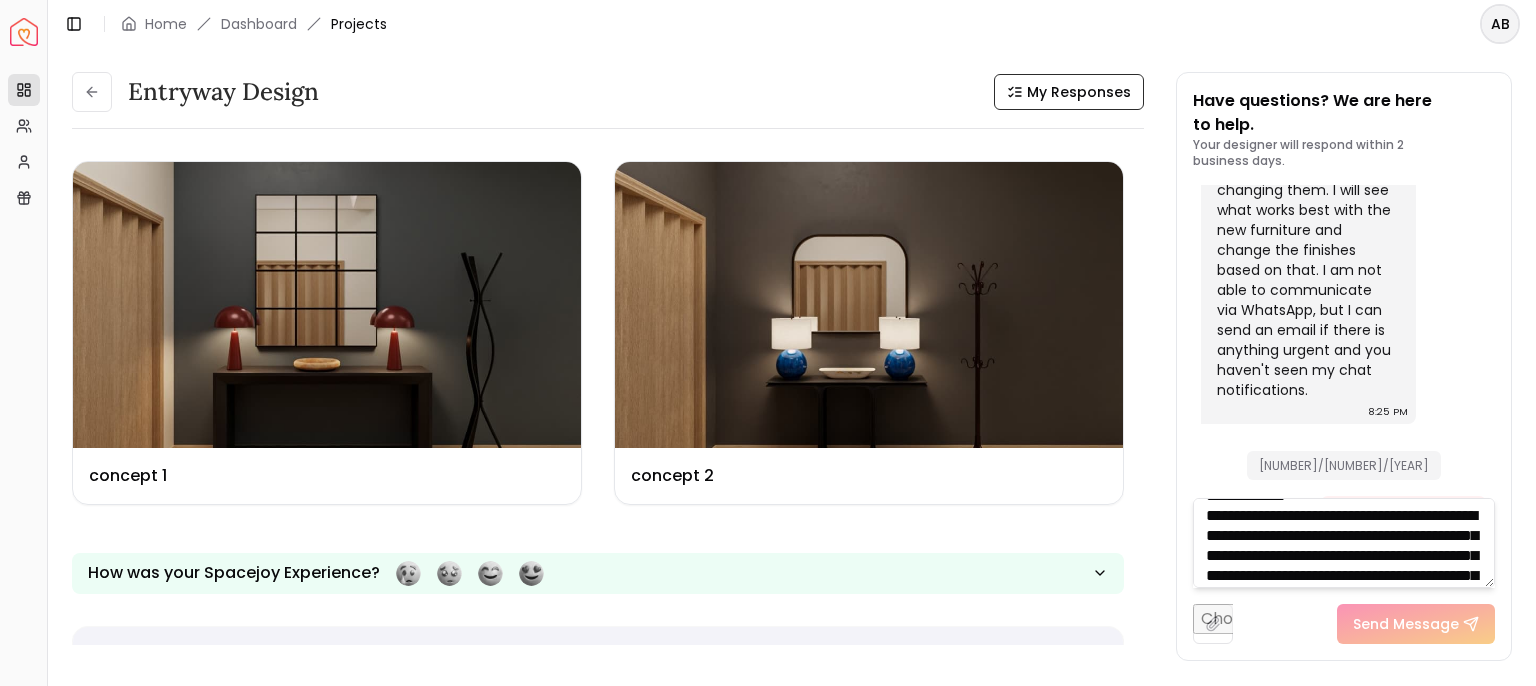 type 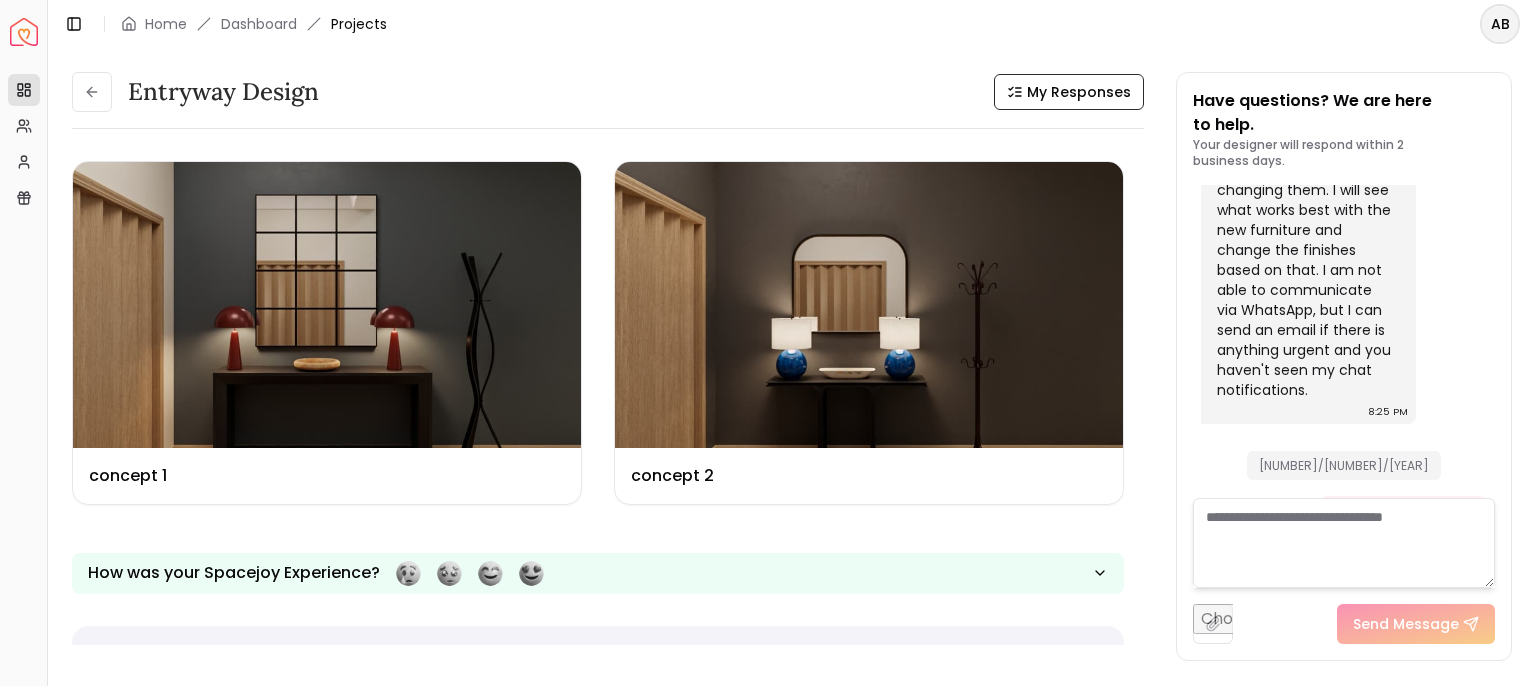 scroll, scrollTop: 0, scrollLeft: 0, axis: both 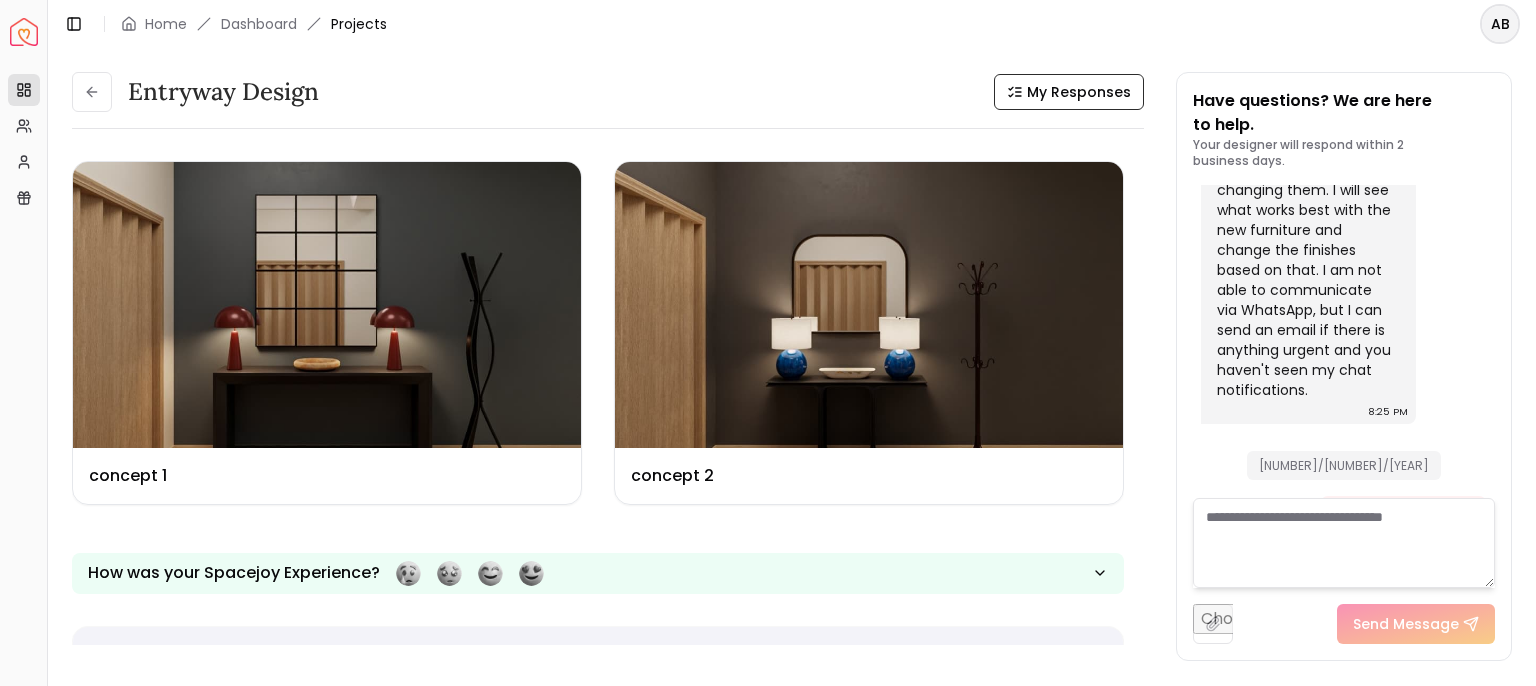type on "**********" 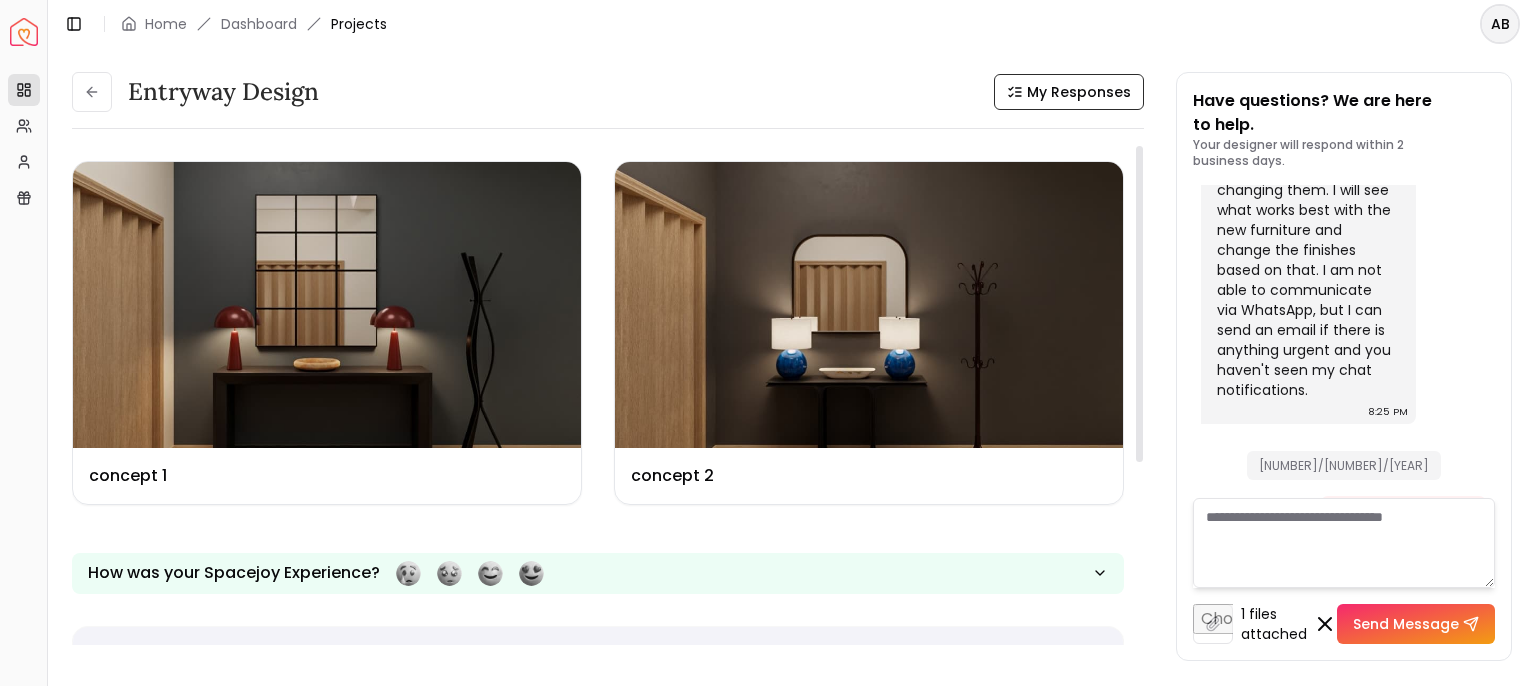 click on "Send Message" at bounding box center [1416, 624] 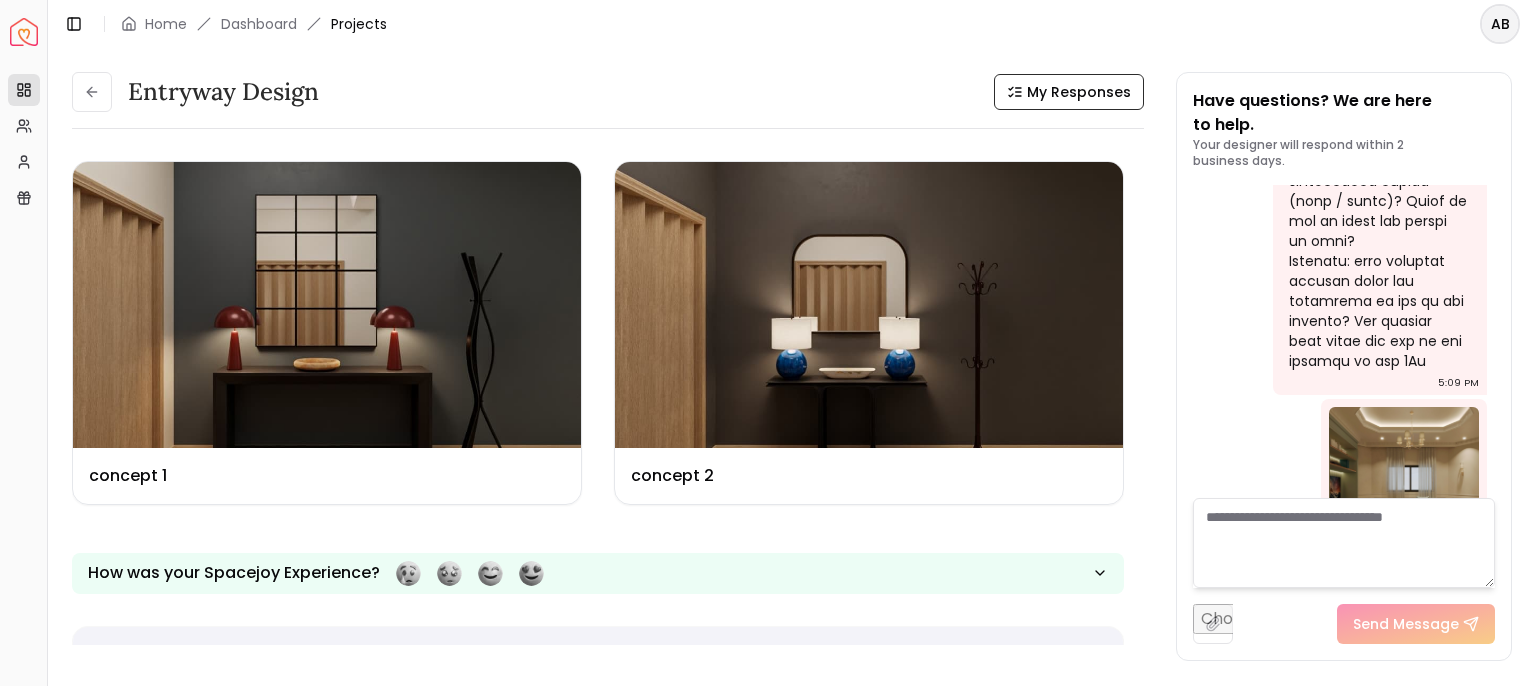 scroll, scrollTop: 4181, scrollLeft: 0, axis: vertical 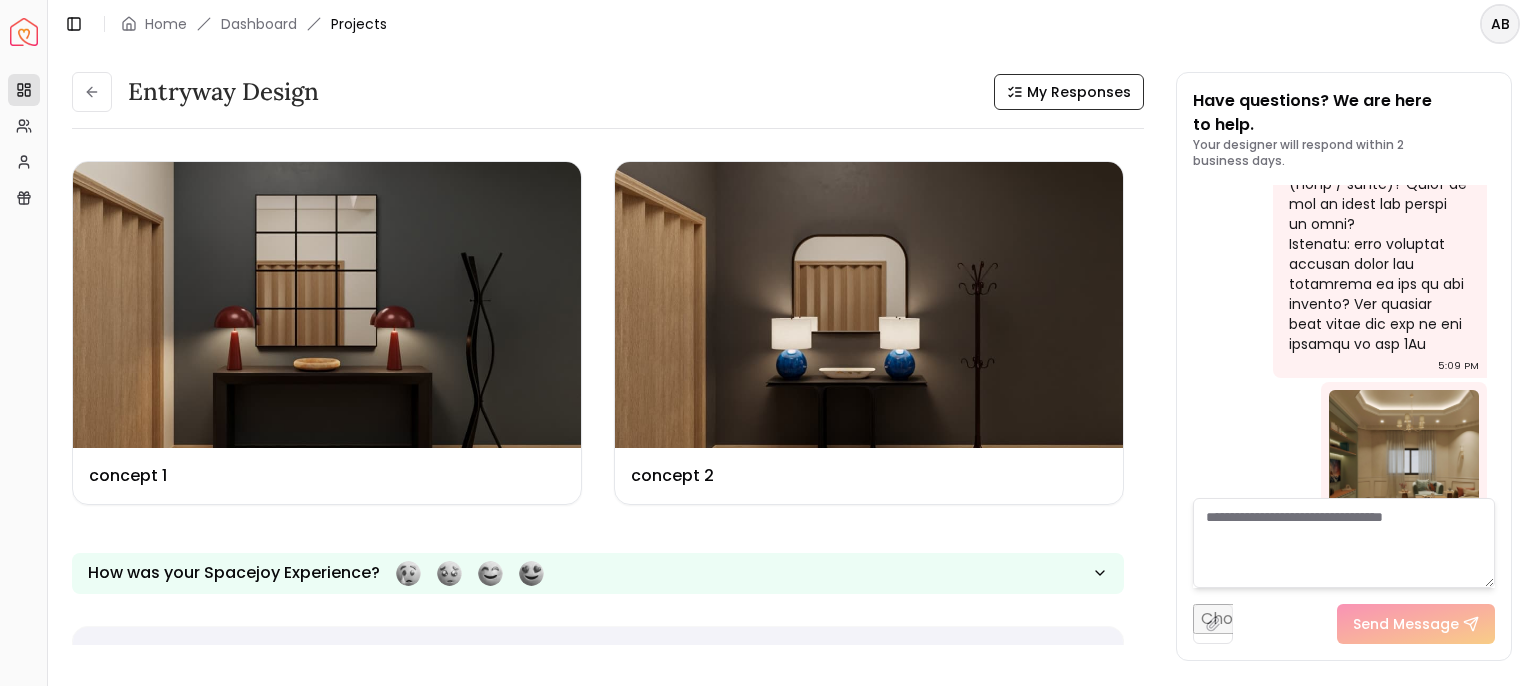 click at bounding box center [1404, 465] 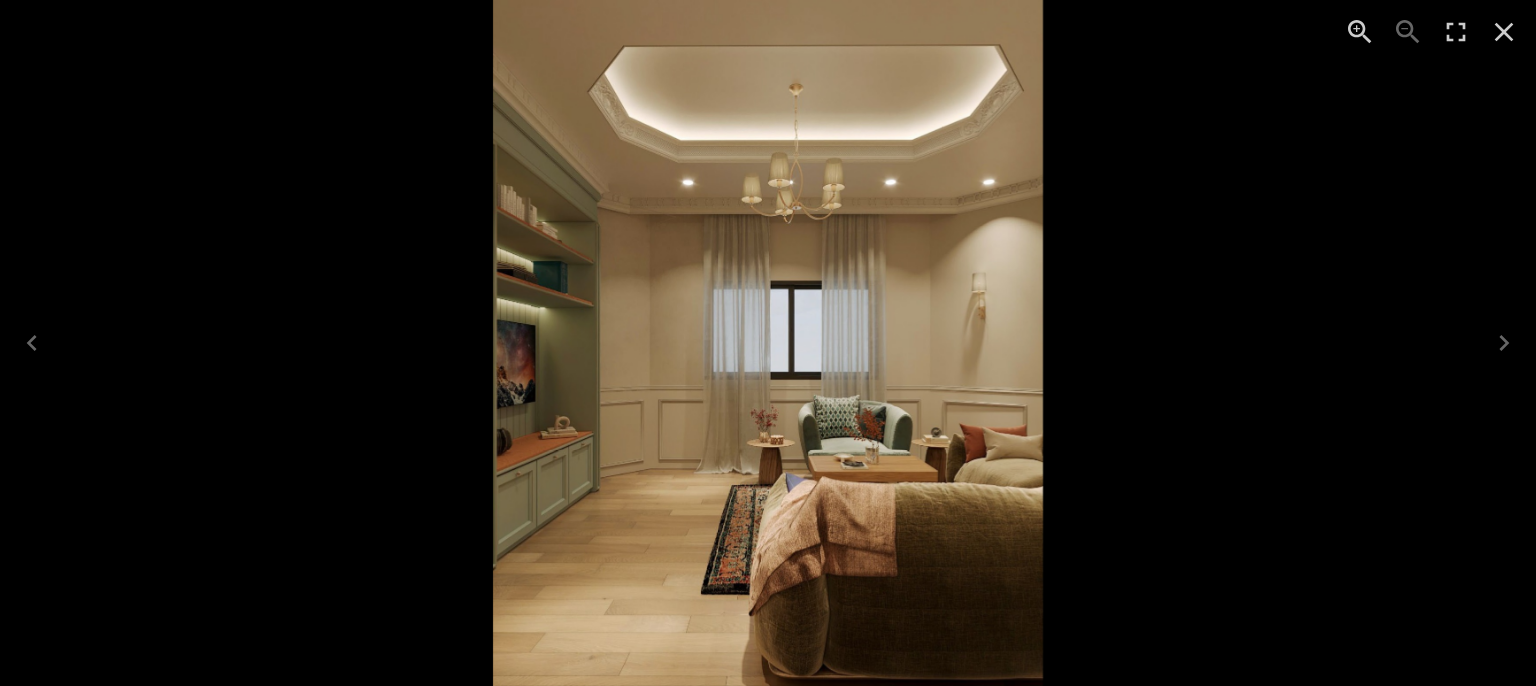 click at bounding box center (1504, 32) 